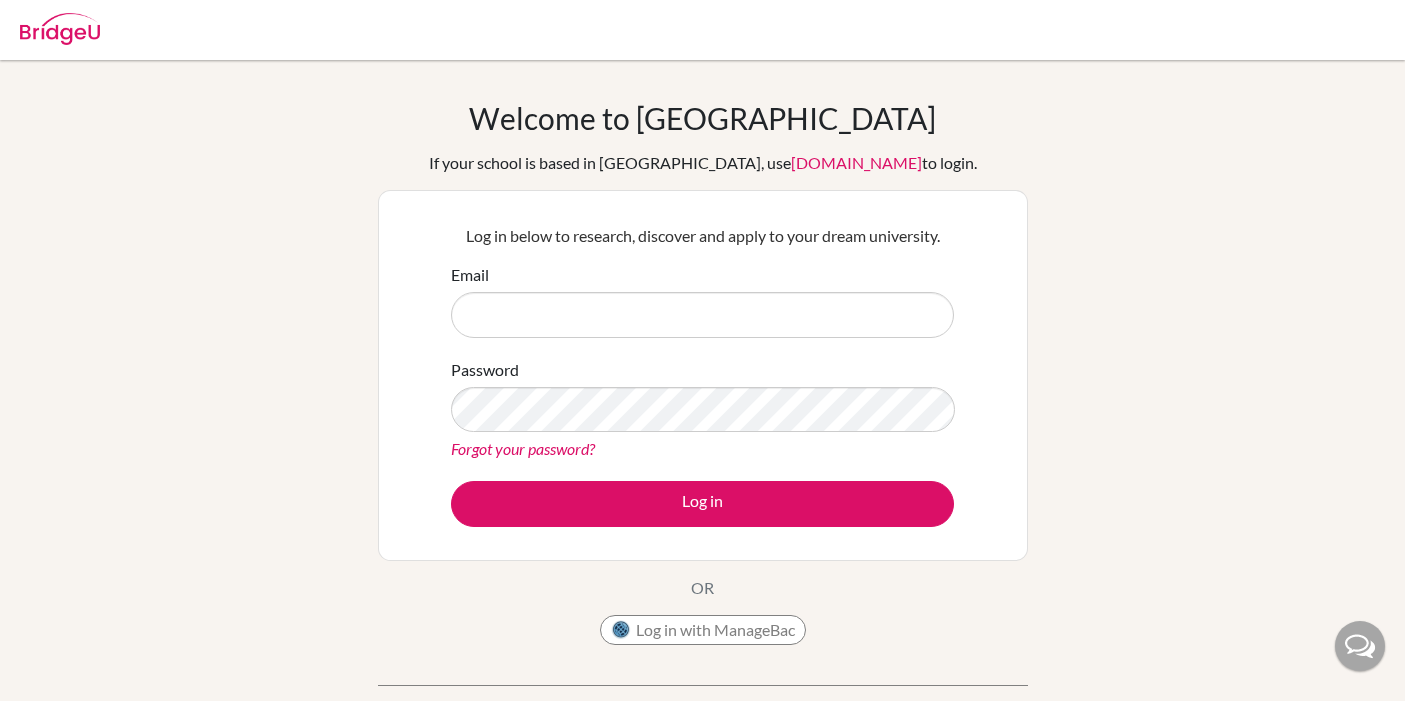 scroll, scrollTop: 52, scrollLeft: 0, axis: vertical 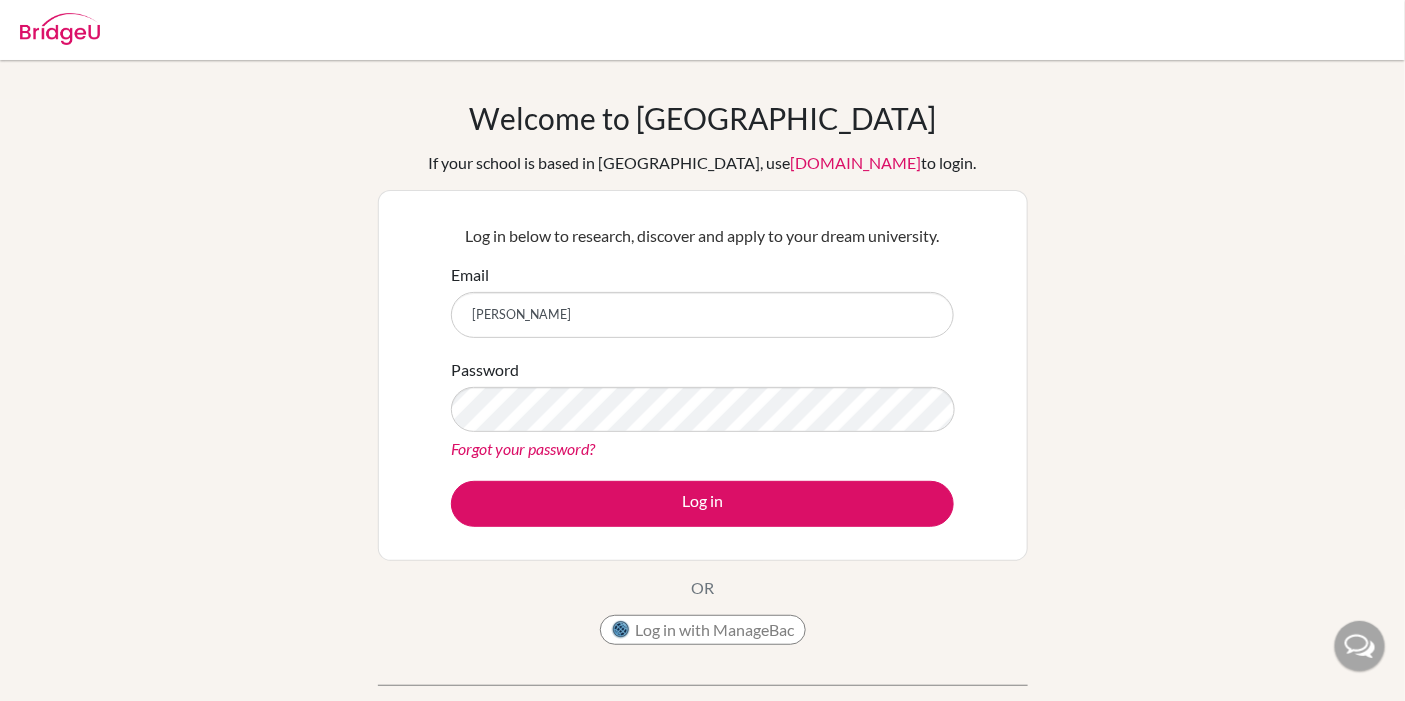 type on "[EMAIL_ADDRESS][DOMAIN_NAME]" 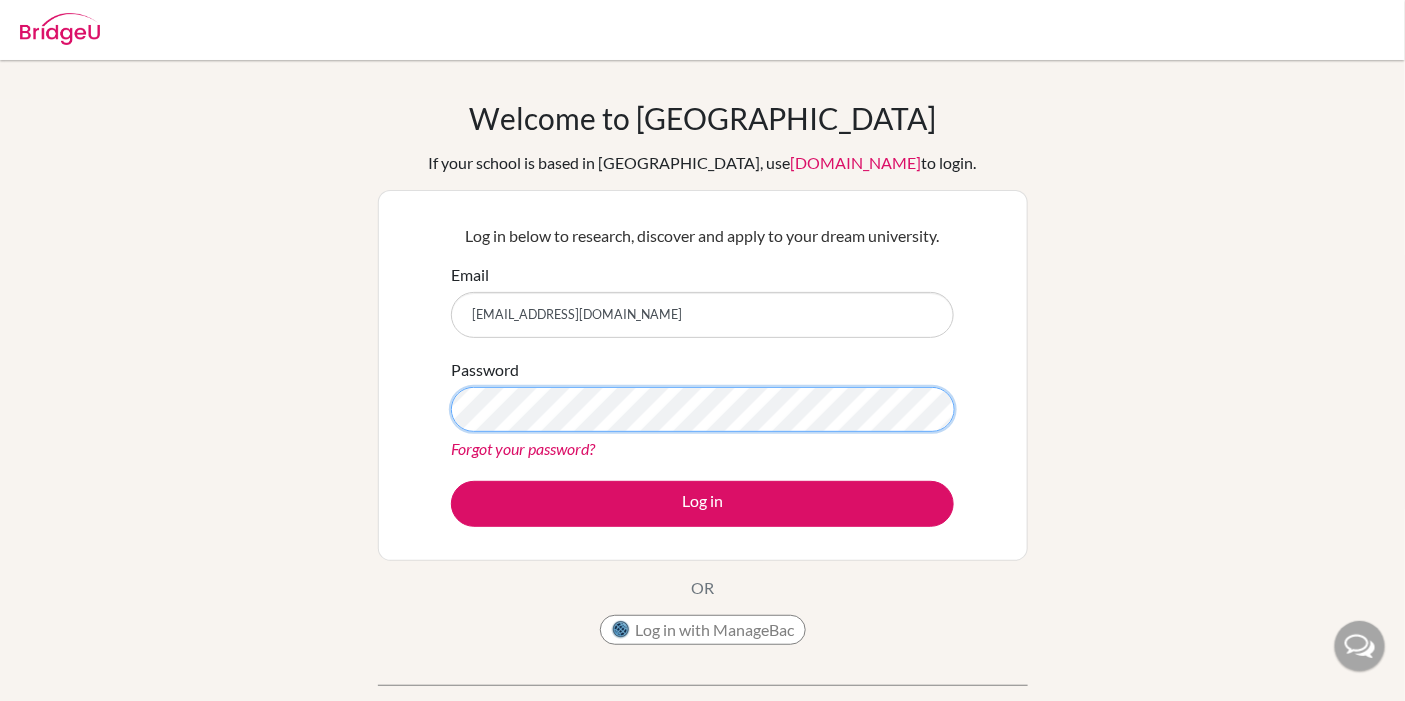 click on "Log in" at bounding box center [702, 504] 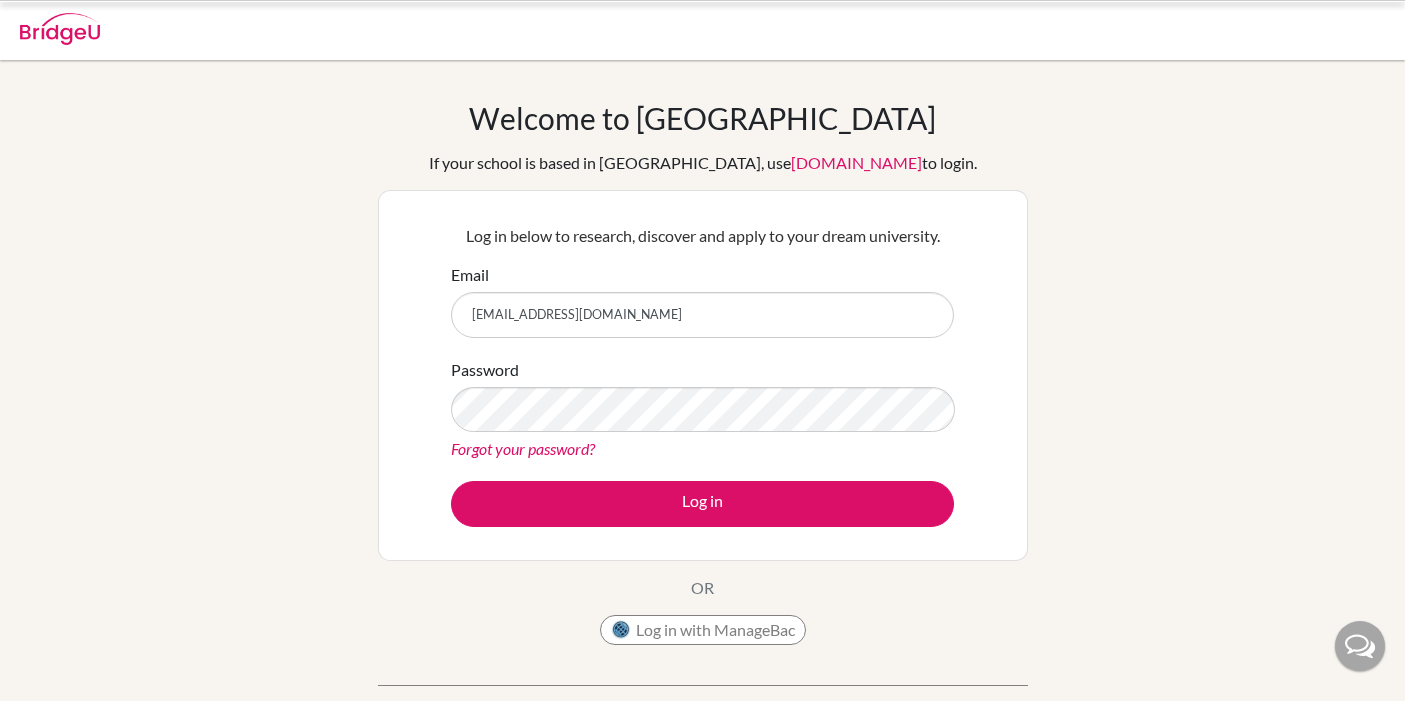scroll, scrollTop: 0, scrollLeft: 0, axis: both 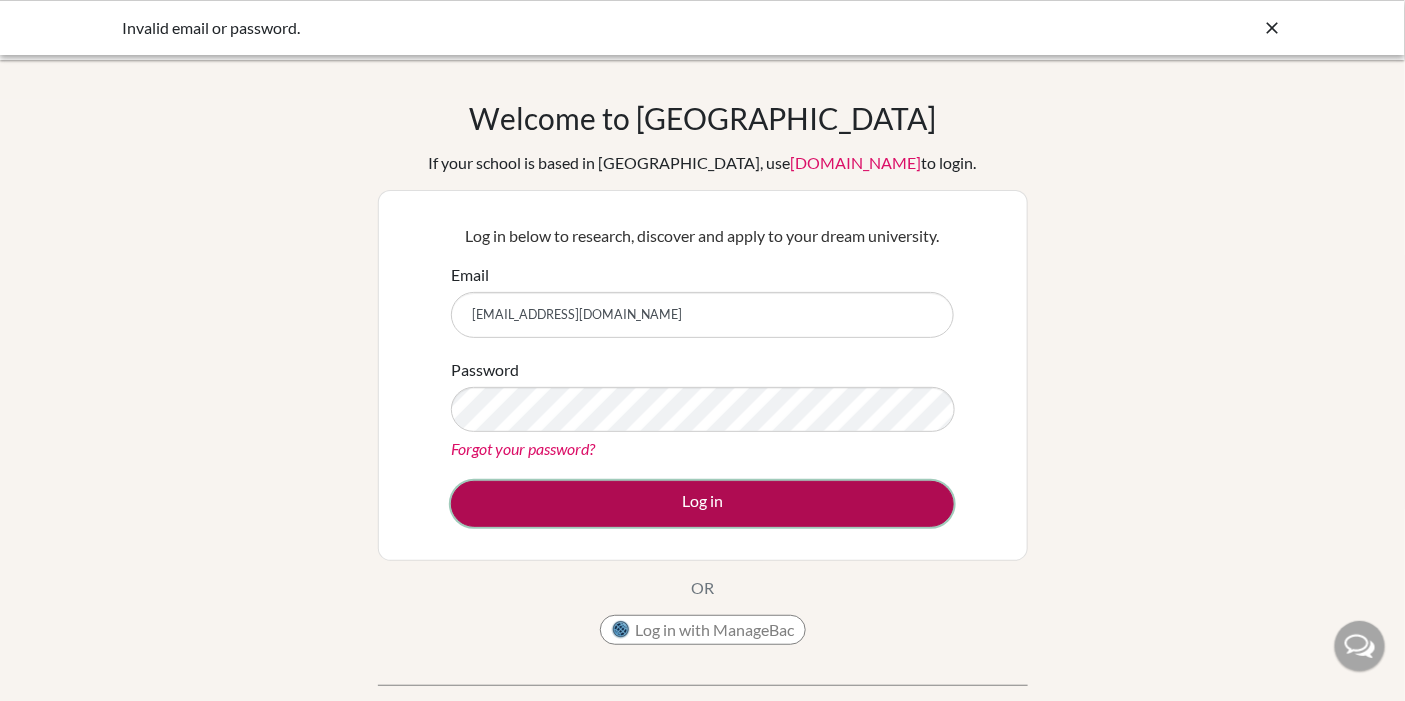 click on "Log in" at bounding box center (702, 504) 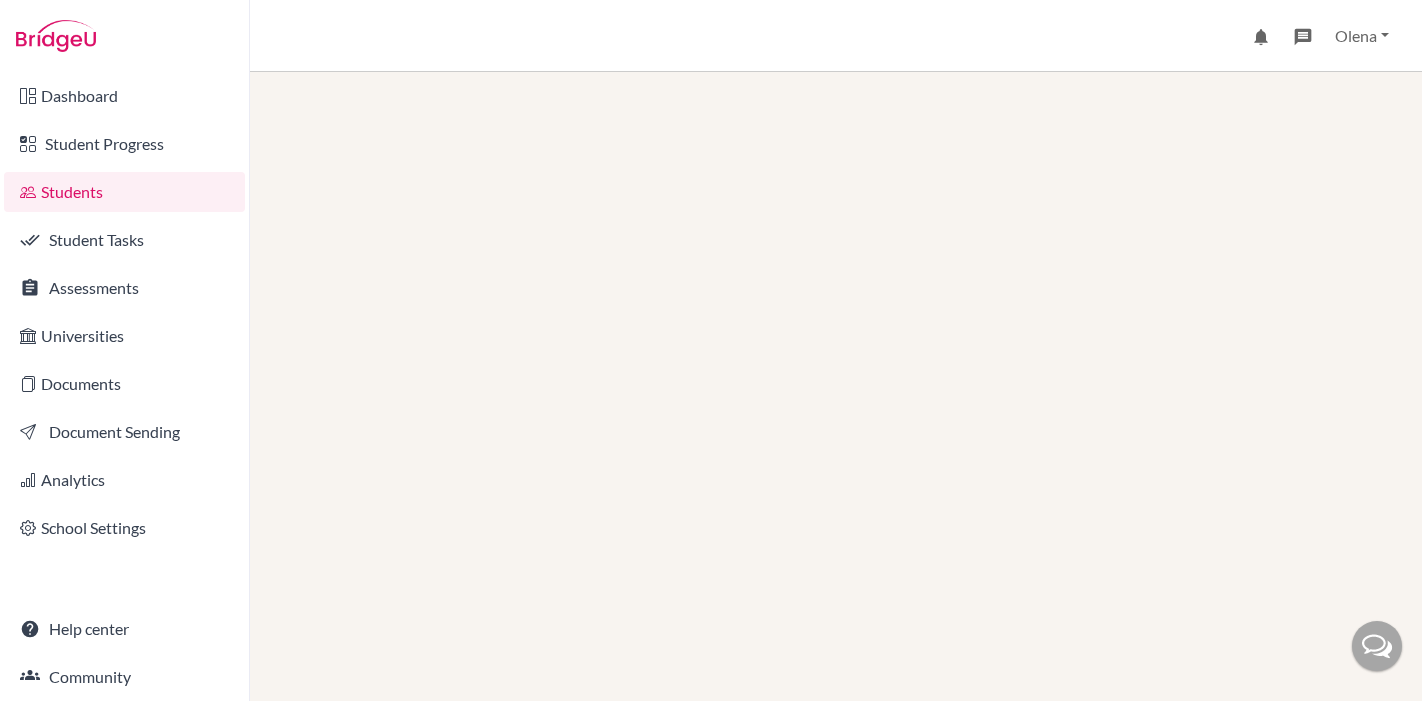 scroll, scrollTop: 0, scrollLeft: 0, axis: both 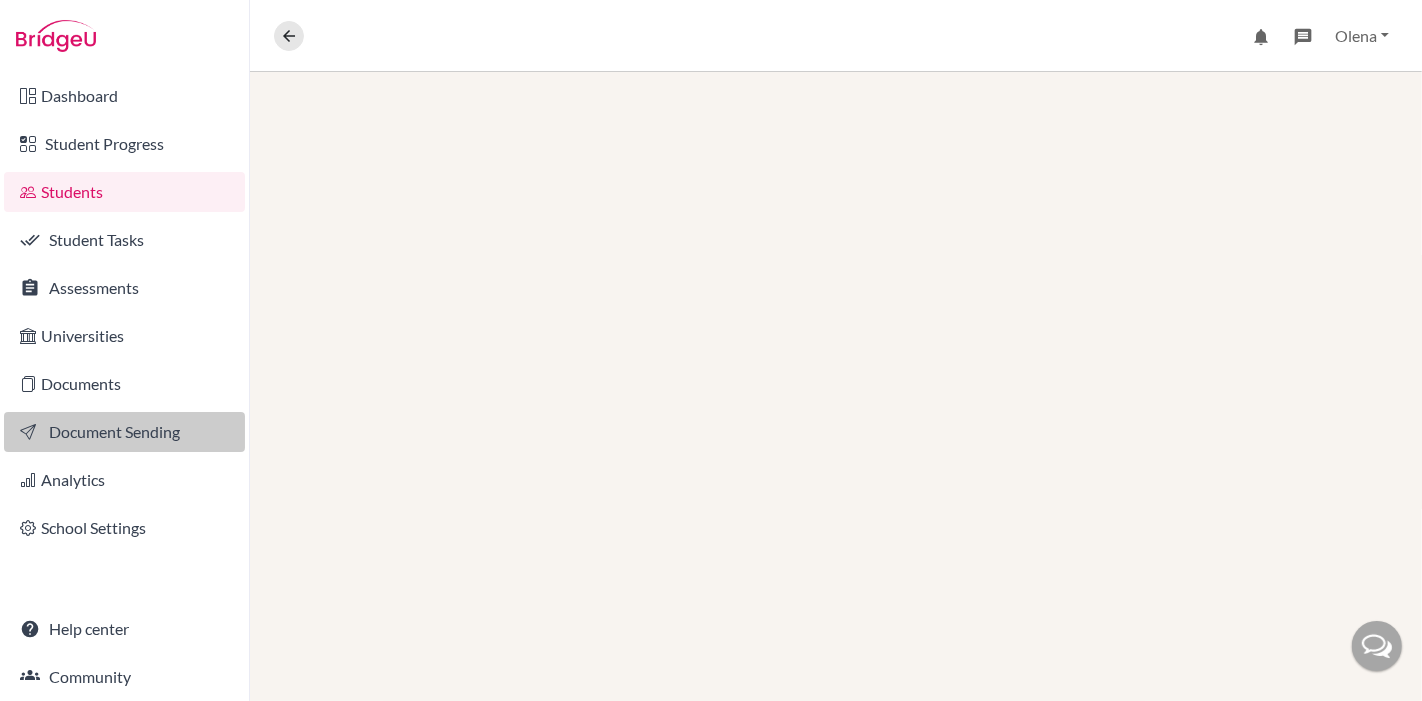 click on "Document Sending" at bounding box center (124, 432) 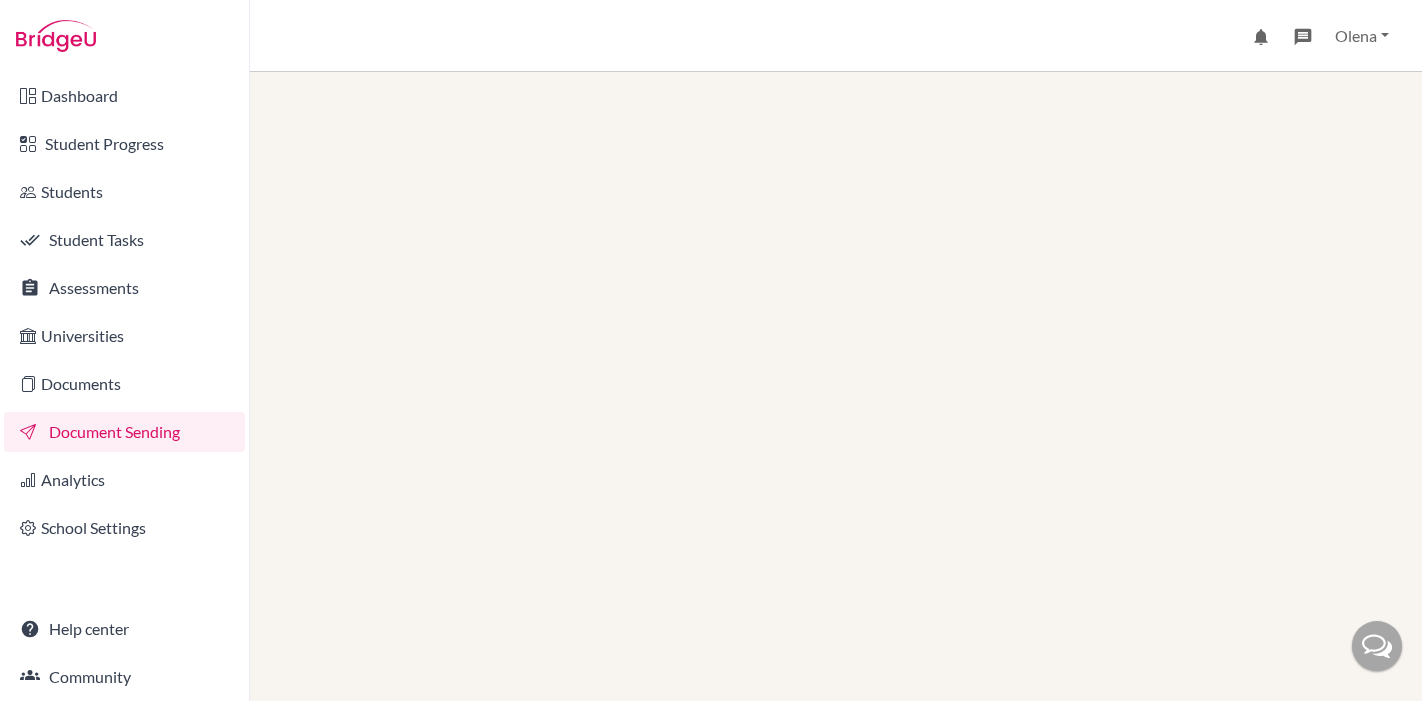 scroll, scrollTop: 0, scrollLeft: 0, axis: both 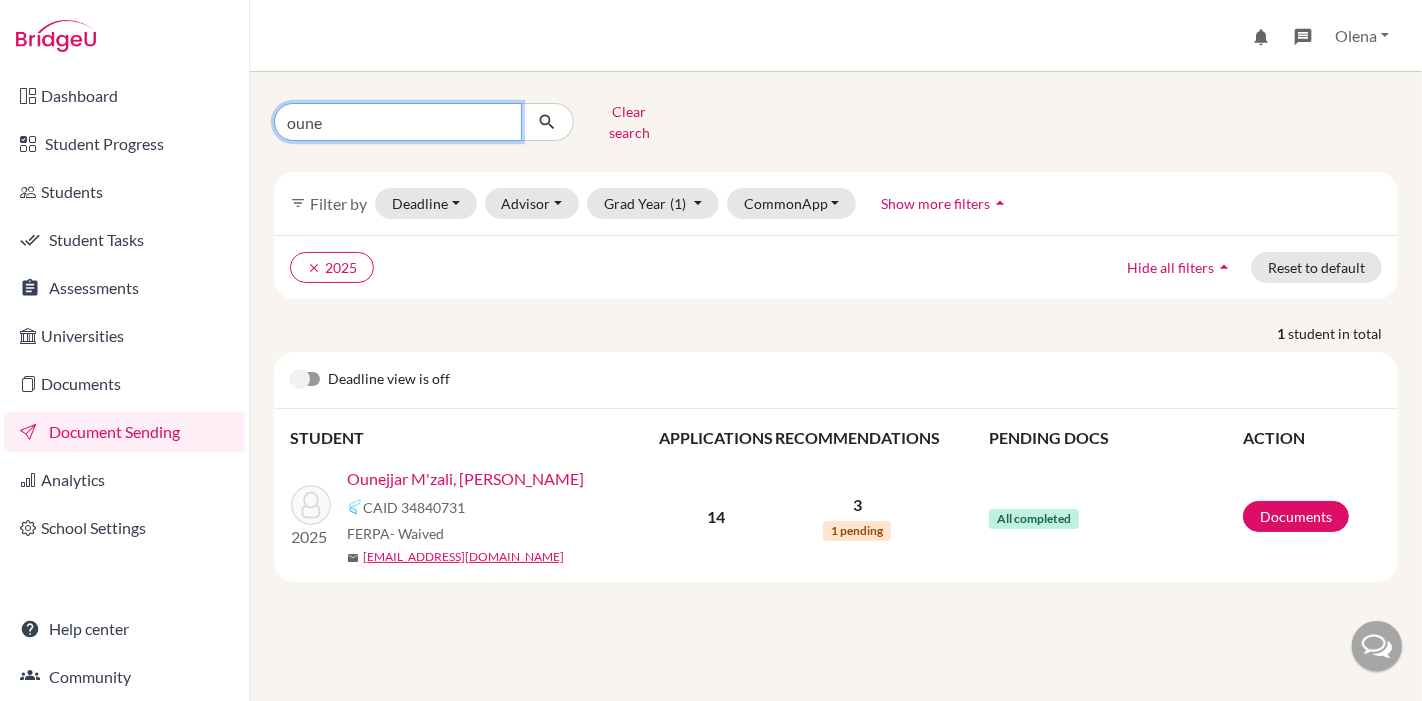 drag, startPoint x: 386, startPoint y: 130, endPoint x: 143, endPoint y: 122, distance: 243.13165 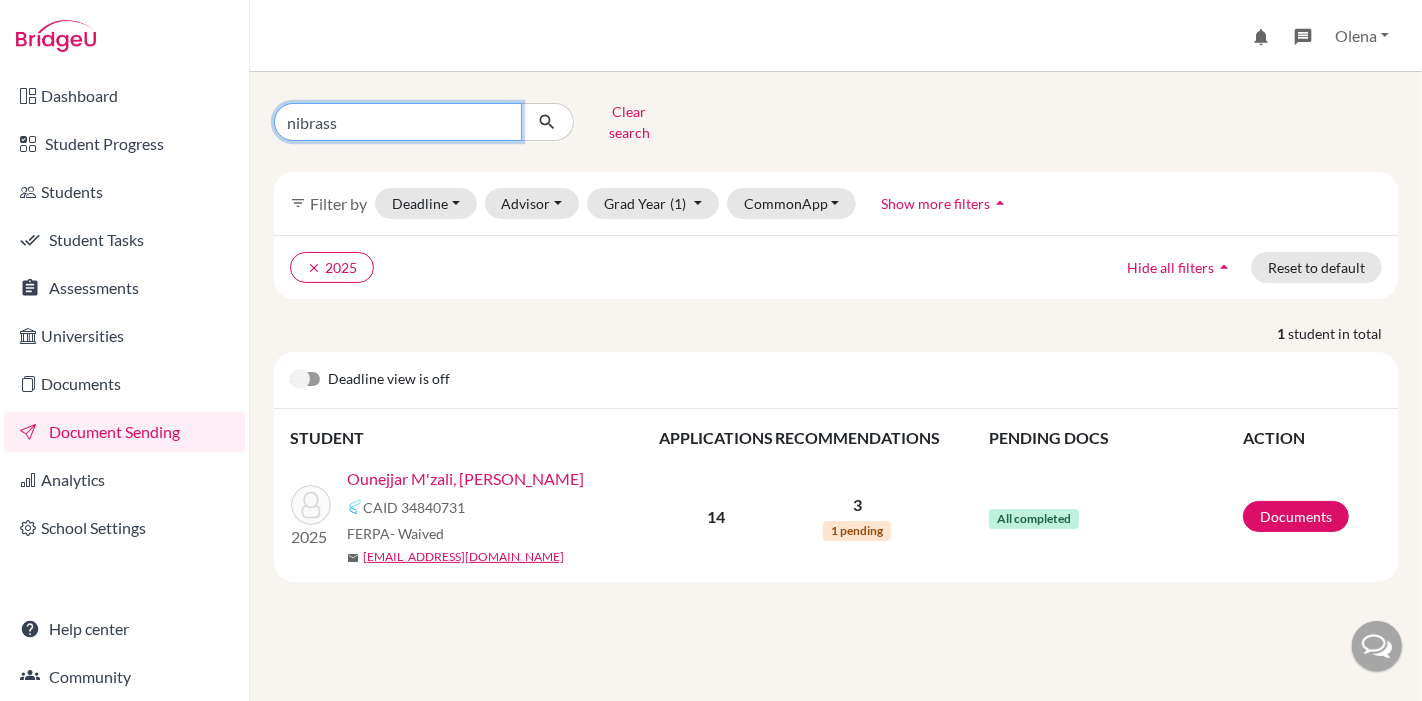 type on "nibrasse" 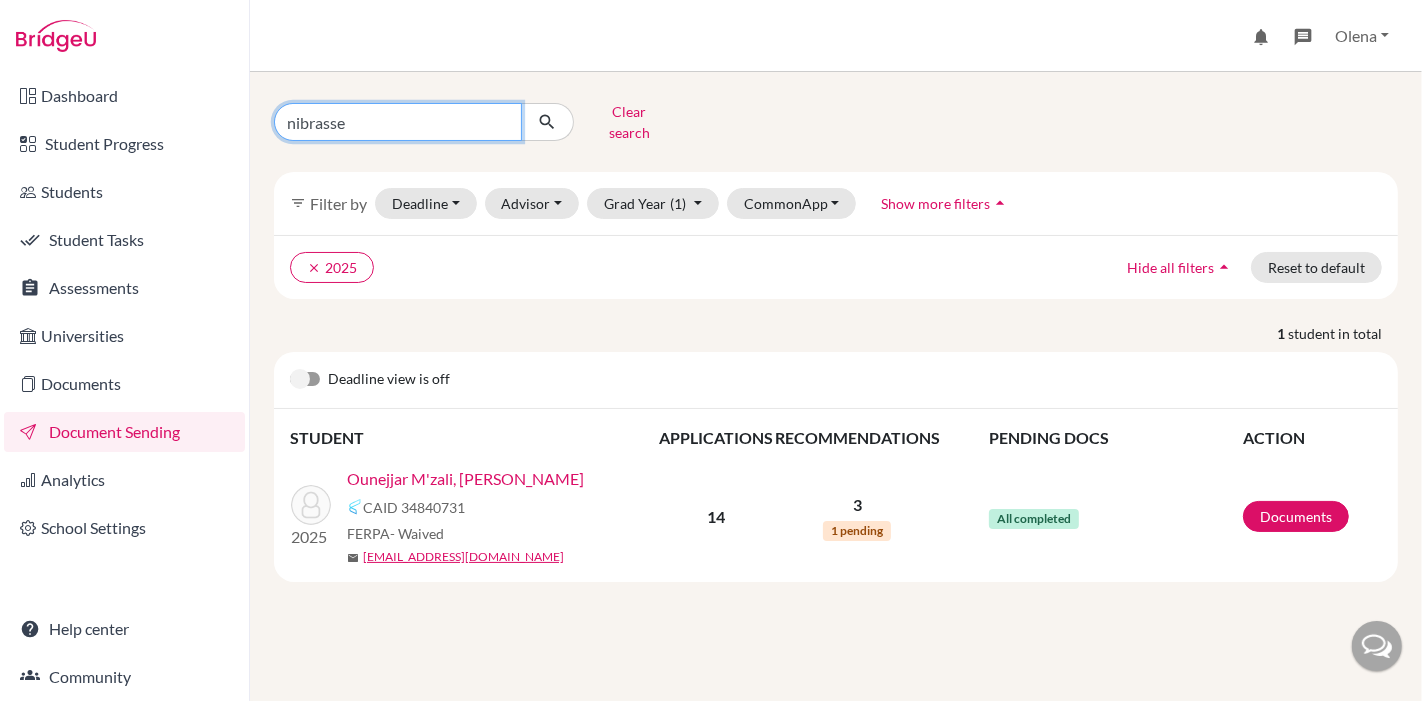 click at bounding box center (547, 122) 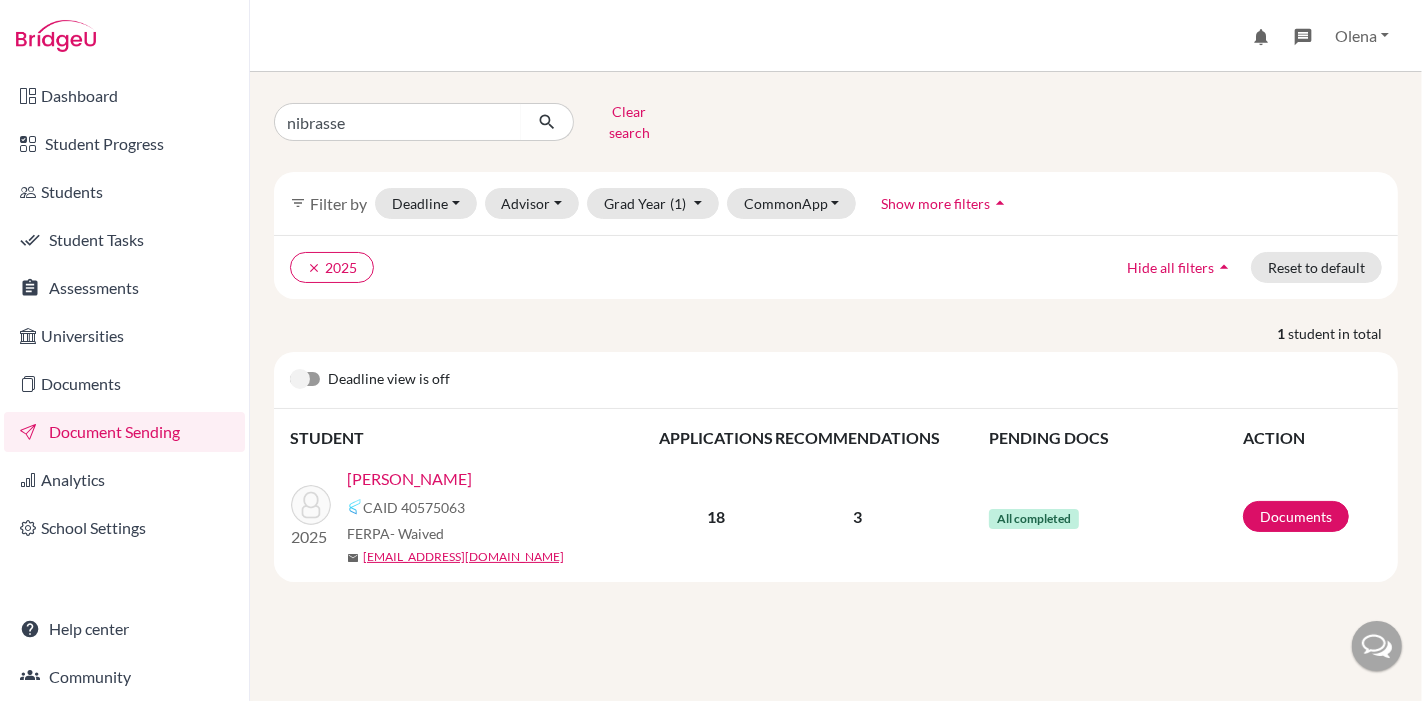 click on "[PERSON_NAME]" at bounding box center [409, 479] 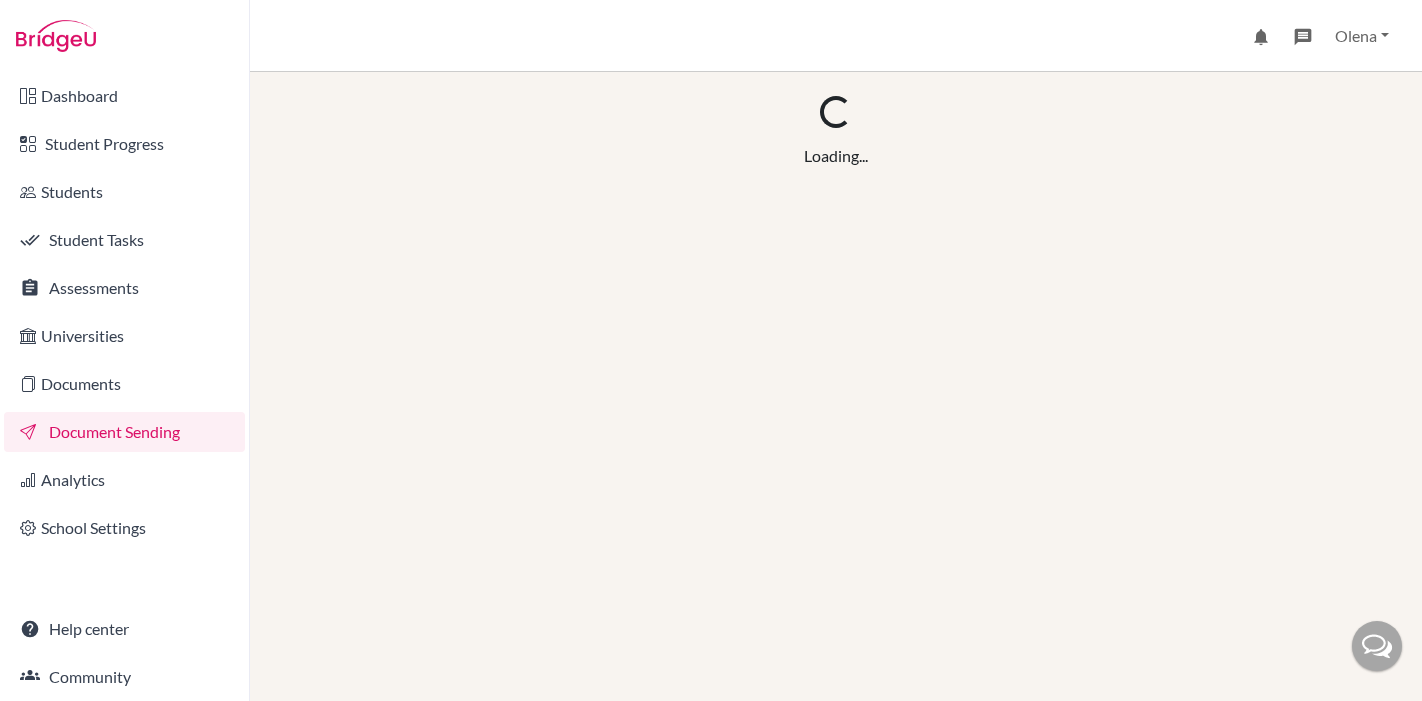scroll, scrollTop: 0, scrollLeft: 0, axis: both 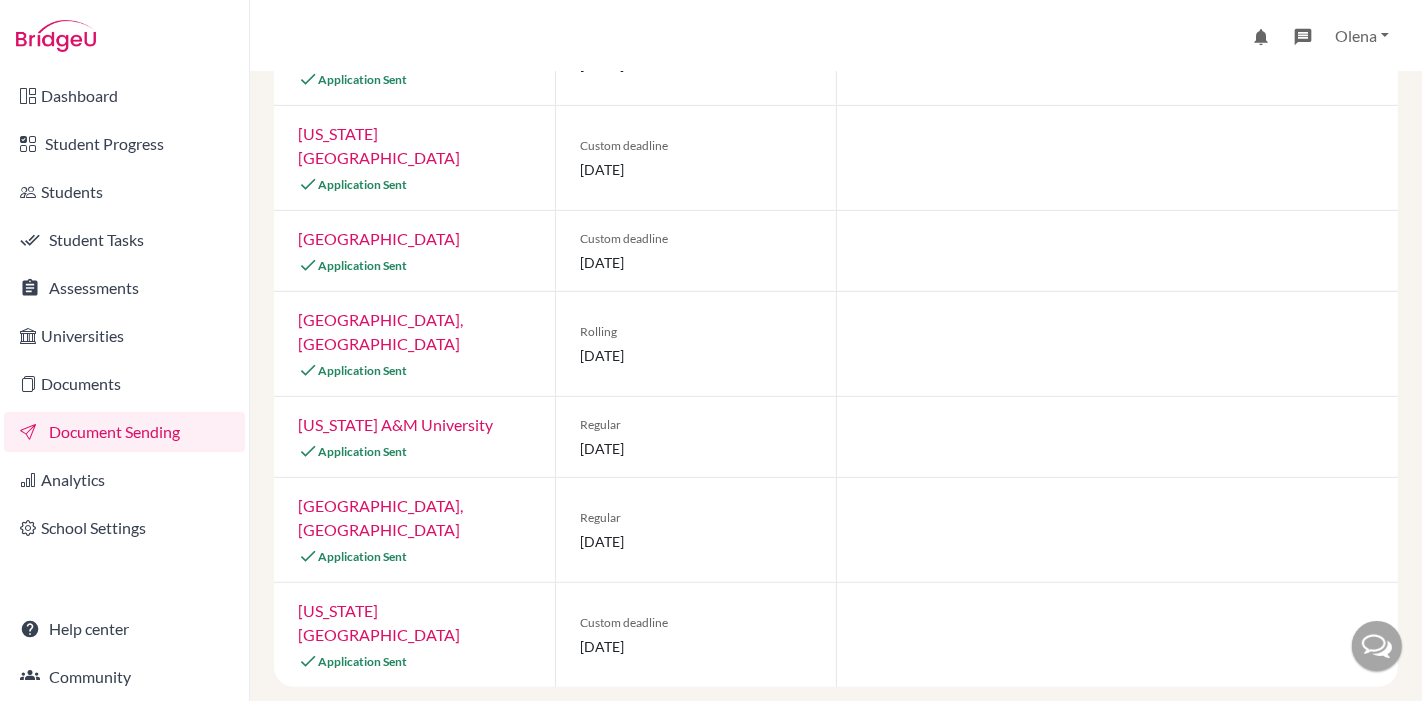 click on "Florida Polytechnic University" at bounding box center [379, 622] 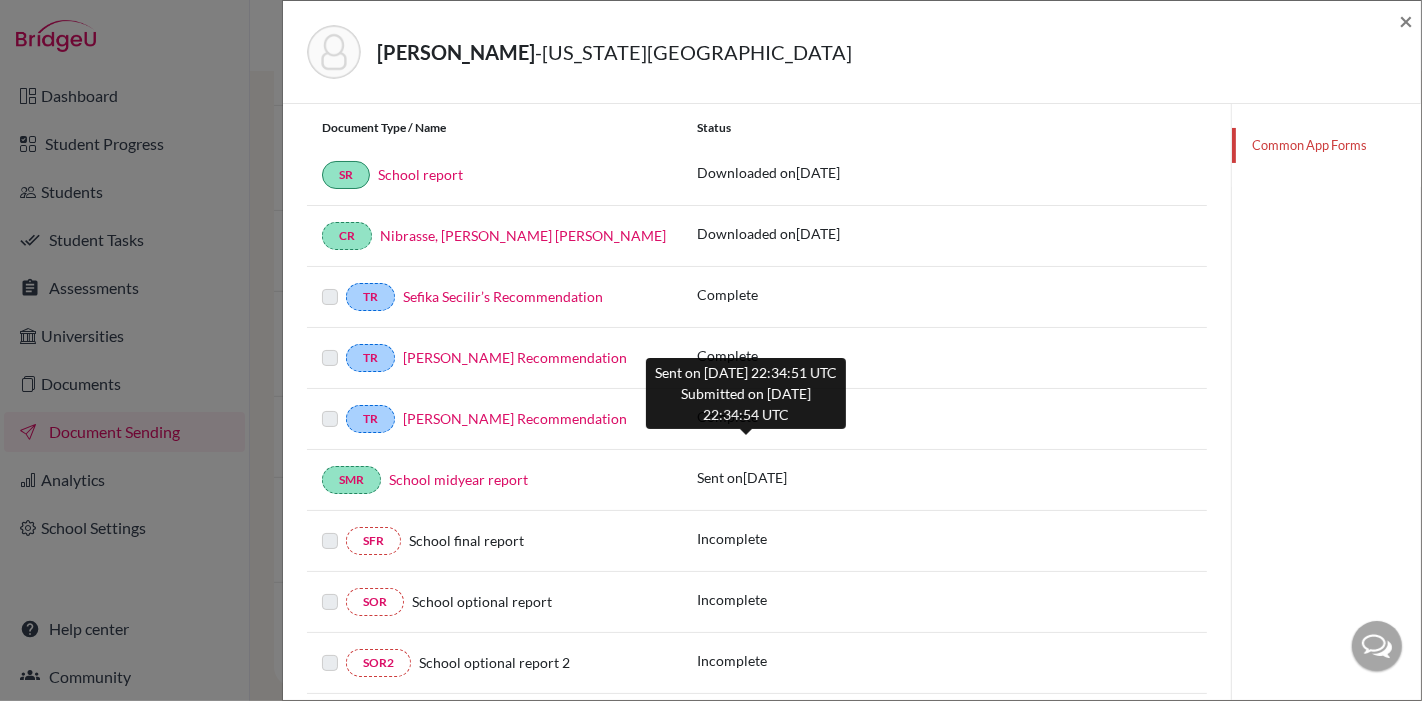 scroll, scrollTop: 0, scrollLeft: 0, axis: both 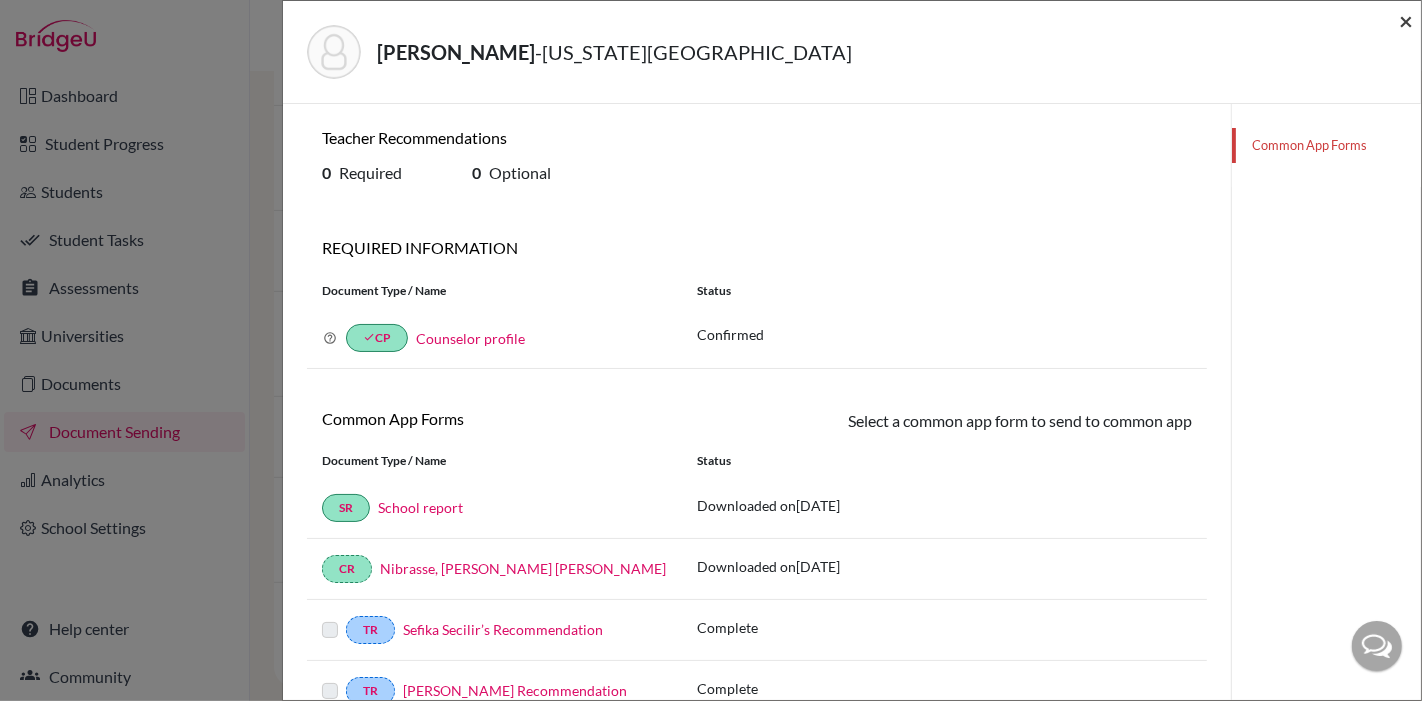 click on "Nibrasse, Kamil  -  Florida Polytechnic University ×" at bounding box center (852, 52) 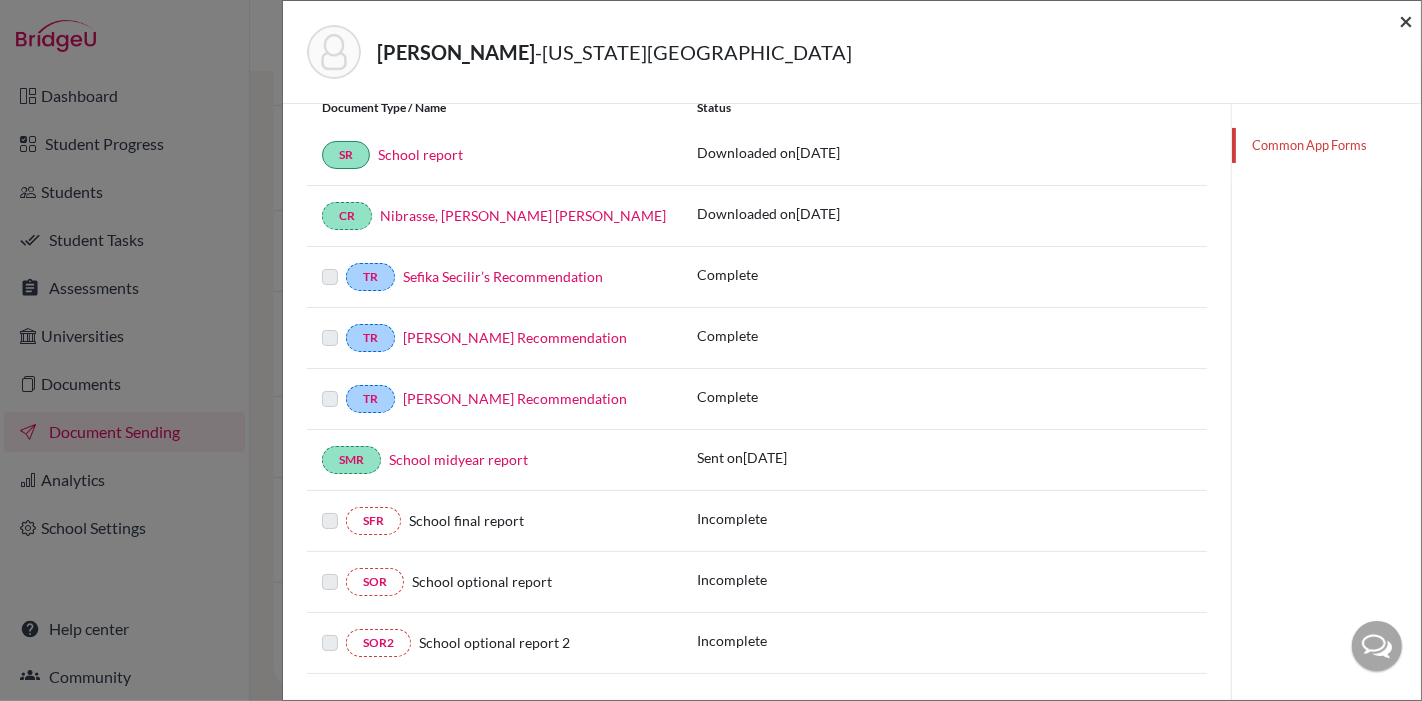 scroll, scrollTop: 383, scrollLeft: 0, axis: vertical 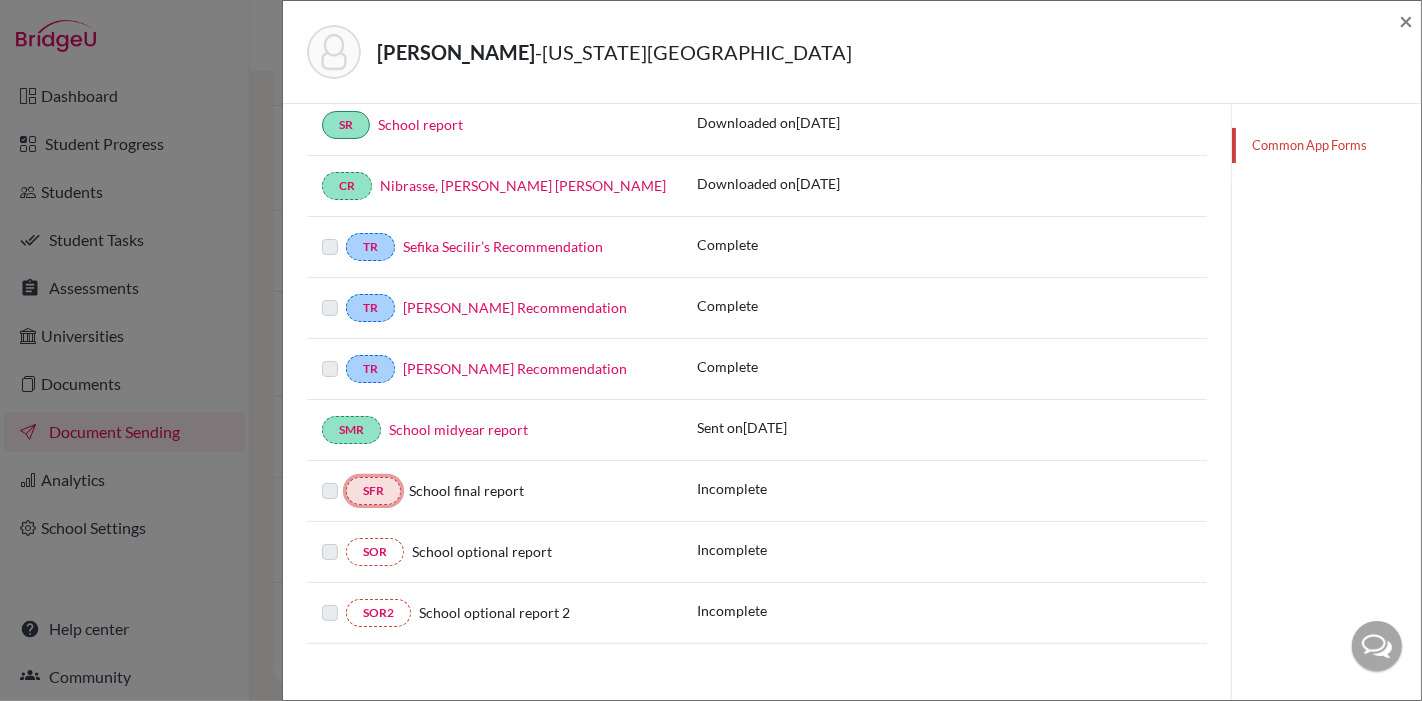 click on "SFR" at bounding box center [373, 491] 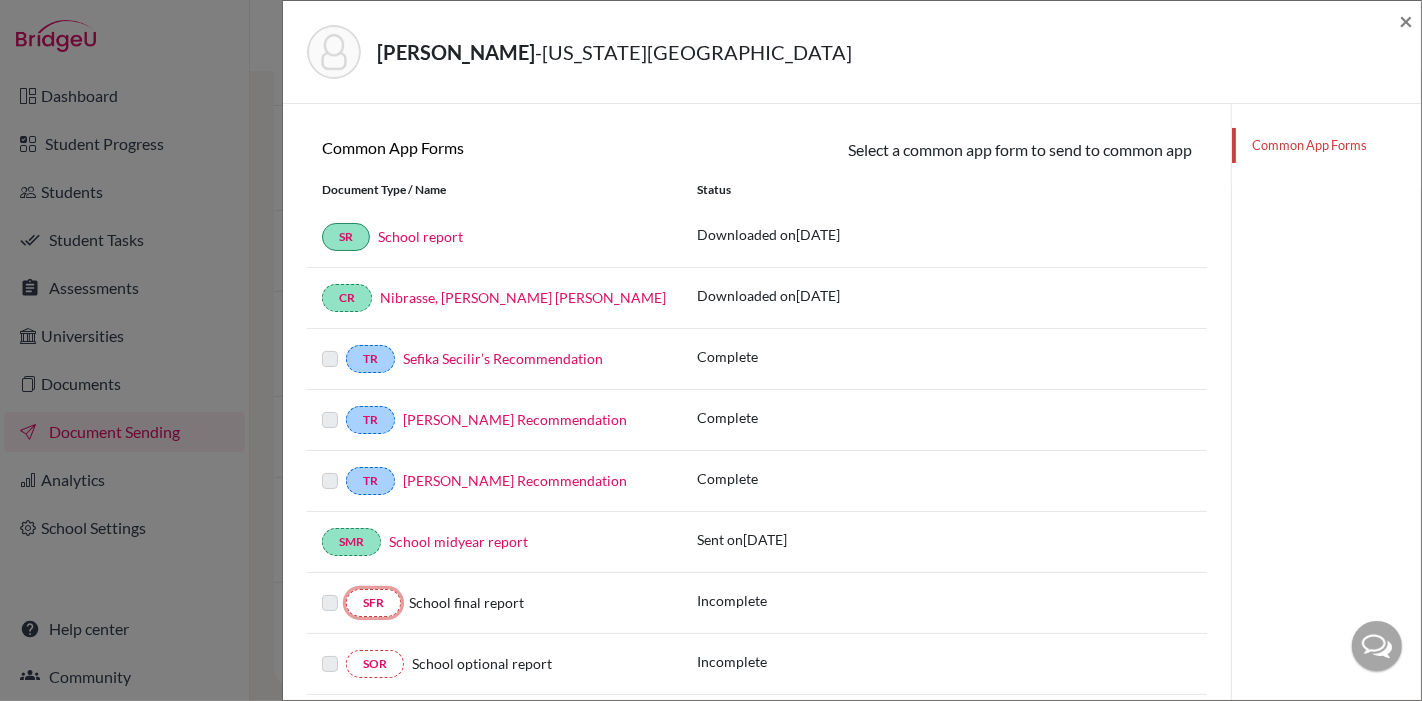 scroll, scrollTop: 50, scrollLeft: 0, axis: vertical 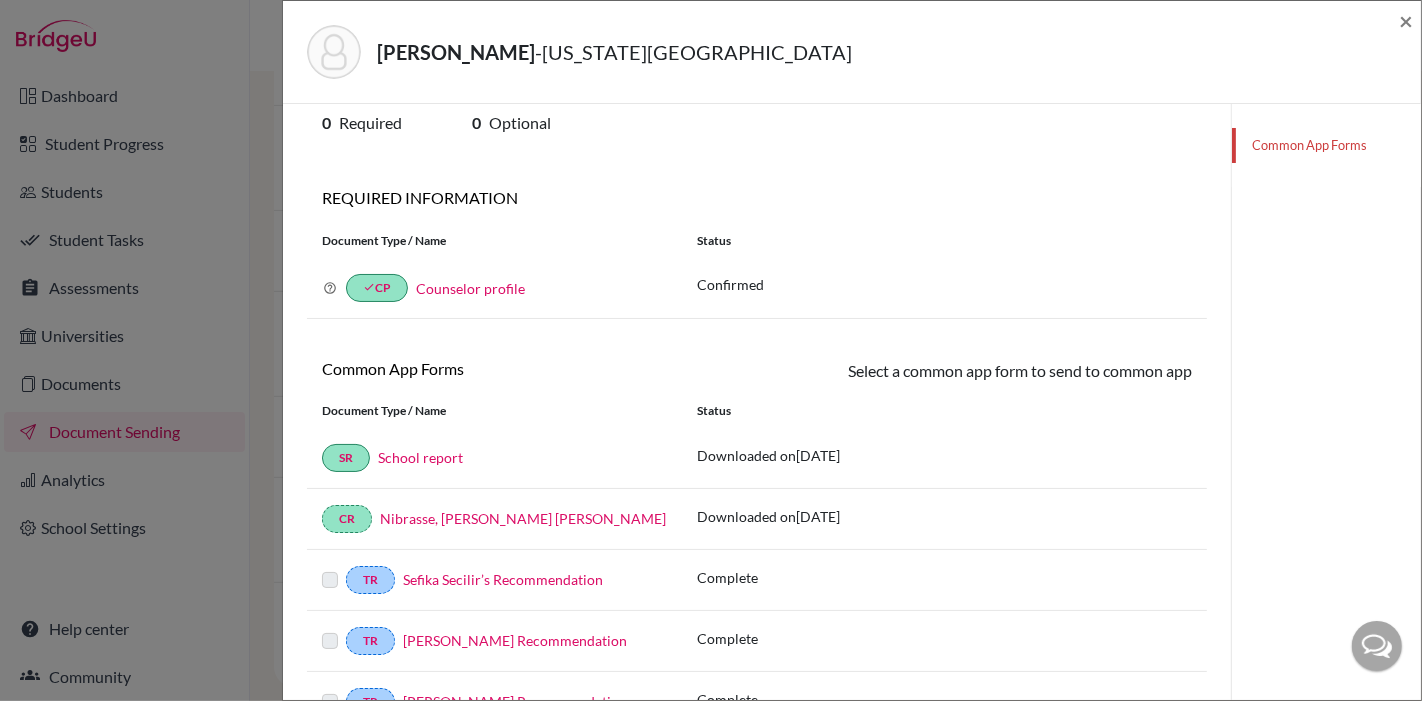 click on "Common App Forms" 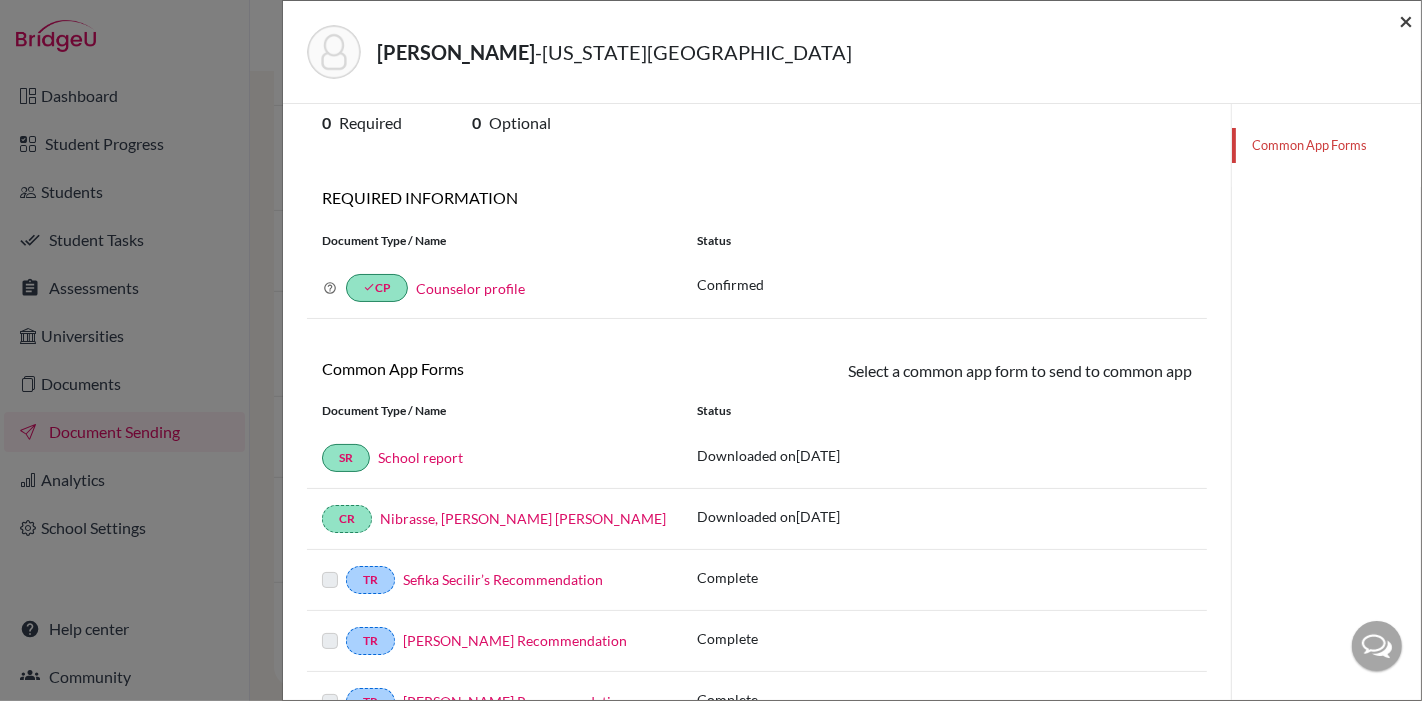 click on "×" at bounding box center (1406, 20) 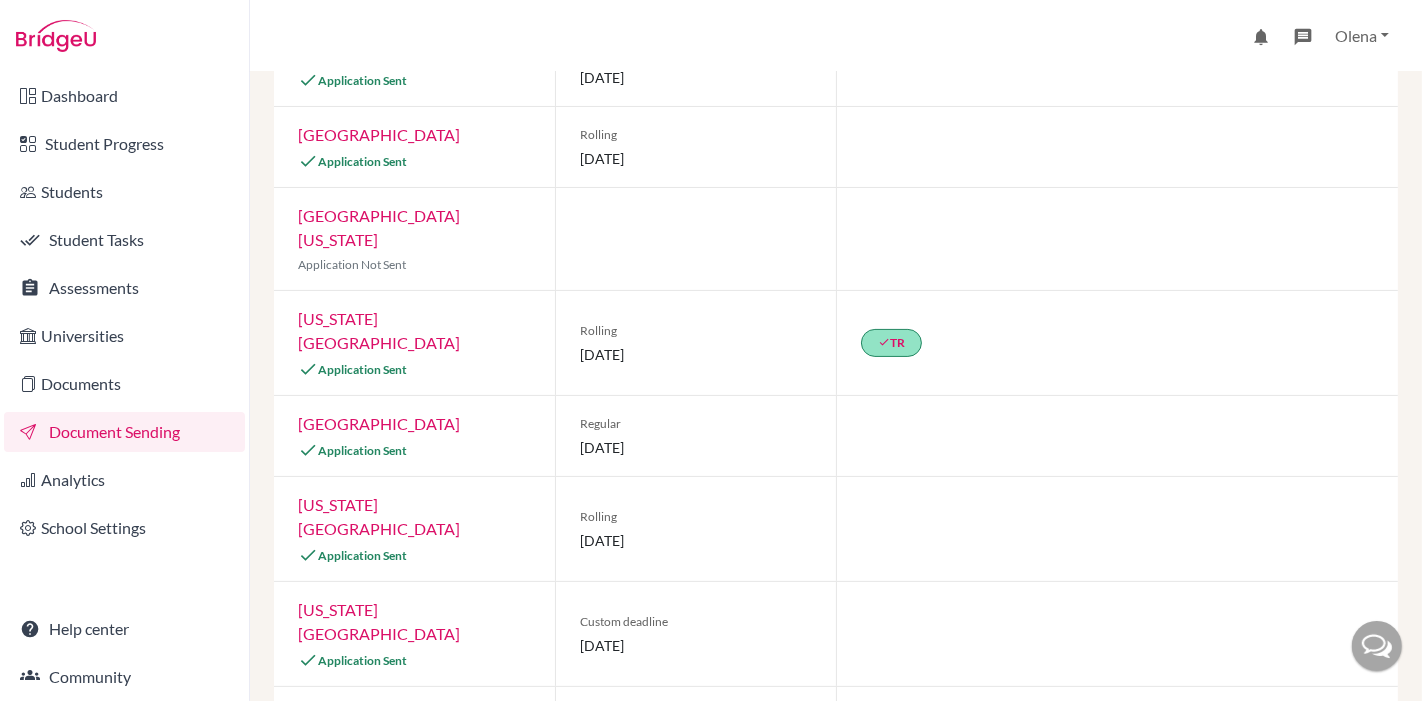 scroll, scrollTop: 0, scrollLeft: 0, axis: both 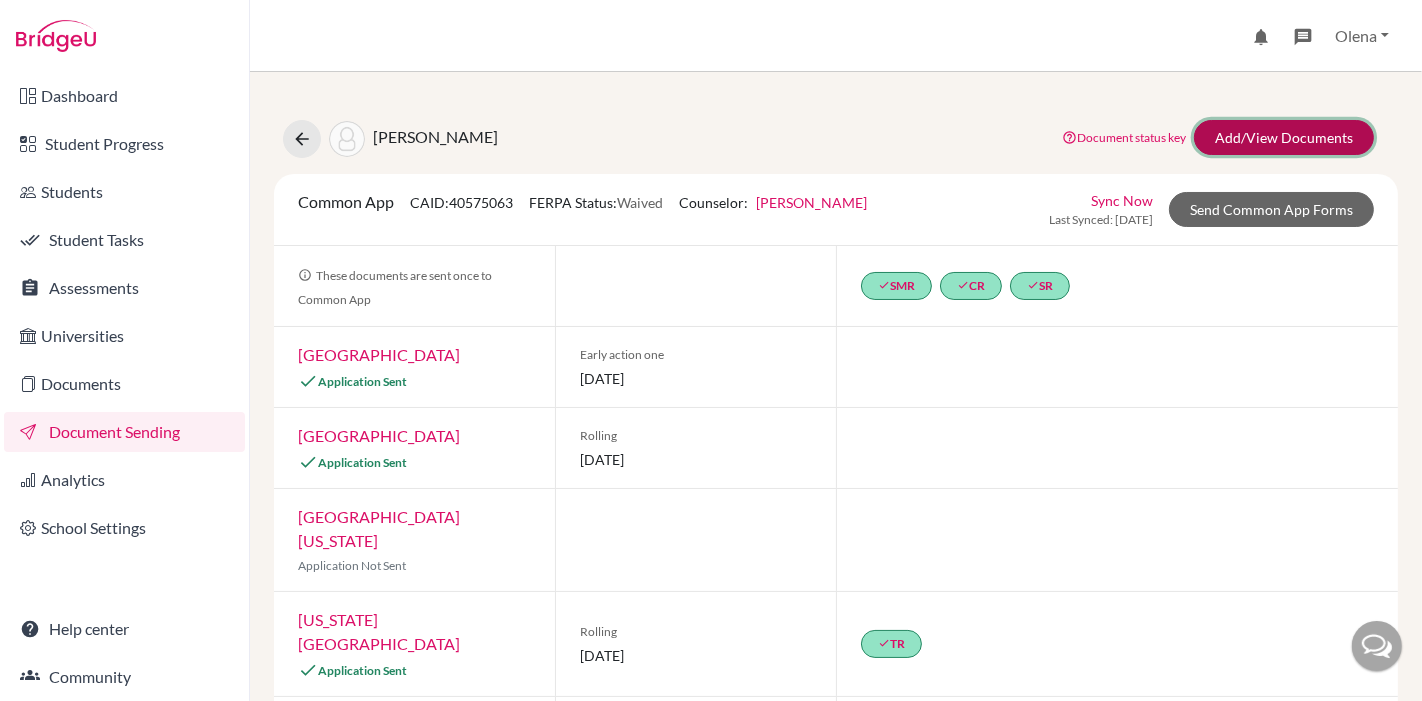 click on "Add/View Documents" at bounding box center (1284, 137) 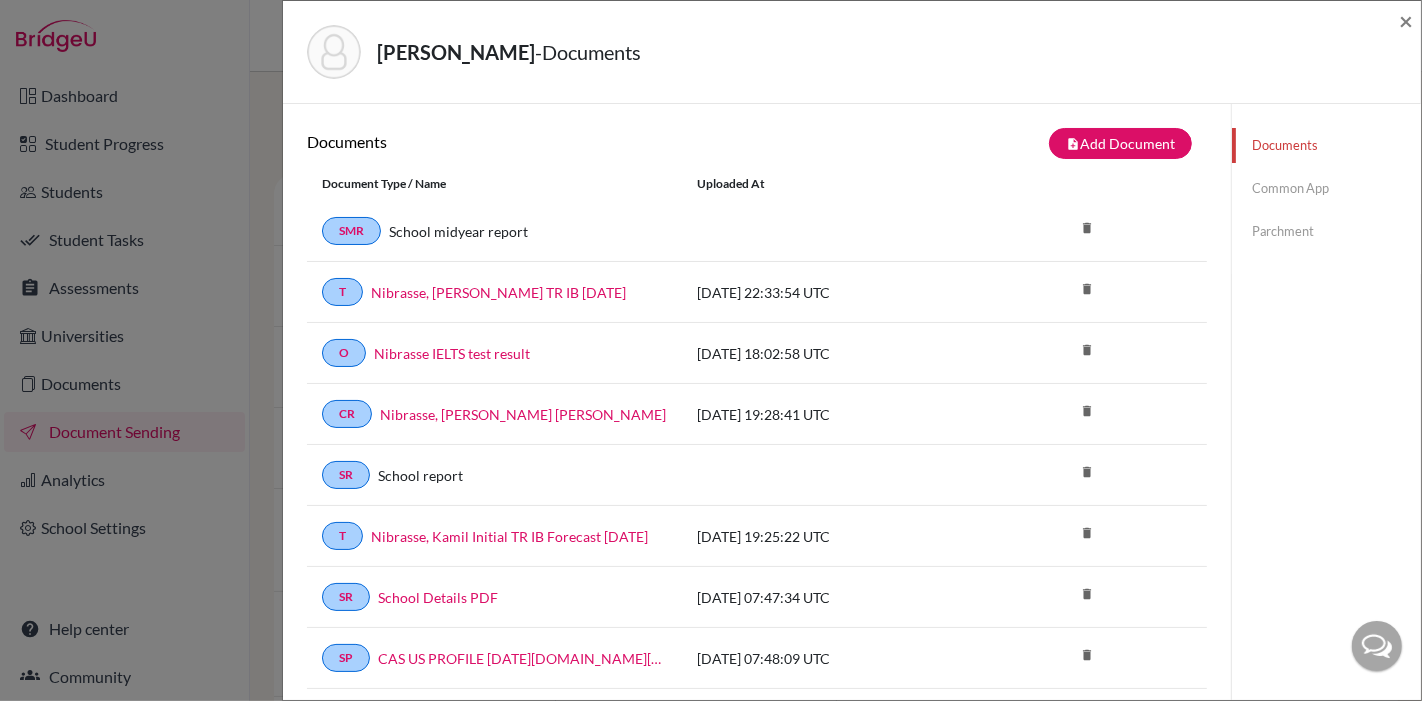 click on "Common App" 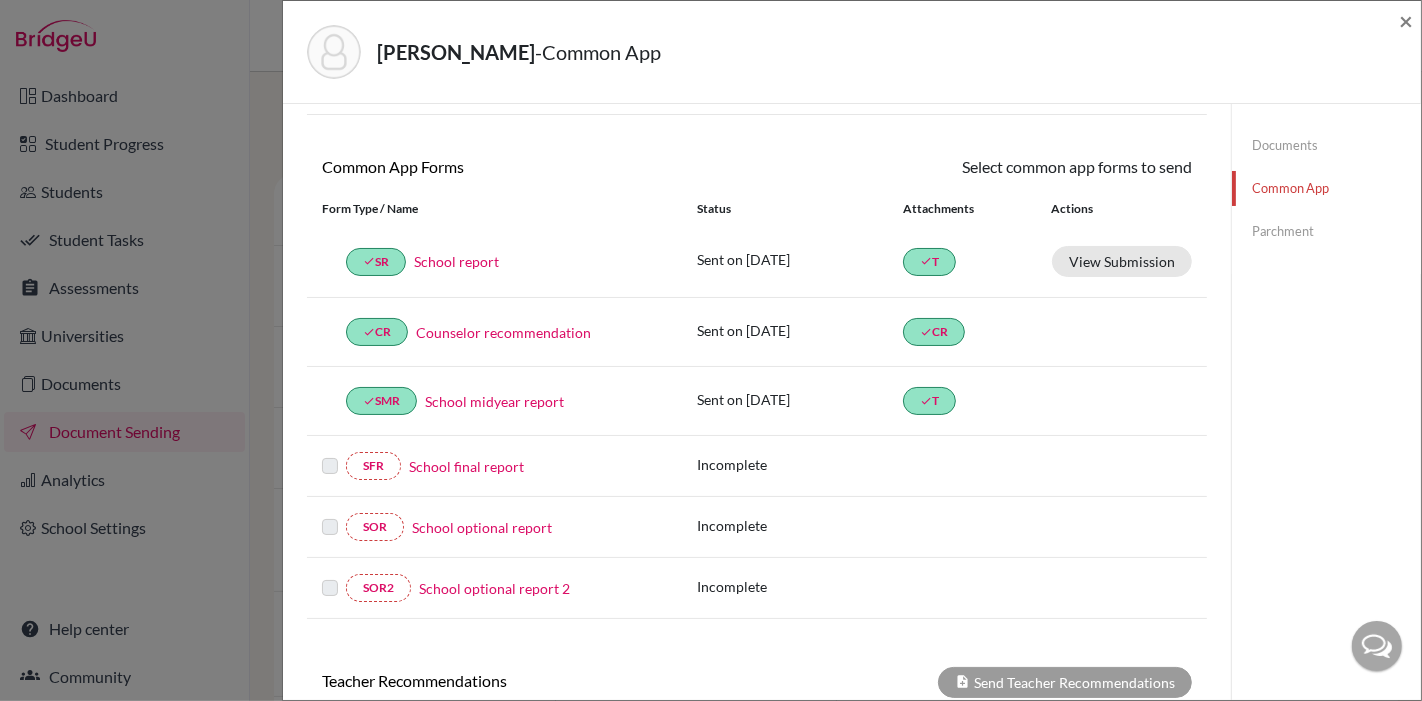 scroll, scrollTop: 222, scrollLeft: 0, axis: vertical 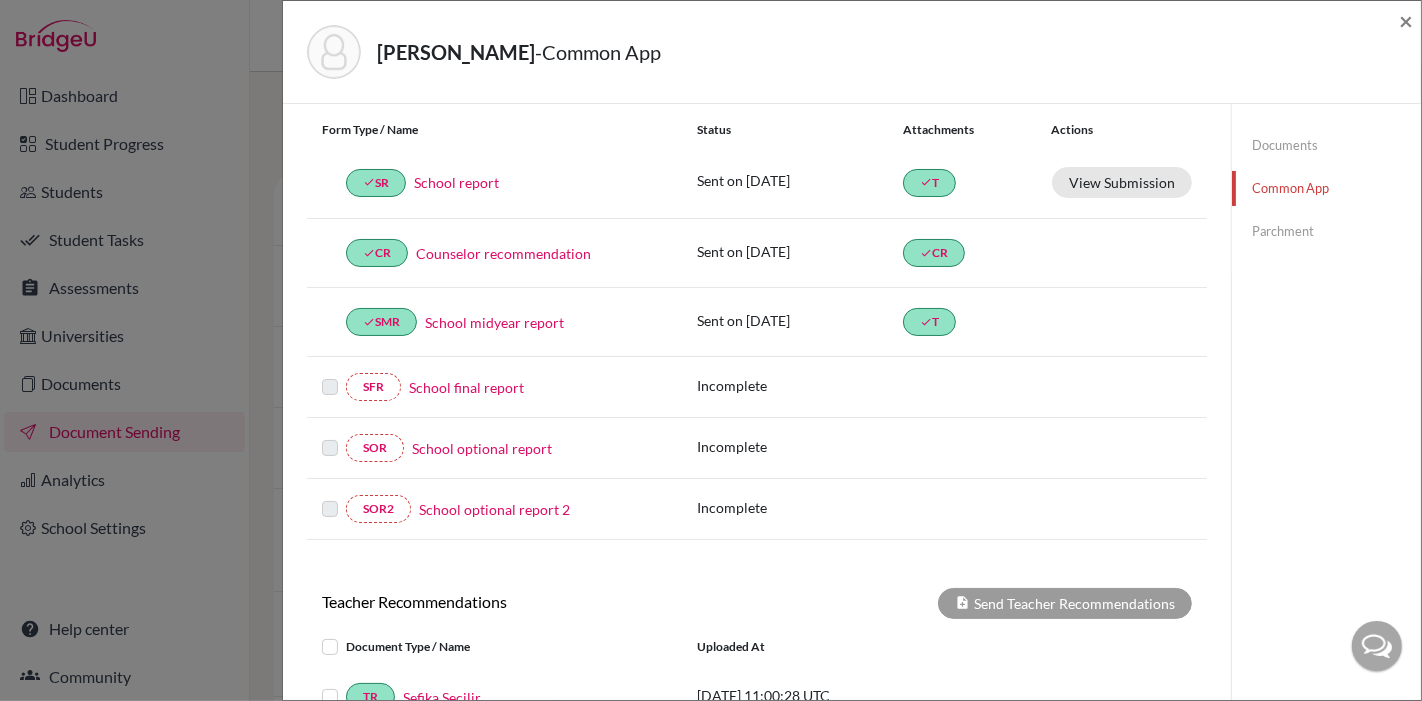 click on "School final report" at bounding box center [466, 387] 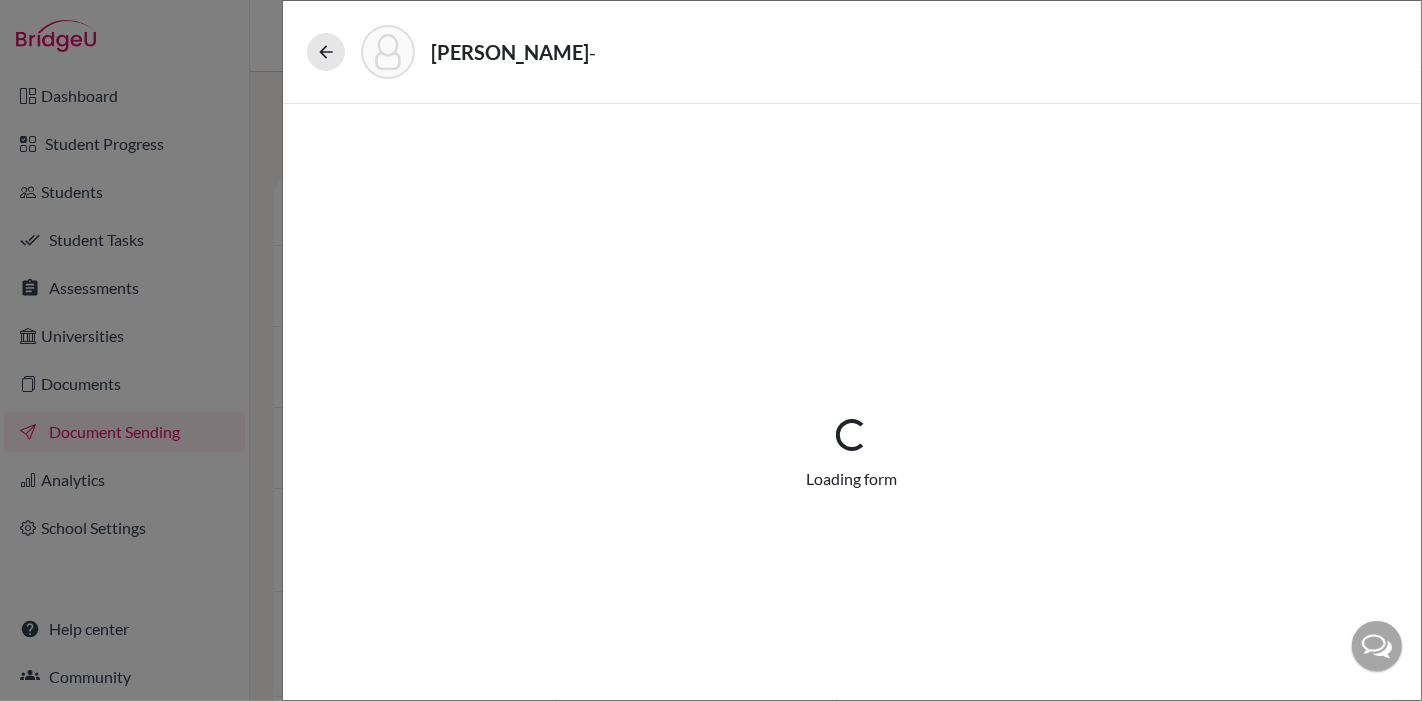 select on "5" 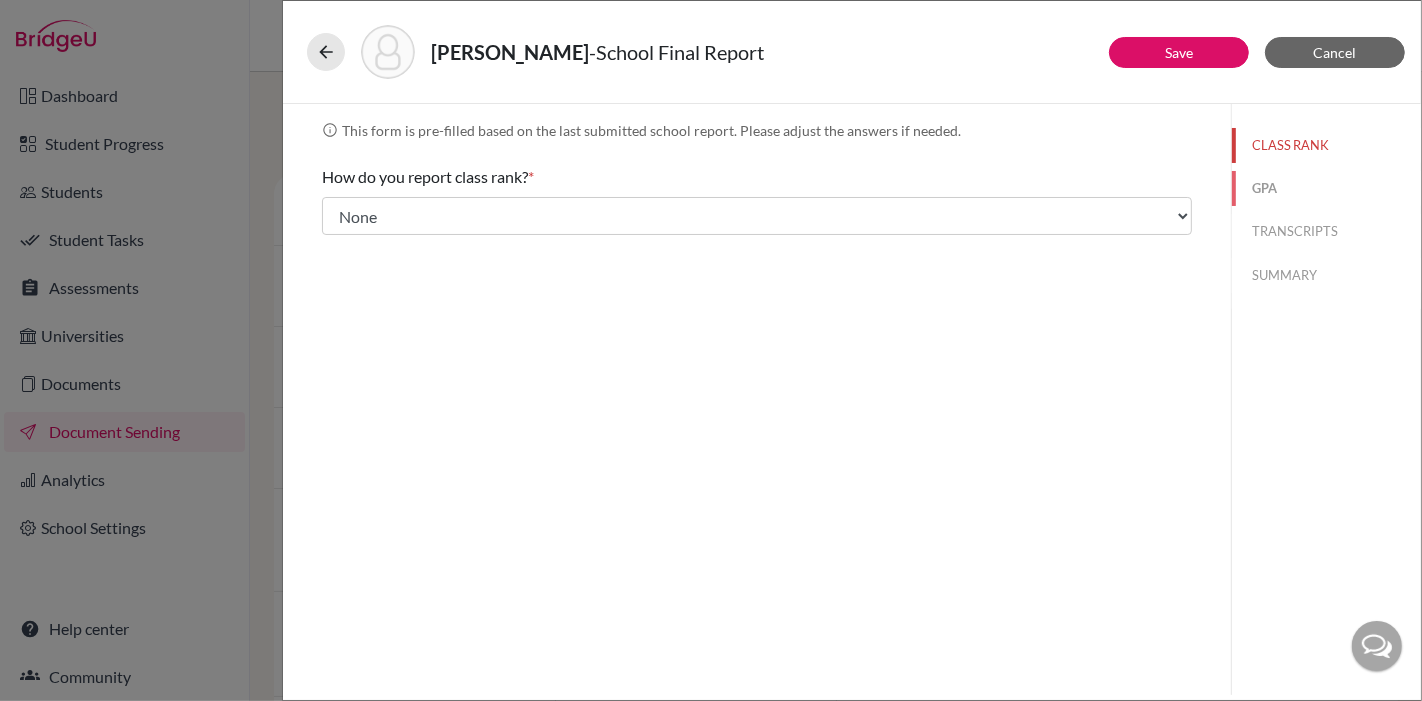 click on "GPA" at bounding box center (1326, 188) 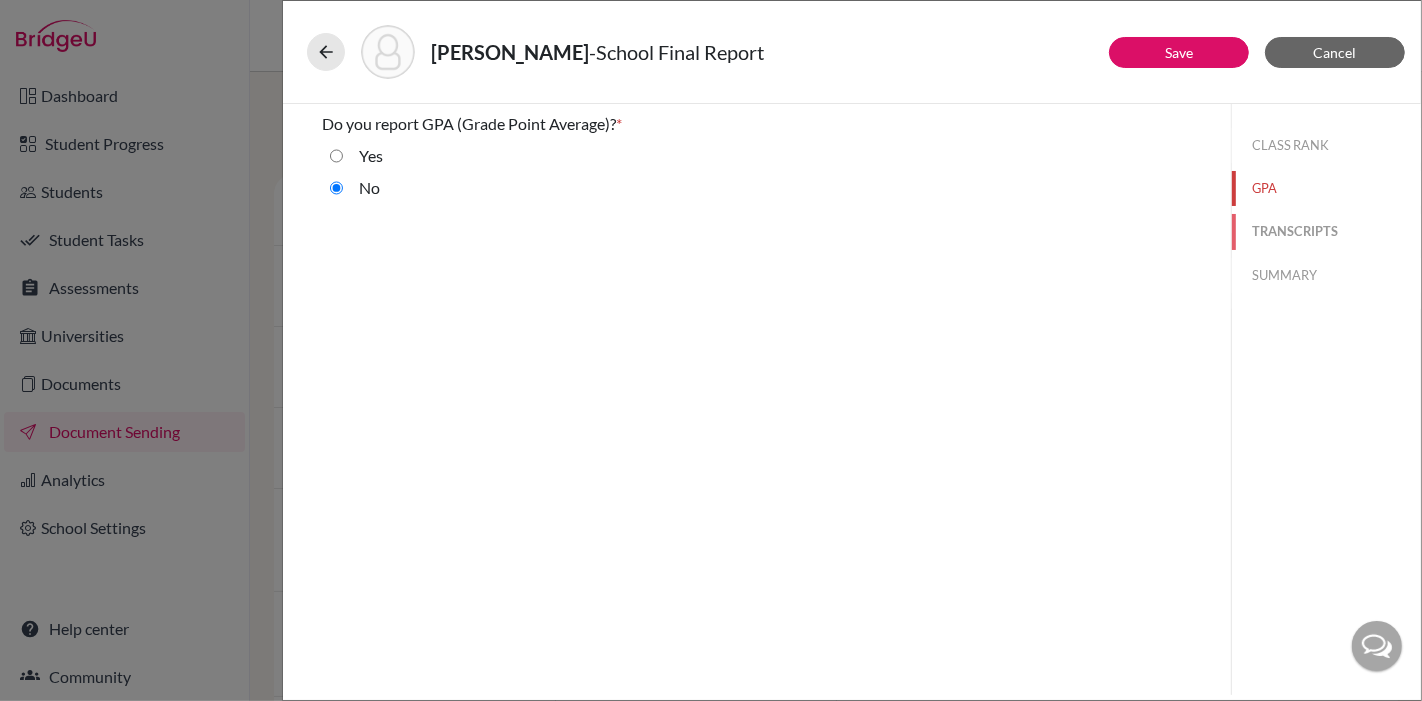 click on "TRANSCRIPTS" at bounding box center [1326, 231] 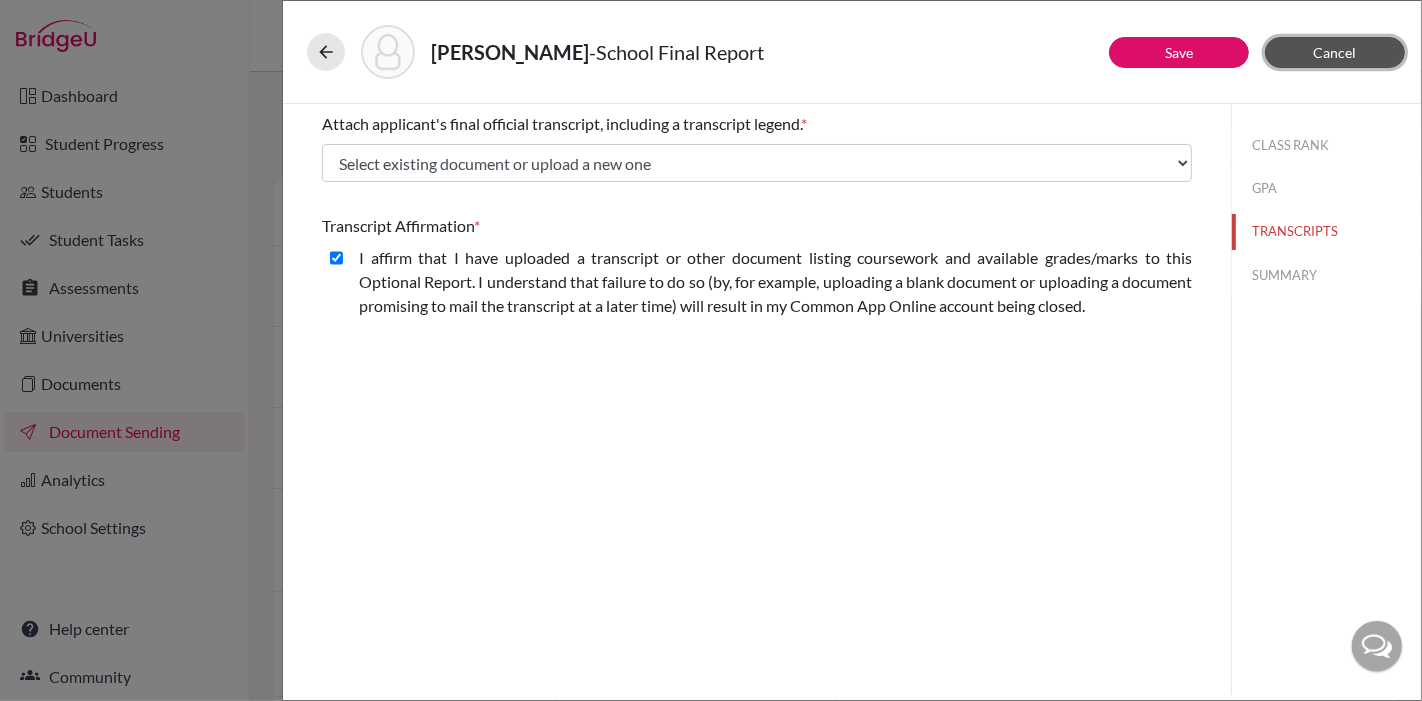click on "Cancel" at bounding box center (1335, 52) 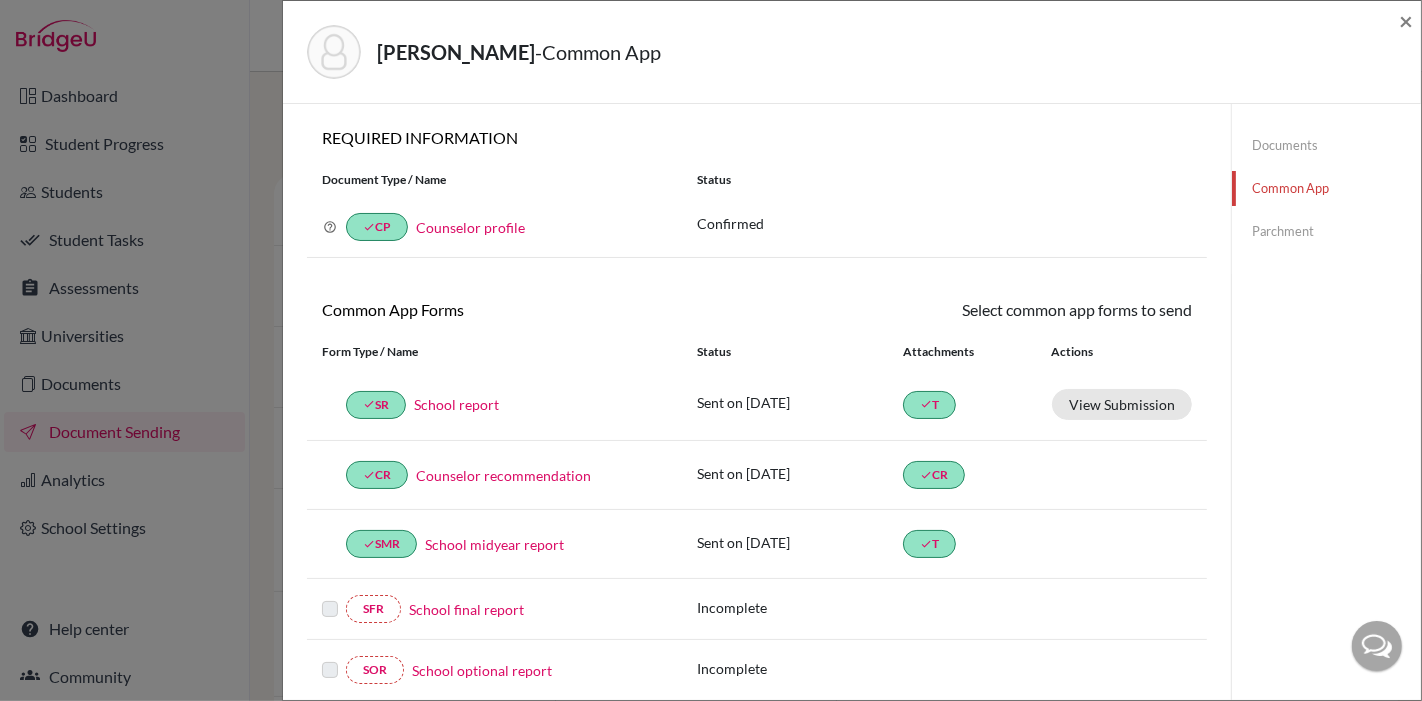 click on "Documents" 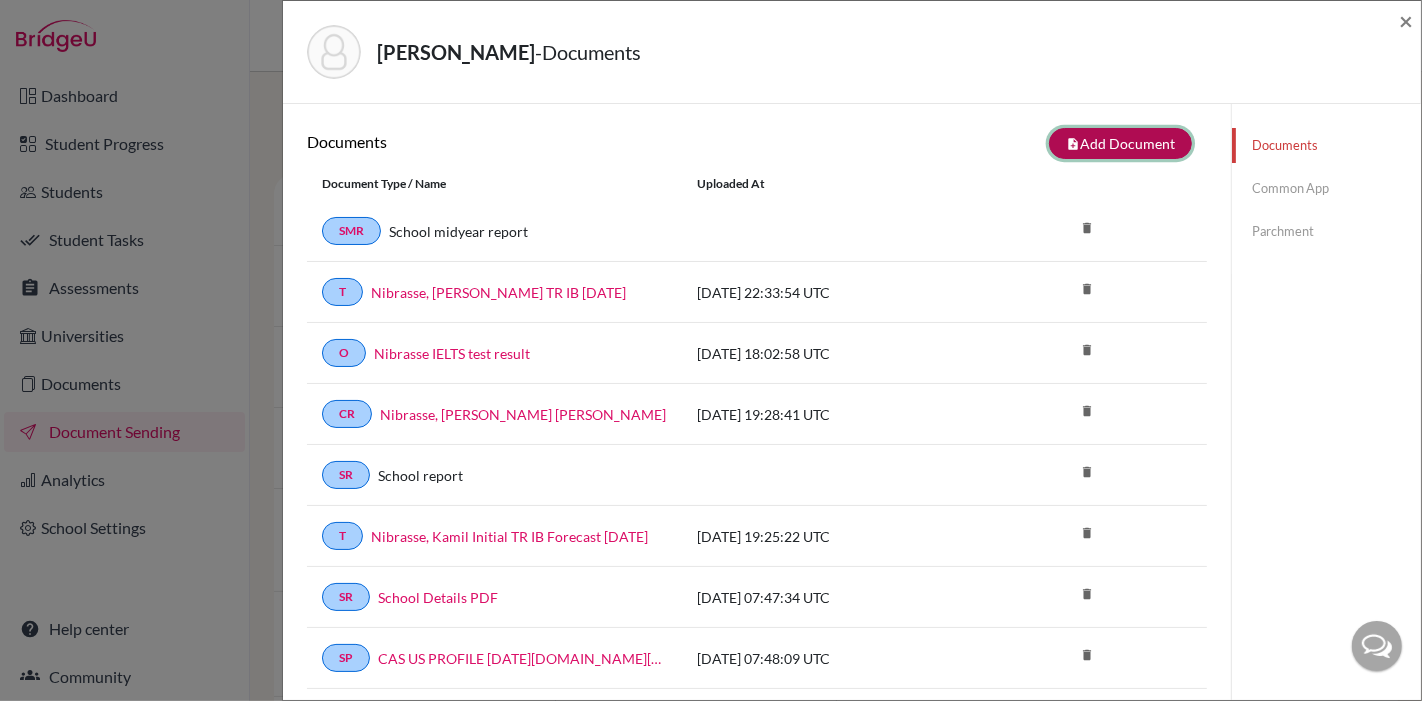 click on "note_add  Add Document" at bounding box center [1120, 143] 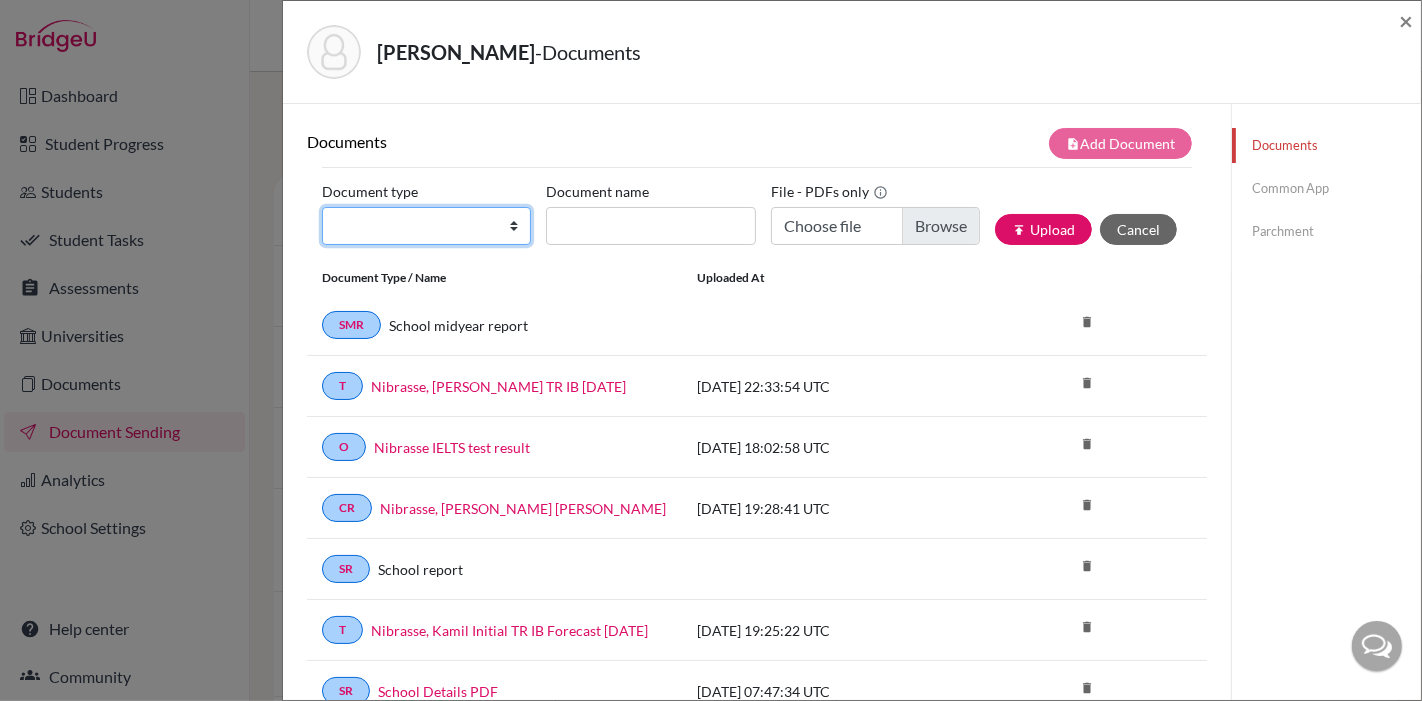 click on "Change explanation for Common App reports Counselor recommendation International official results School profile School report Teacher recommendation Transcript Transcript Courses Other" at bounding box center [426, 226] 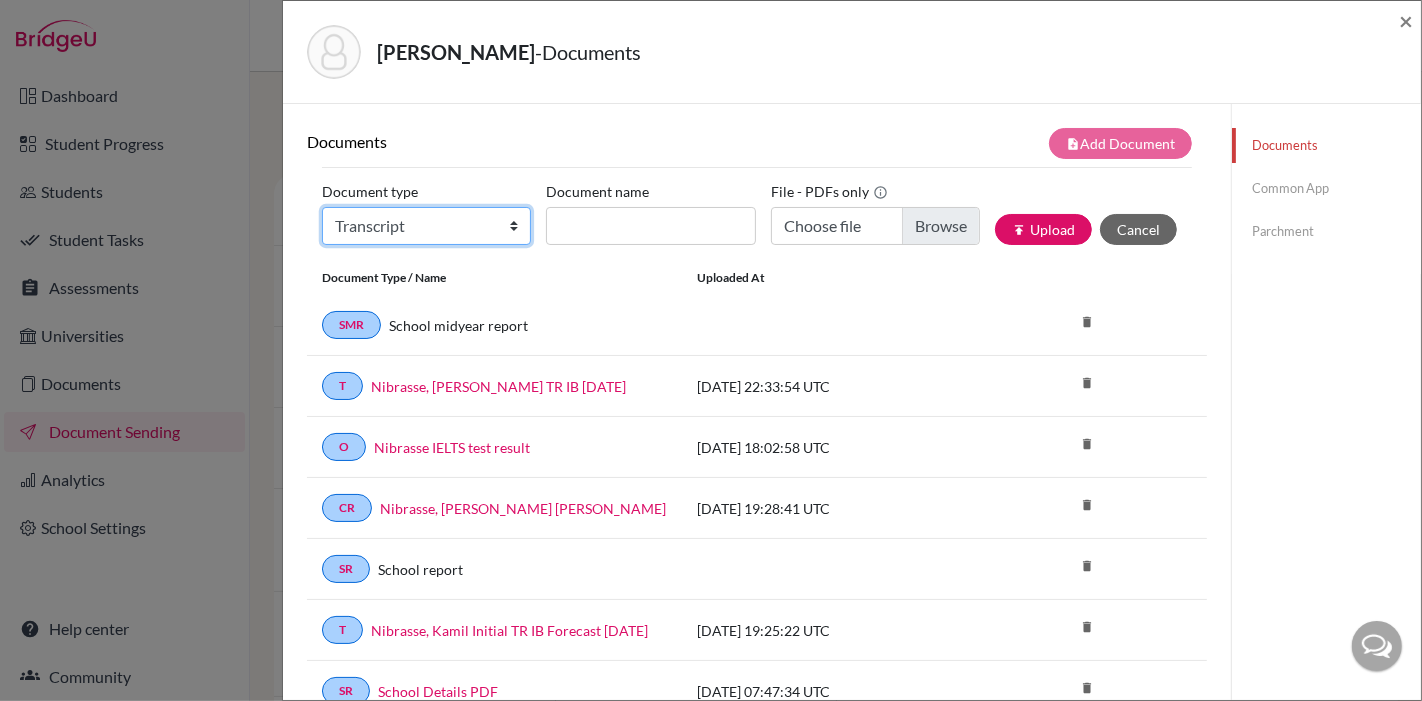 click on "Change explanation for Common App reports Counselor recommendation International official results School profile School report Teacher recommendation Transcript Transcript Courses Other" at bounding box center [426, 226] 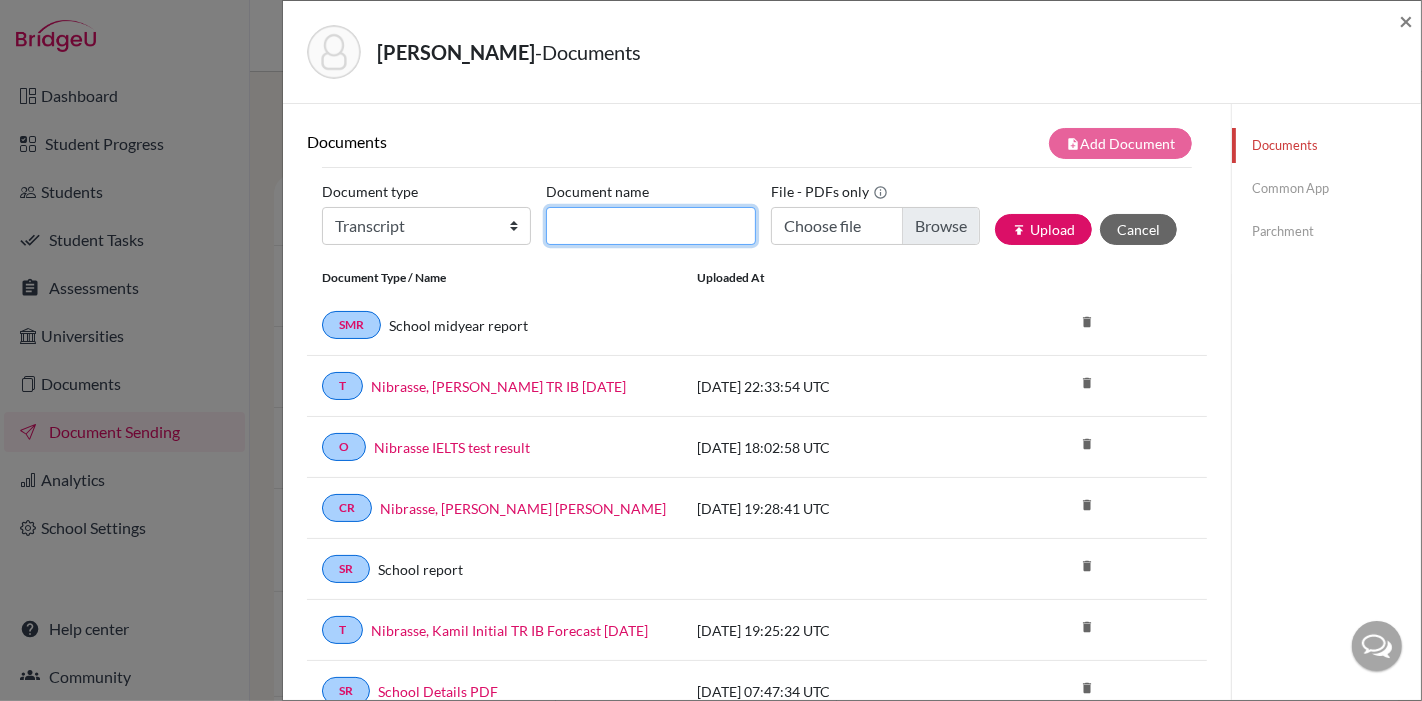 click on "Document name" 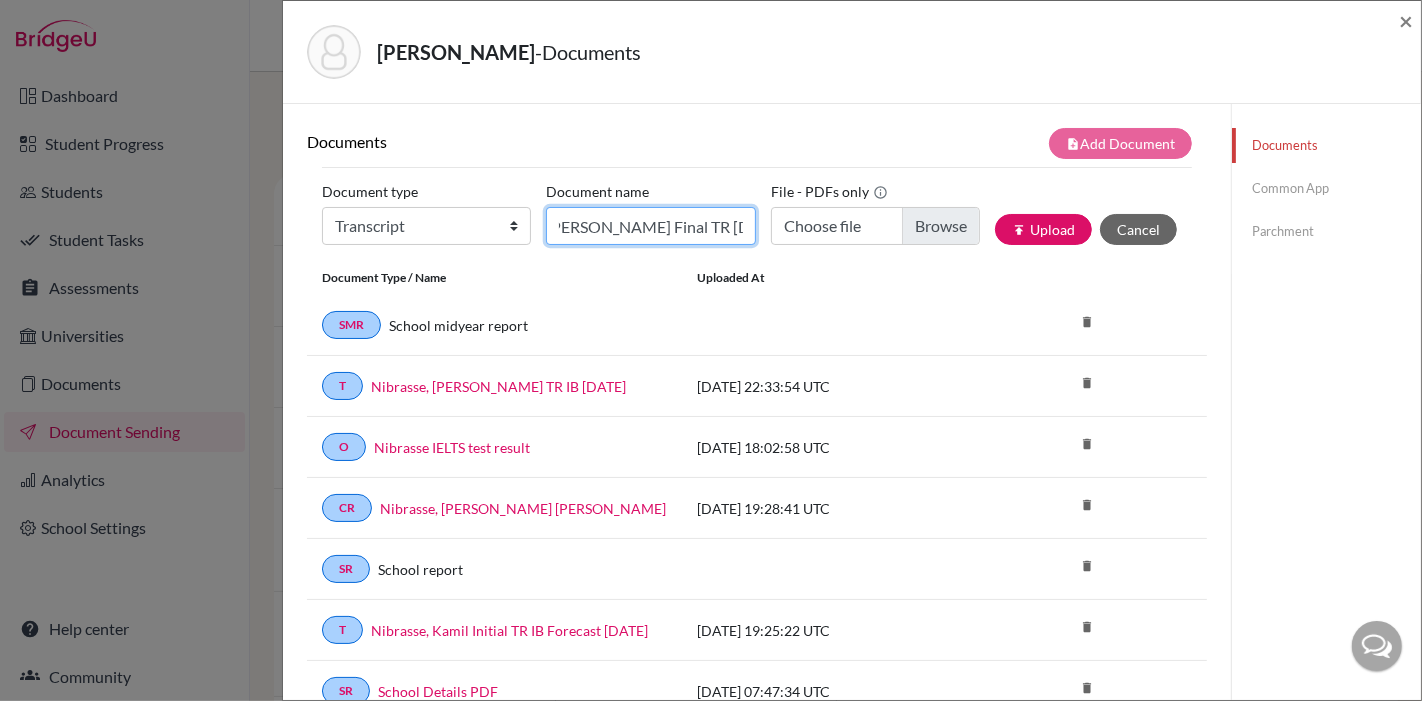 scroll, scrollTop: 0, scrollLeft: 70, axis: horizontal 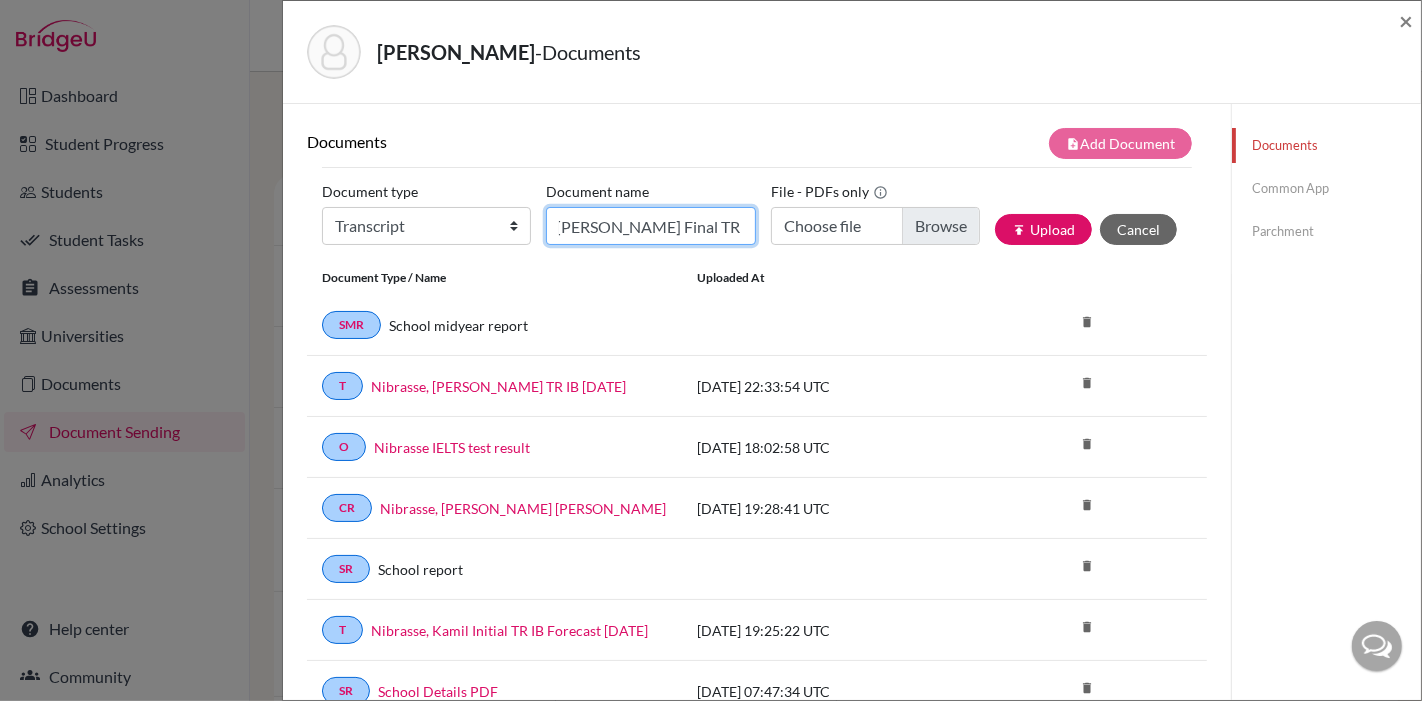 type on "Nibrasse, Kamil Final TR June 2025" 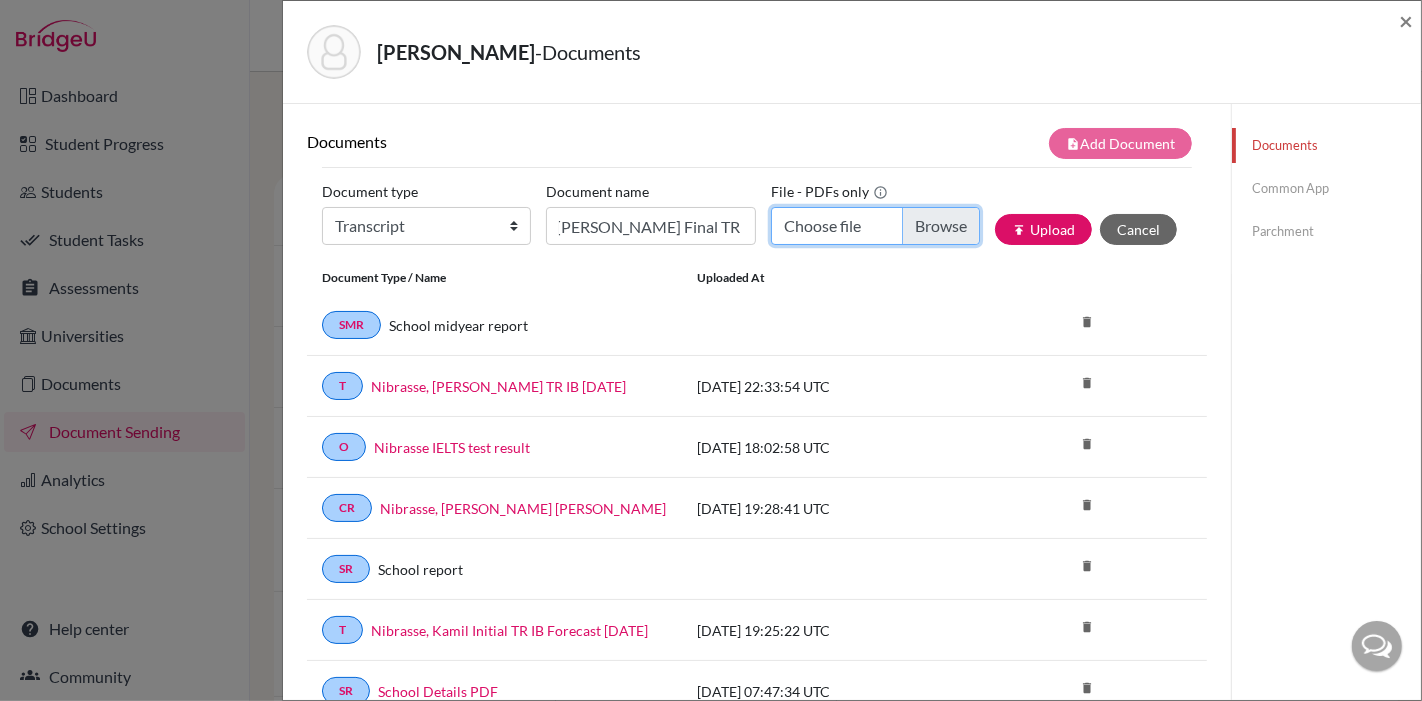 scroll, scrollTop: 0, scrollLeft: 0, axis: both 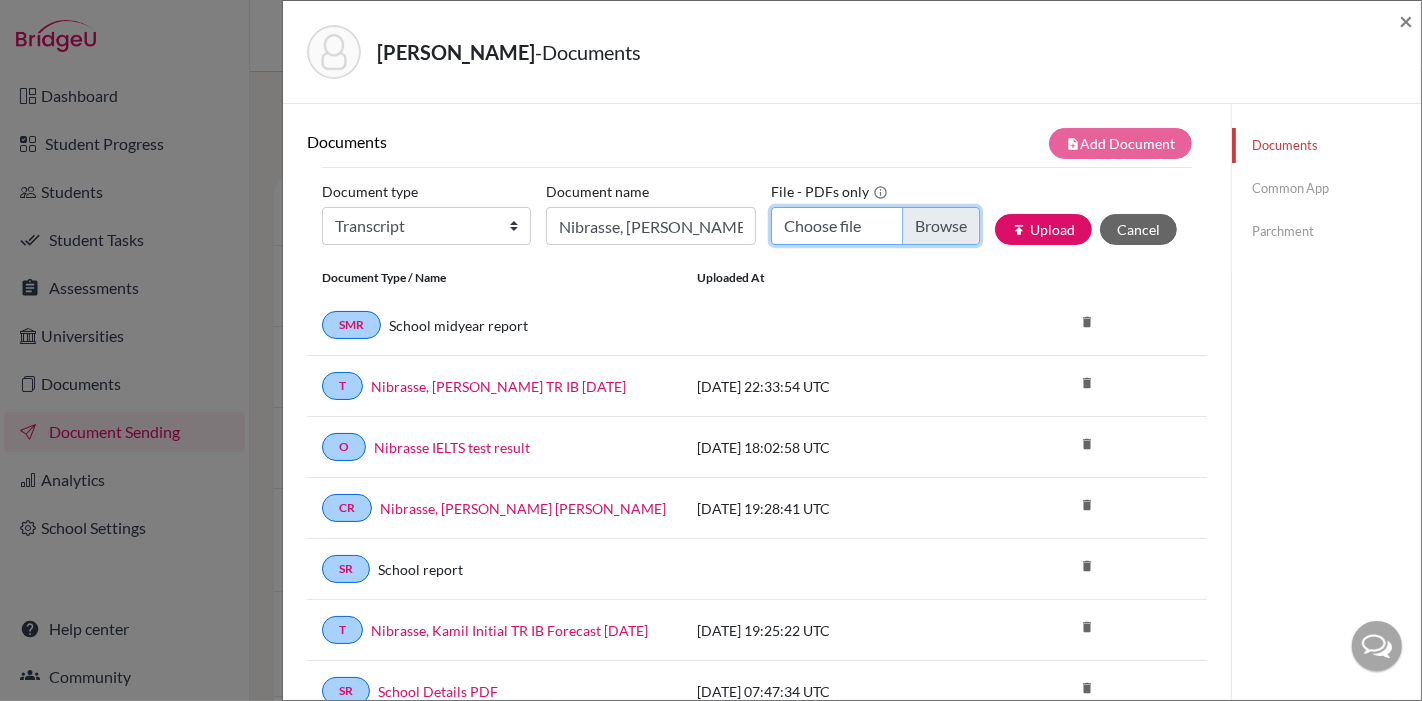 click on "Choose file" at bounding box center (875, 226) 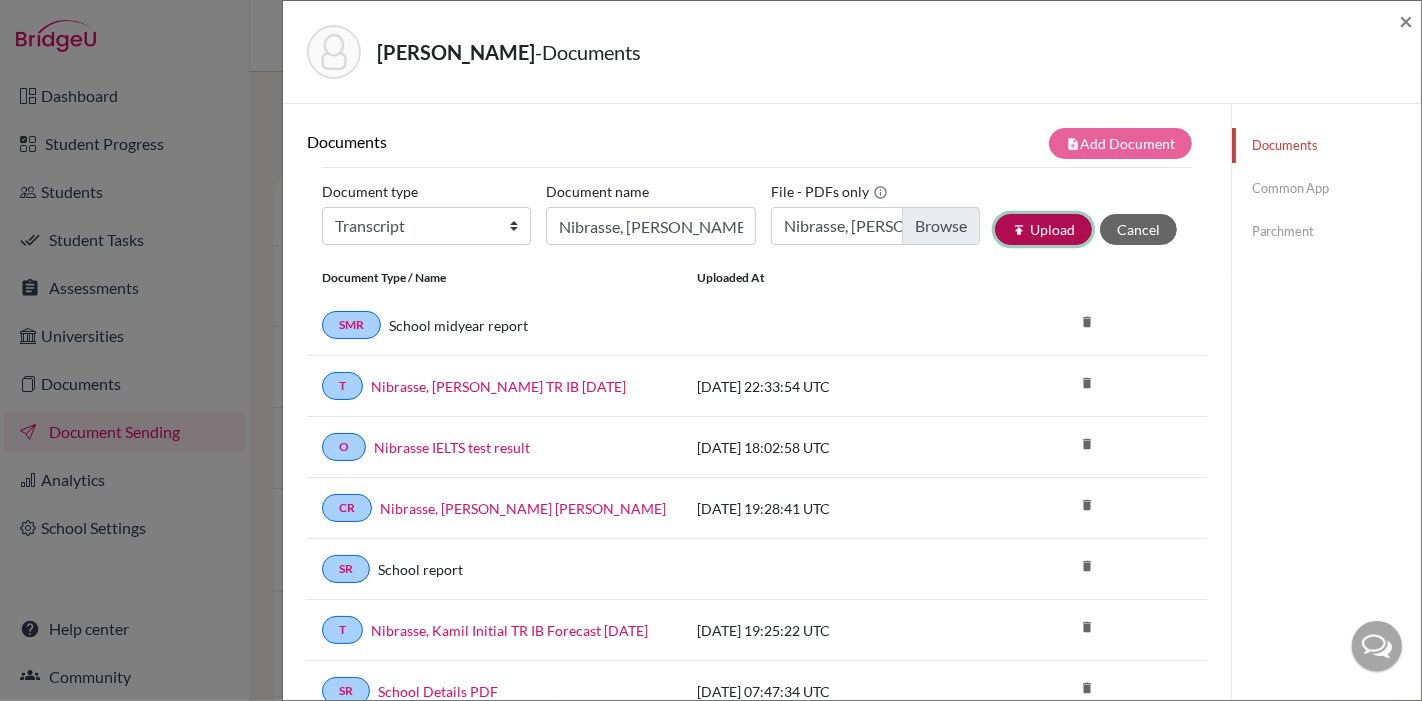 click on "publish  Upload" at bounding box center [1043, 229] 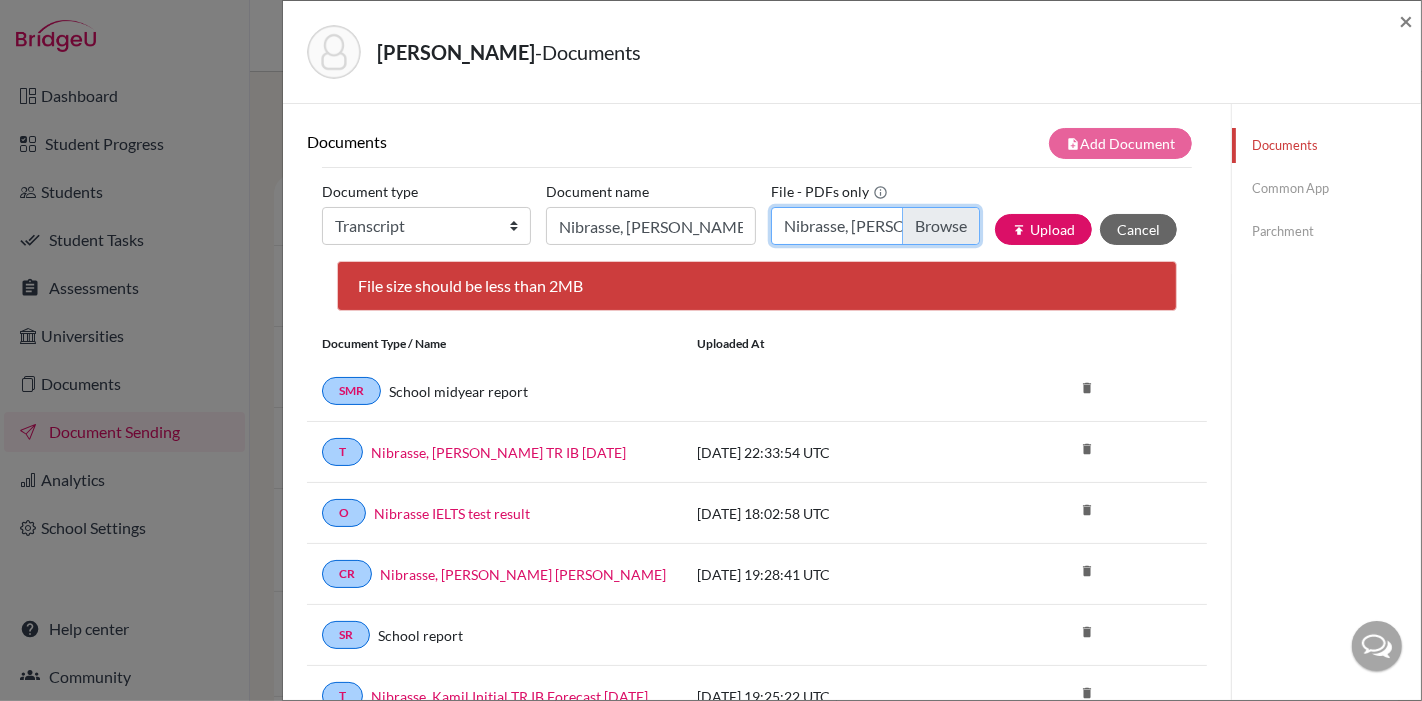 click on "Nibrasse, Kamil Final TR Official June 2025.pdf" at bounding box center [875, 226] 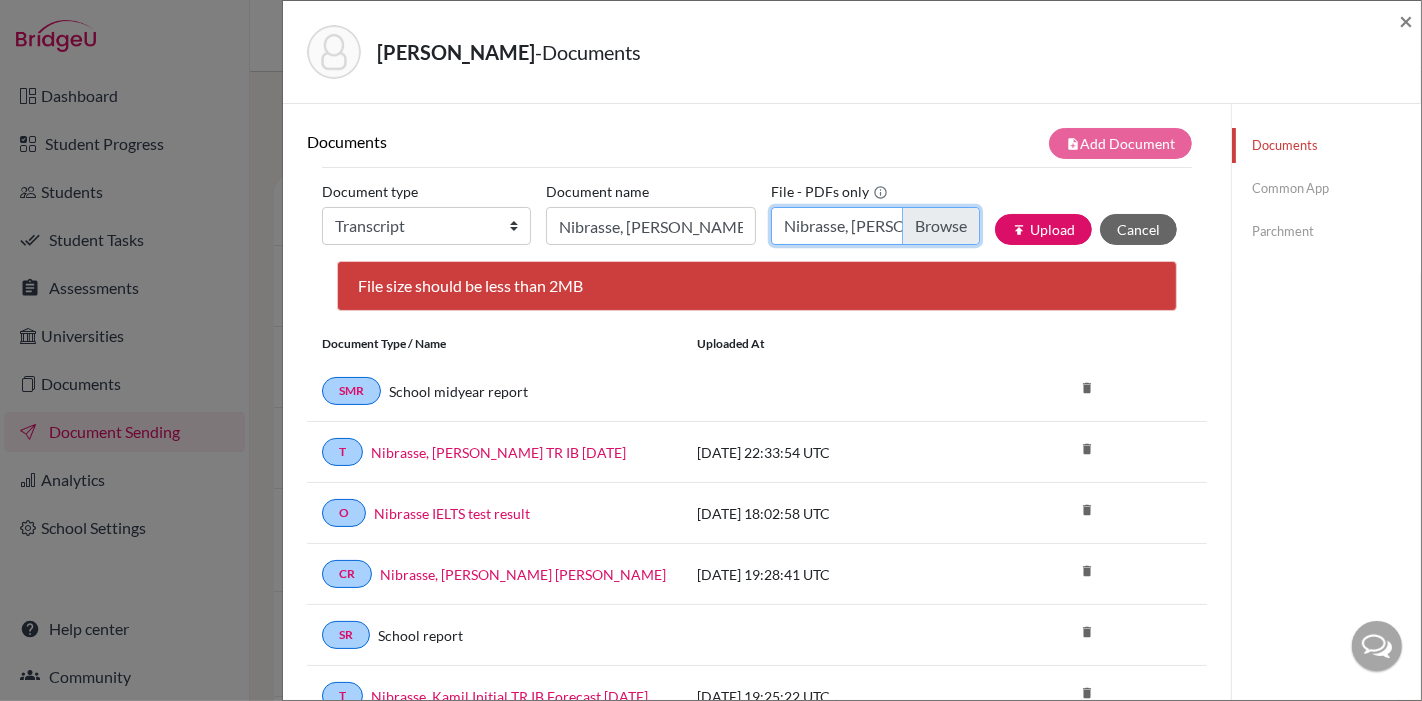 type on "C:\fakepath\Nibrasse, Kamil Final TR Official June 2025 Optimized.pdf" 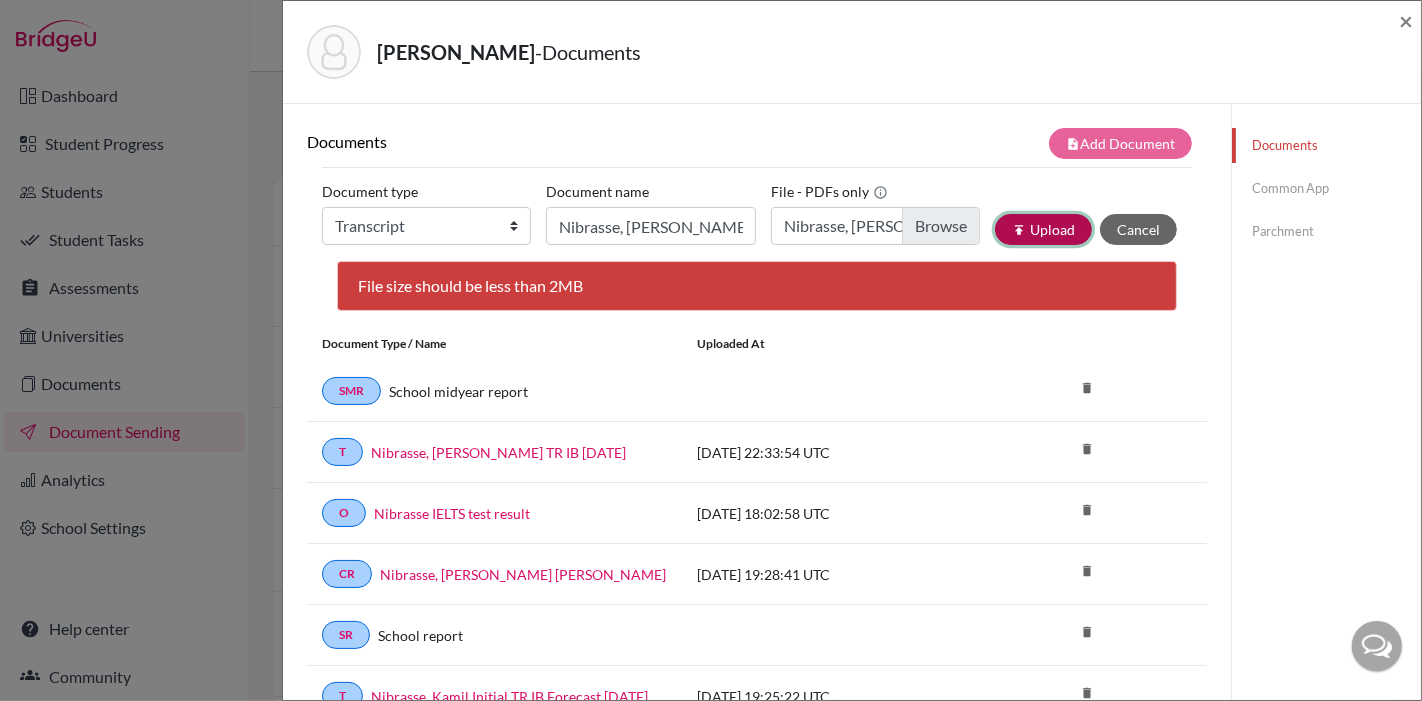 click on "publish  Upload" at bounding box center (1043, 229) 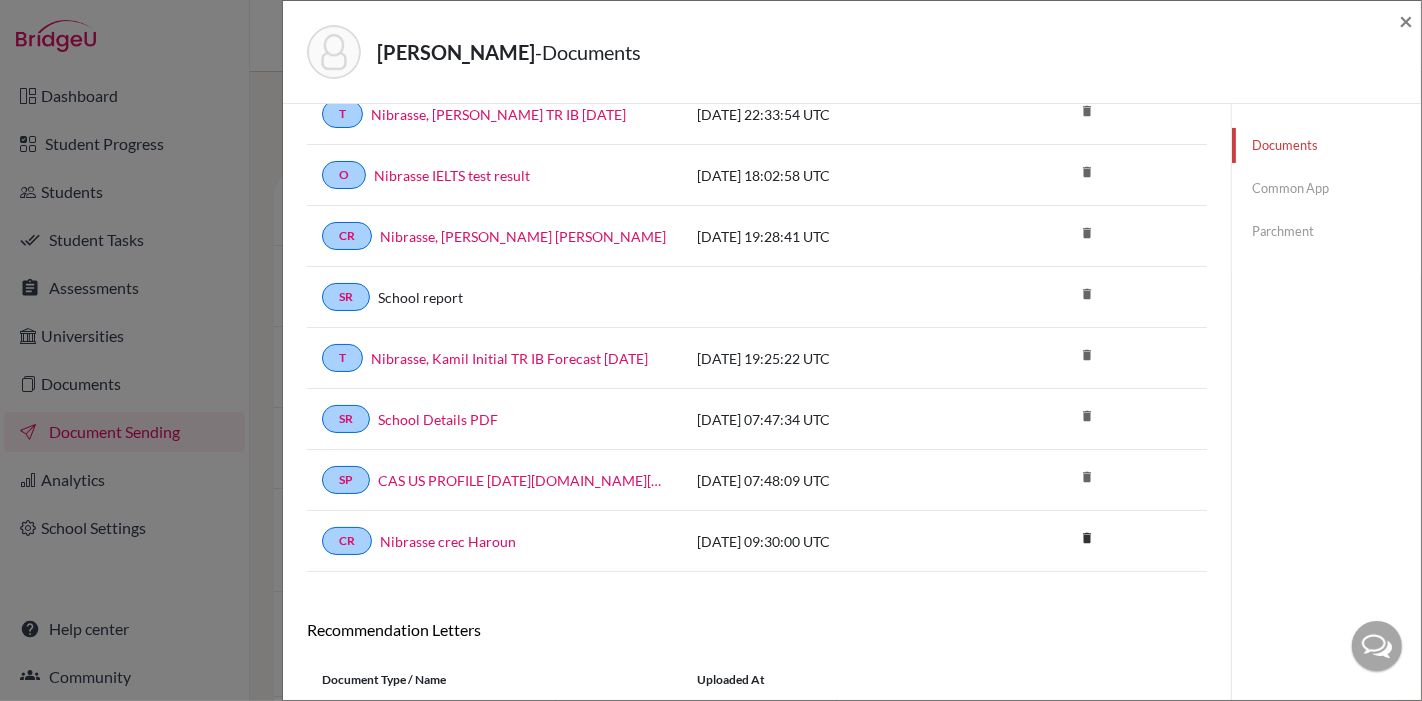 scroll, scrollTop: 0, scrollLeft: 0, axis: both 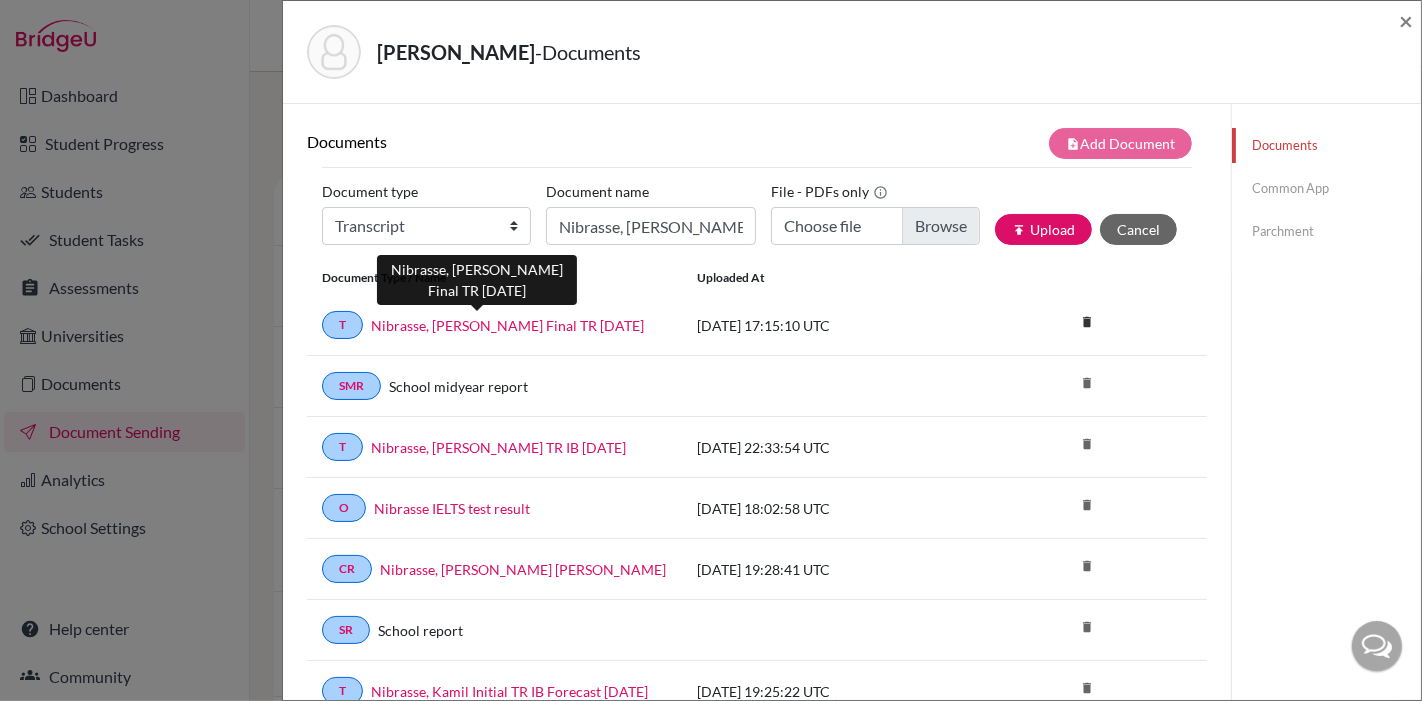 click on "Nibrasse, Kamil Final TR June 2025" at bounding box center (507, 325) 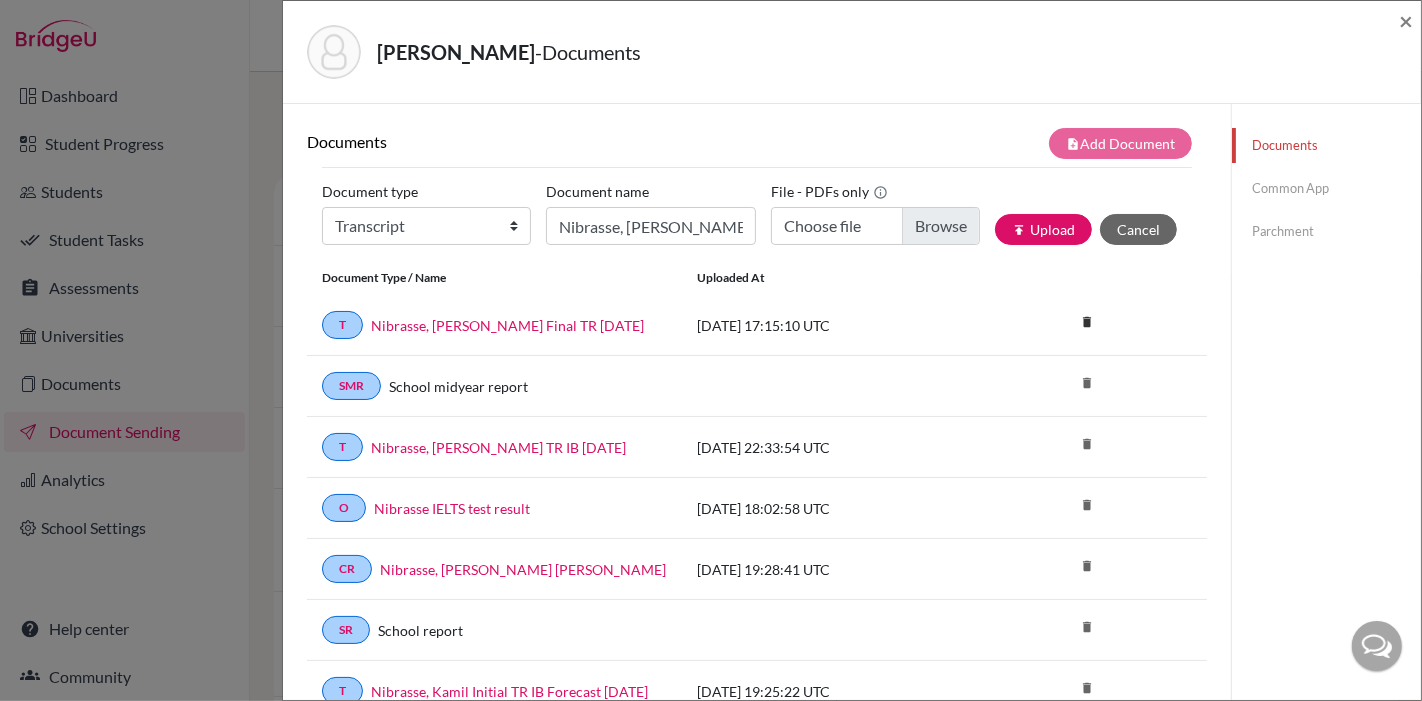 click on "Common App" 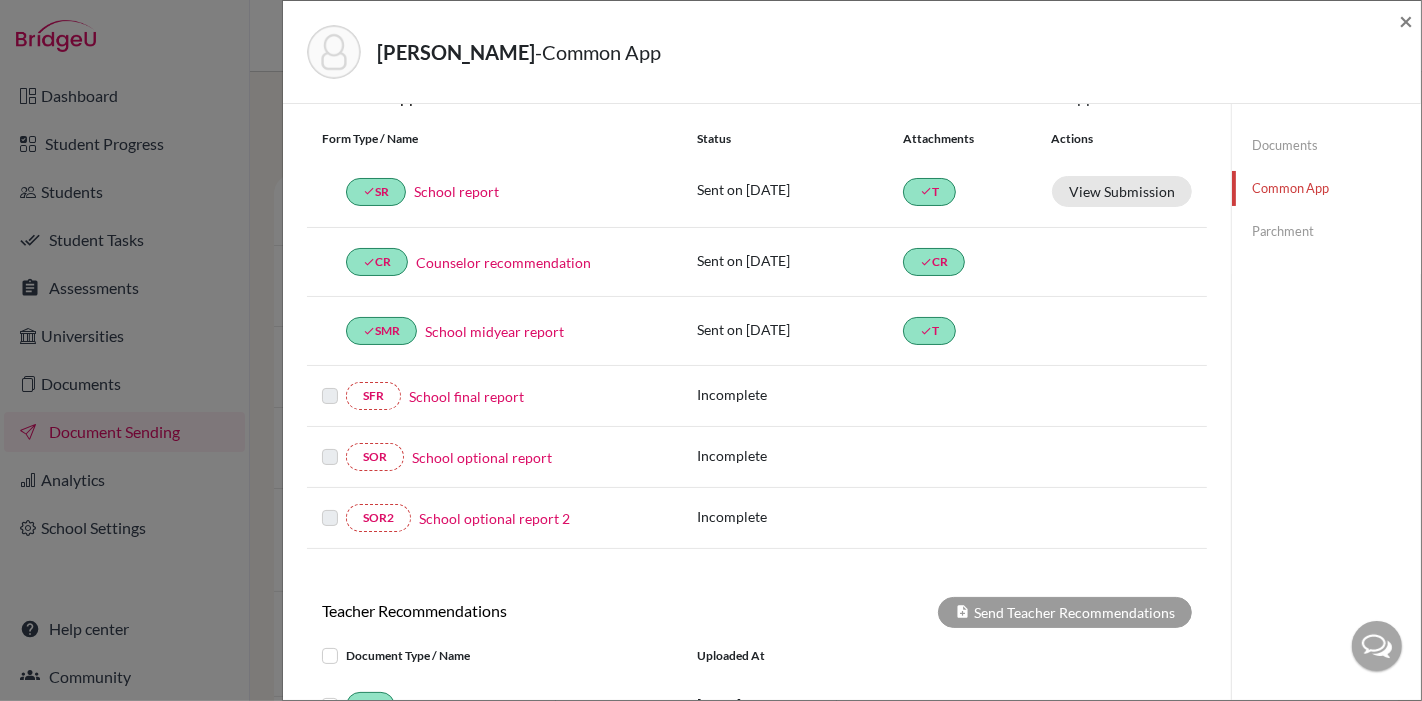 scroll, scrollTop: 222, scrollLeft: 0, axis: vertical 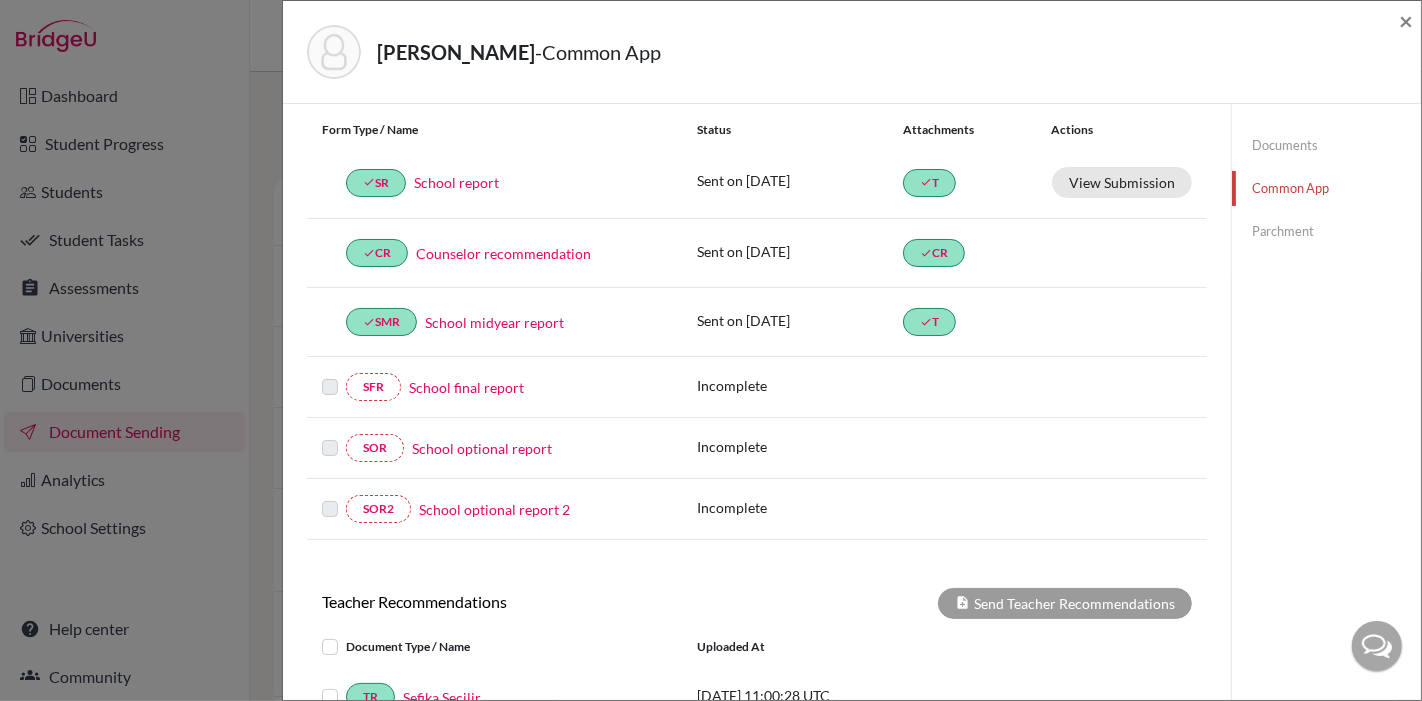click on "School final report" at bounding box center [466, 387] 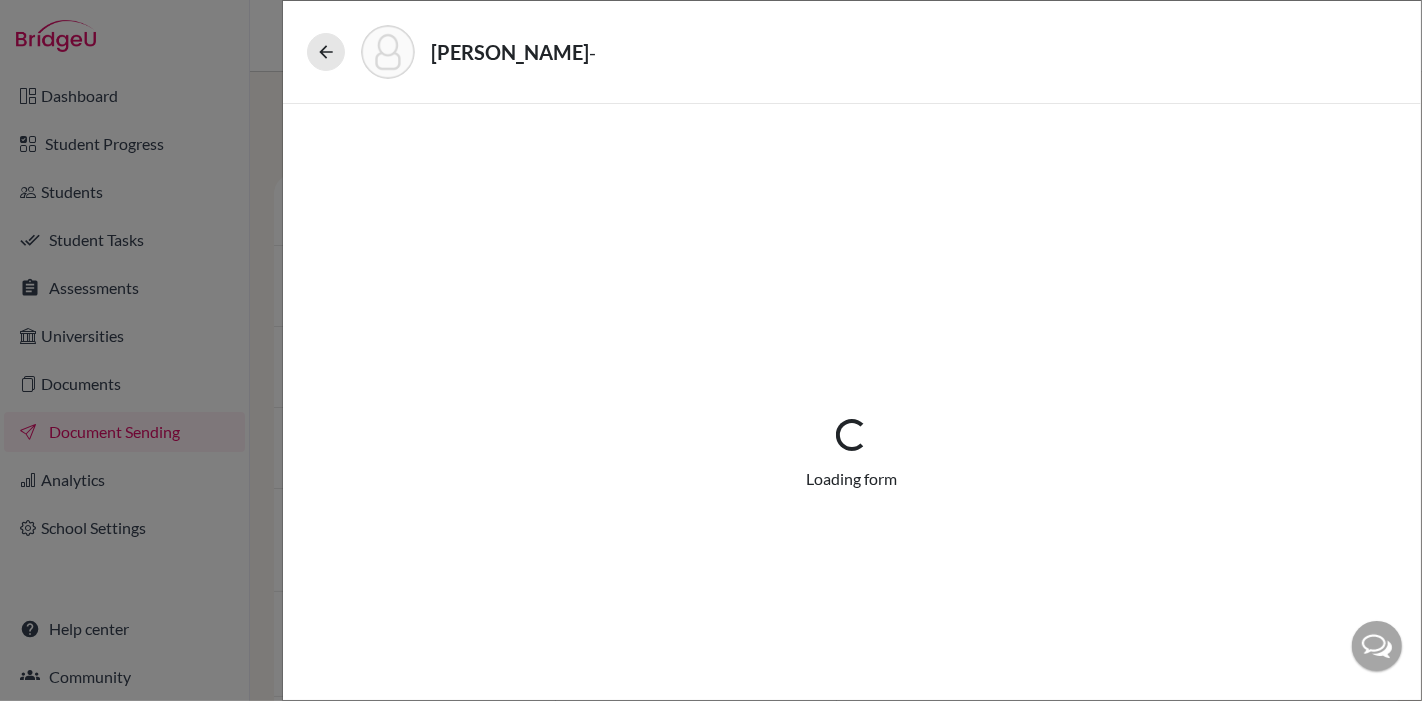 select on "5" 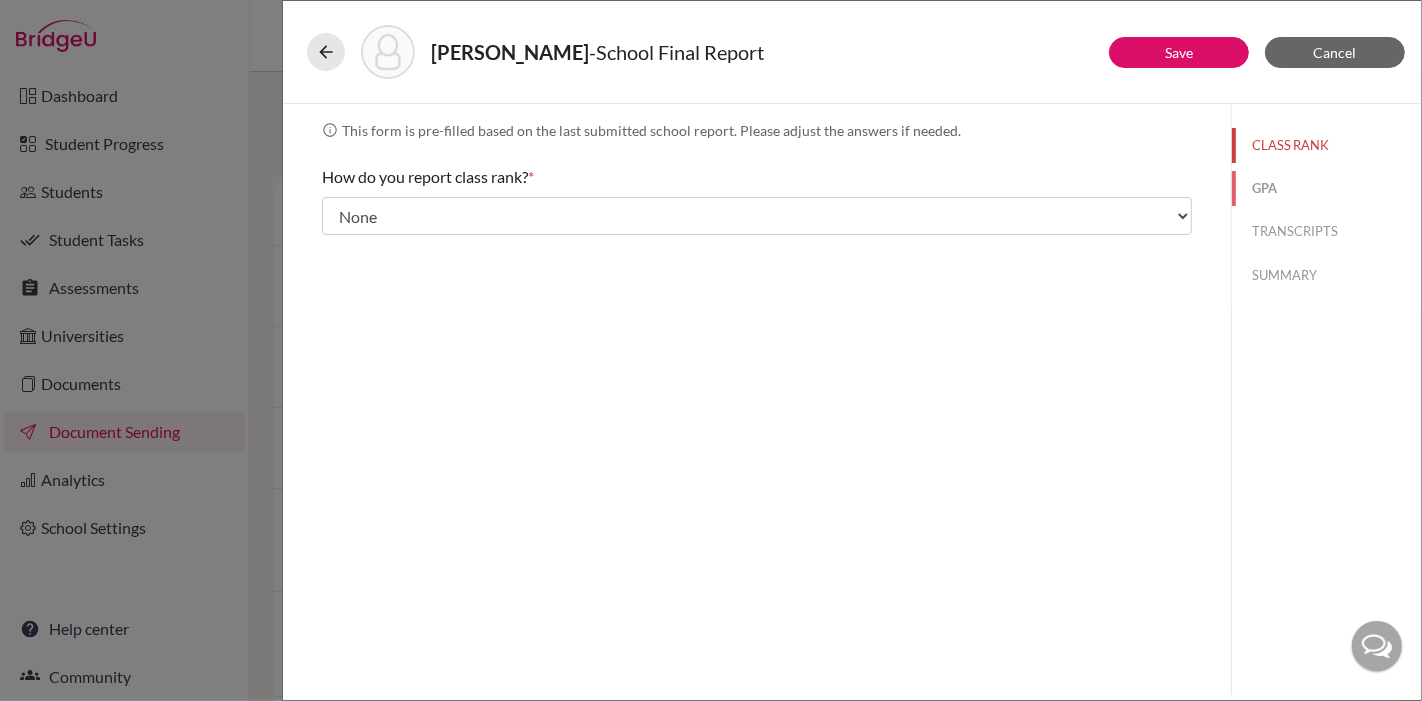 click on "GPA" at bounding box center [1326, 188] 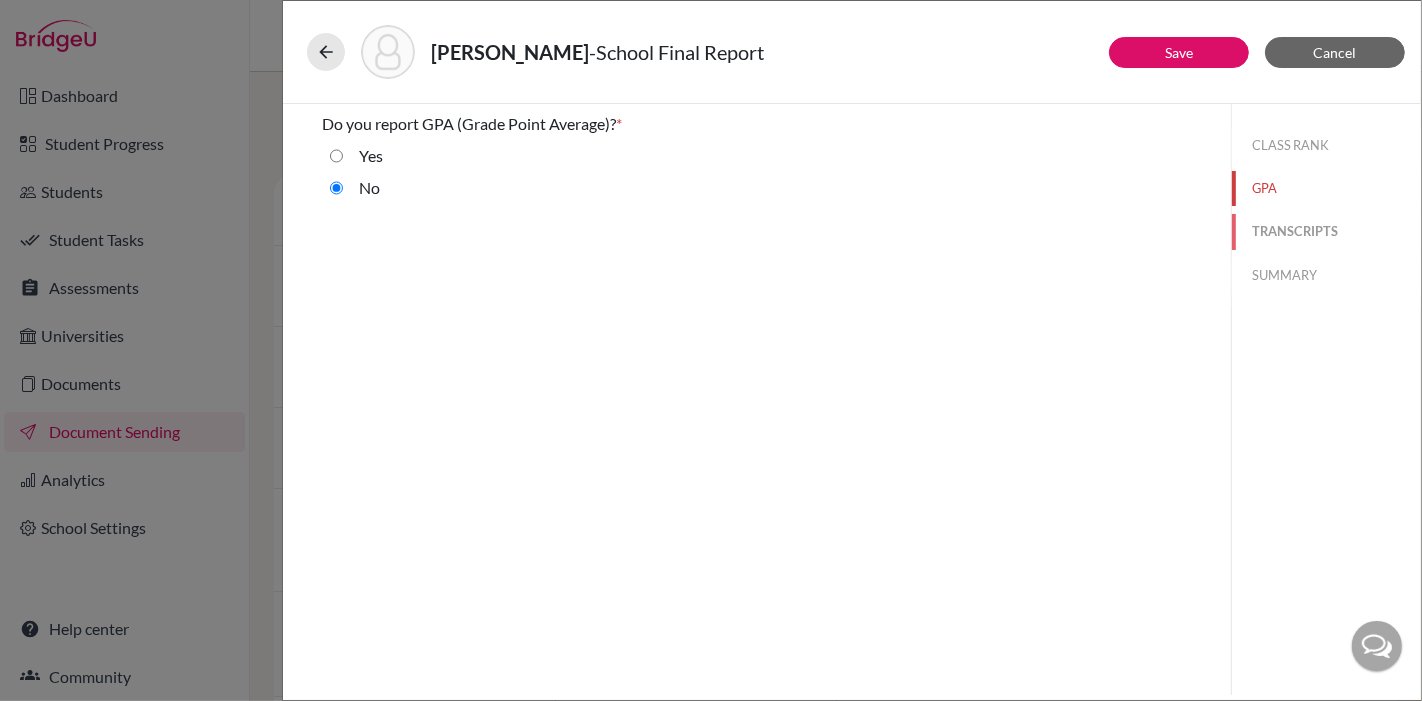click on "TRANSCRIPTS" at bounding box center (1326, 231) 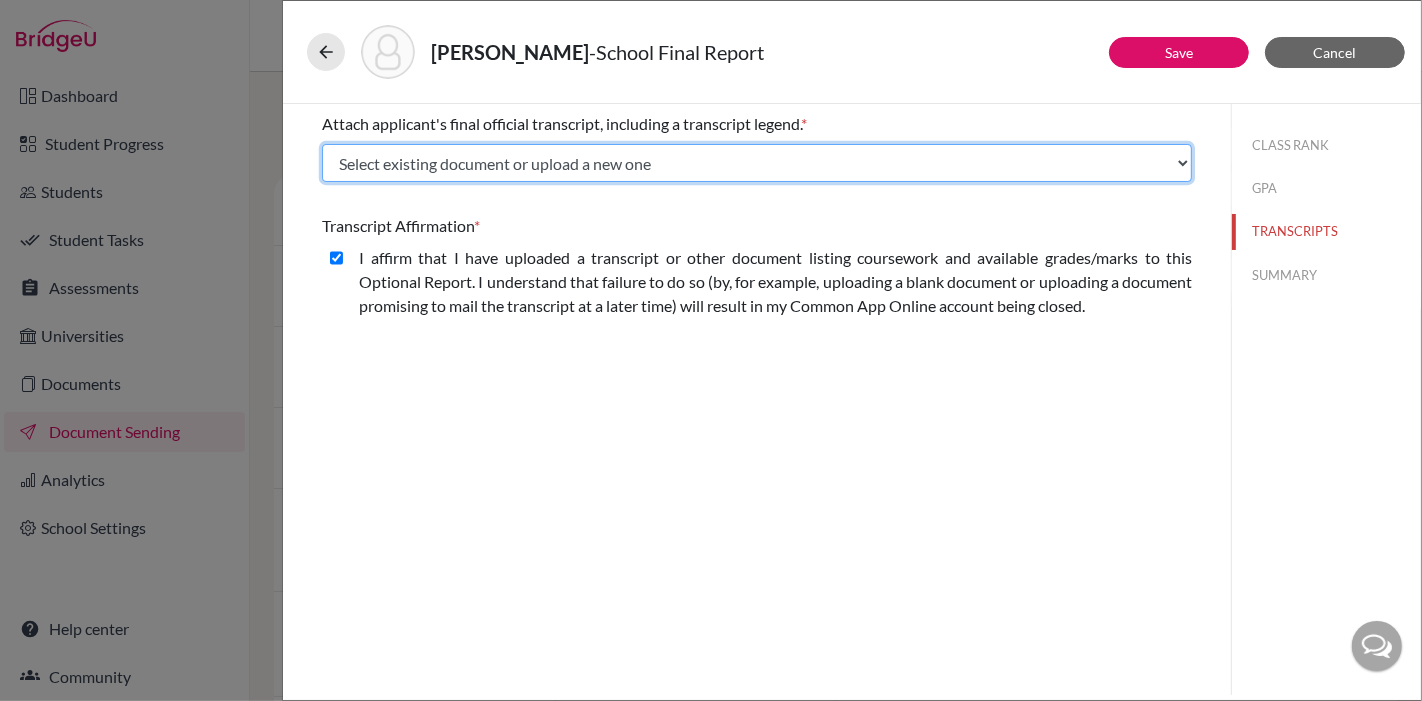 click on "Select existing document or upload a new one Nibrasse, Kamil Initial TR IB Forecast Oct 2024 Nibrasse, Kamil Midyear TR IB 16 Dec 24 Nibrasse, Kamil Final TR June 2025 Upload New File" 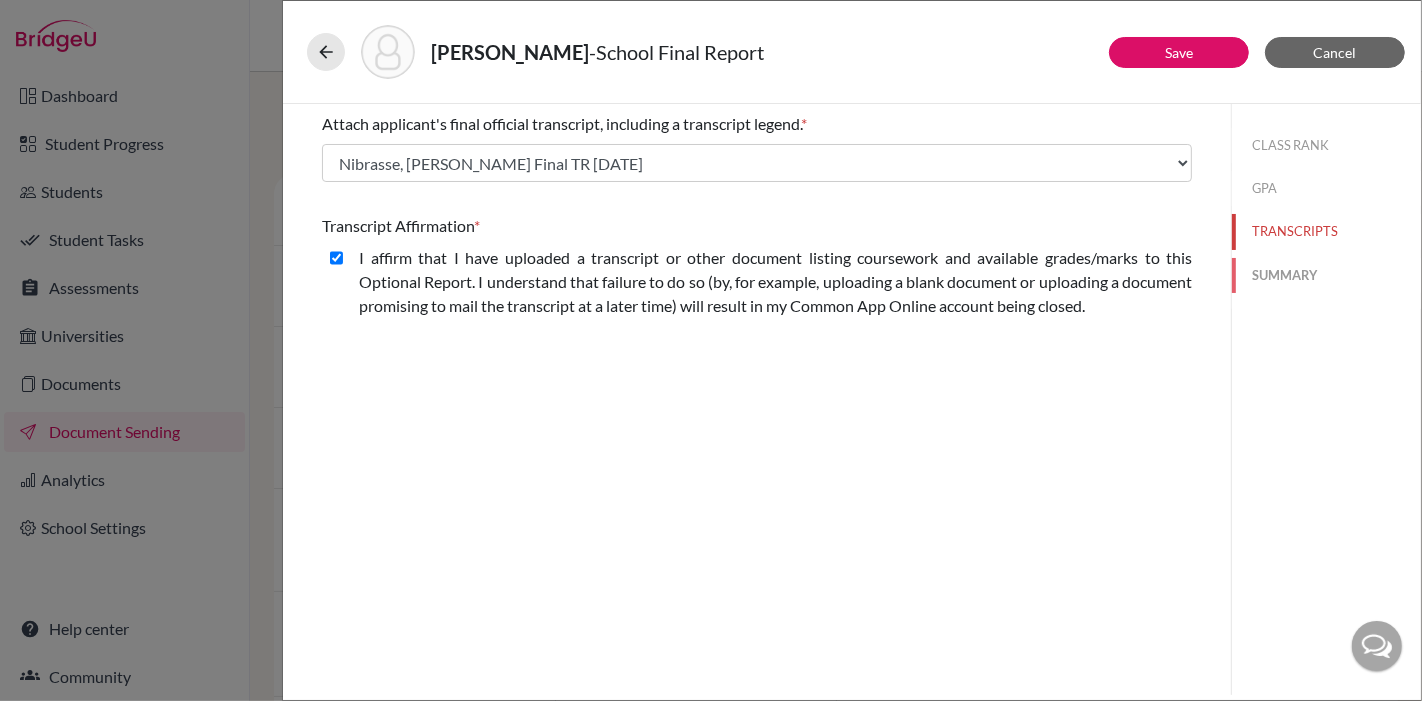 click on "SUMMARY" at bounding box center (1326, 275) 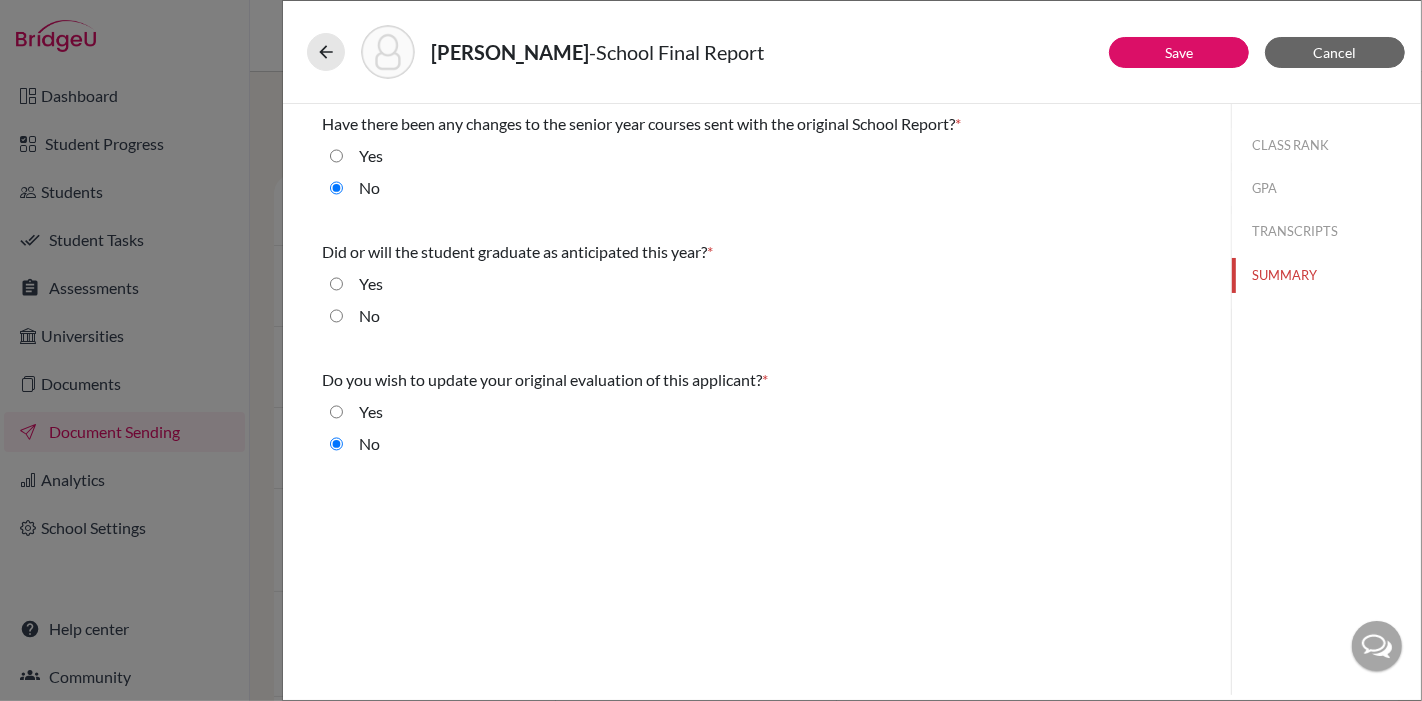 click on "Yes" at bounding box center (336, 284) 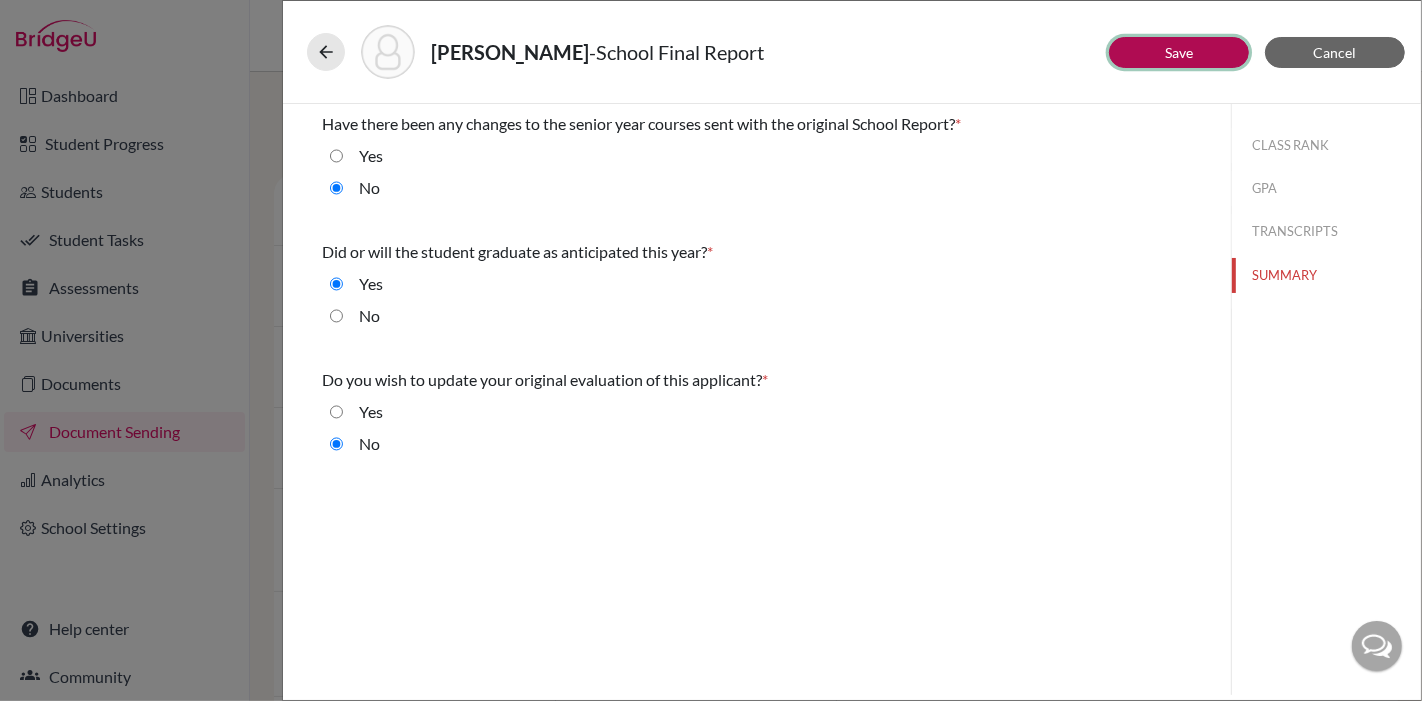click on "Save" at bounding box center [1179, 52] 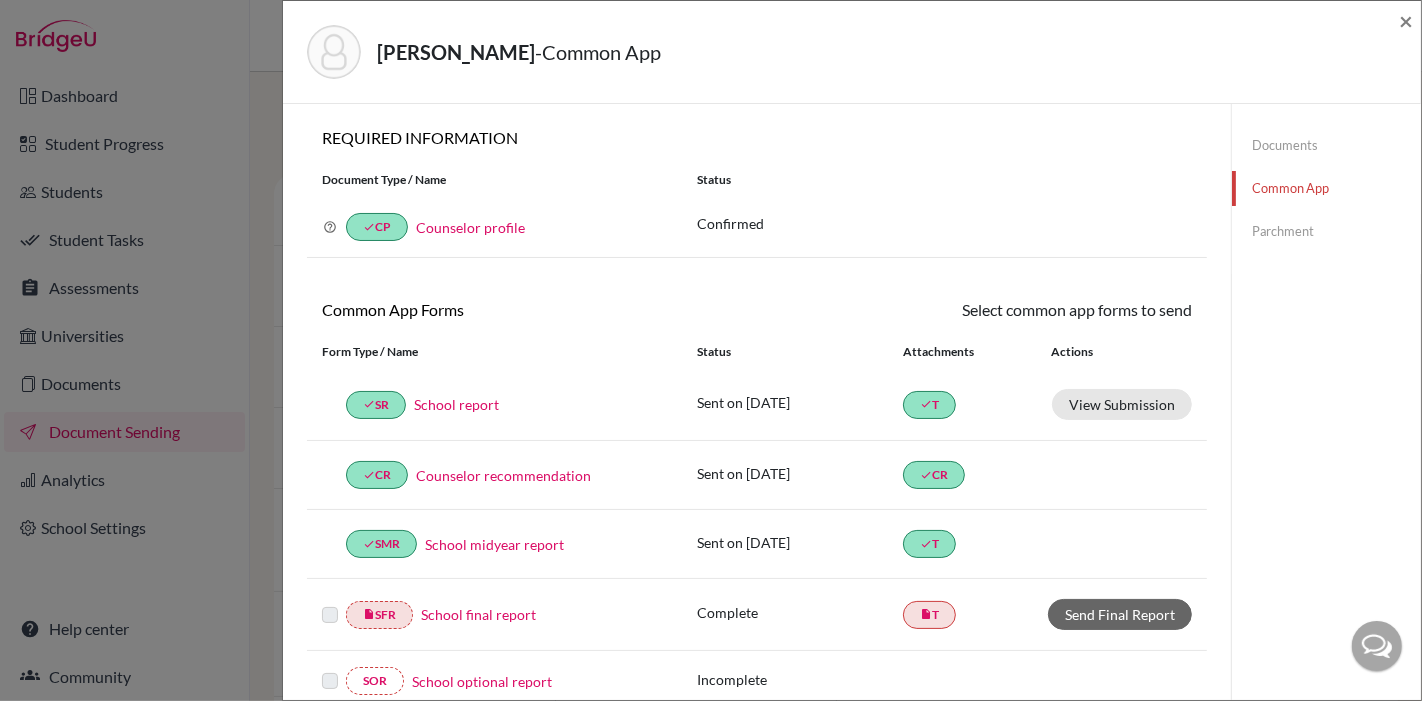 click on "School final report" at bounding box center [478, 614] 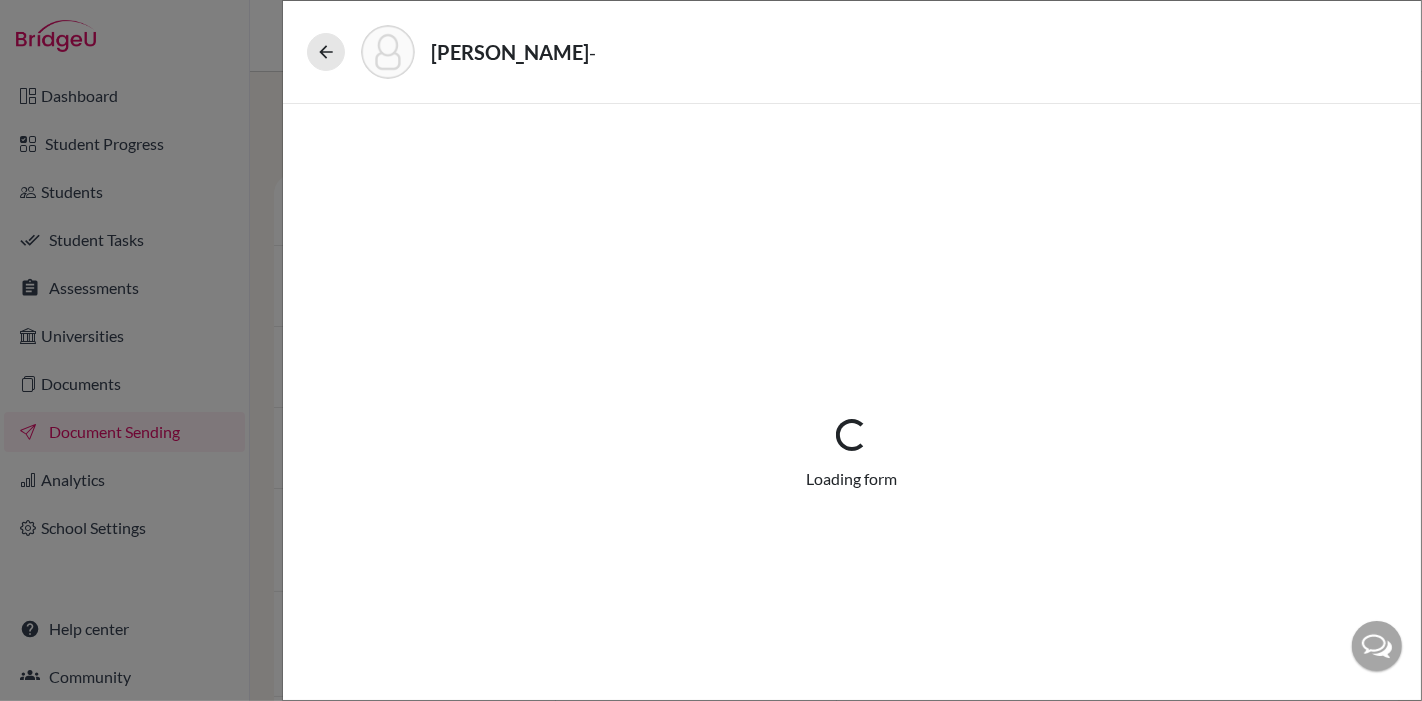 select on "5" 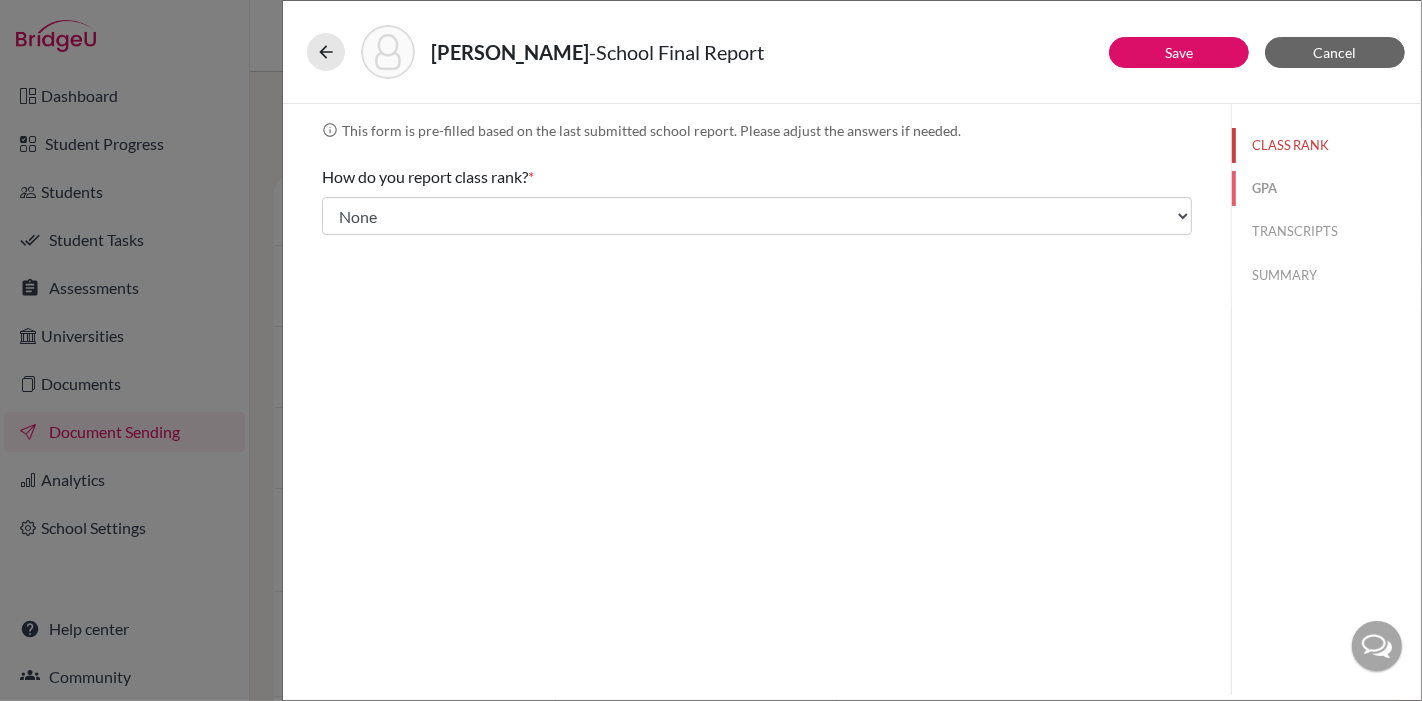 click on "GPA" at bounding box center [1326, 188] 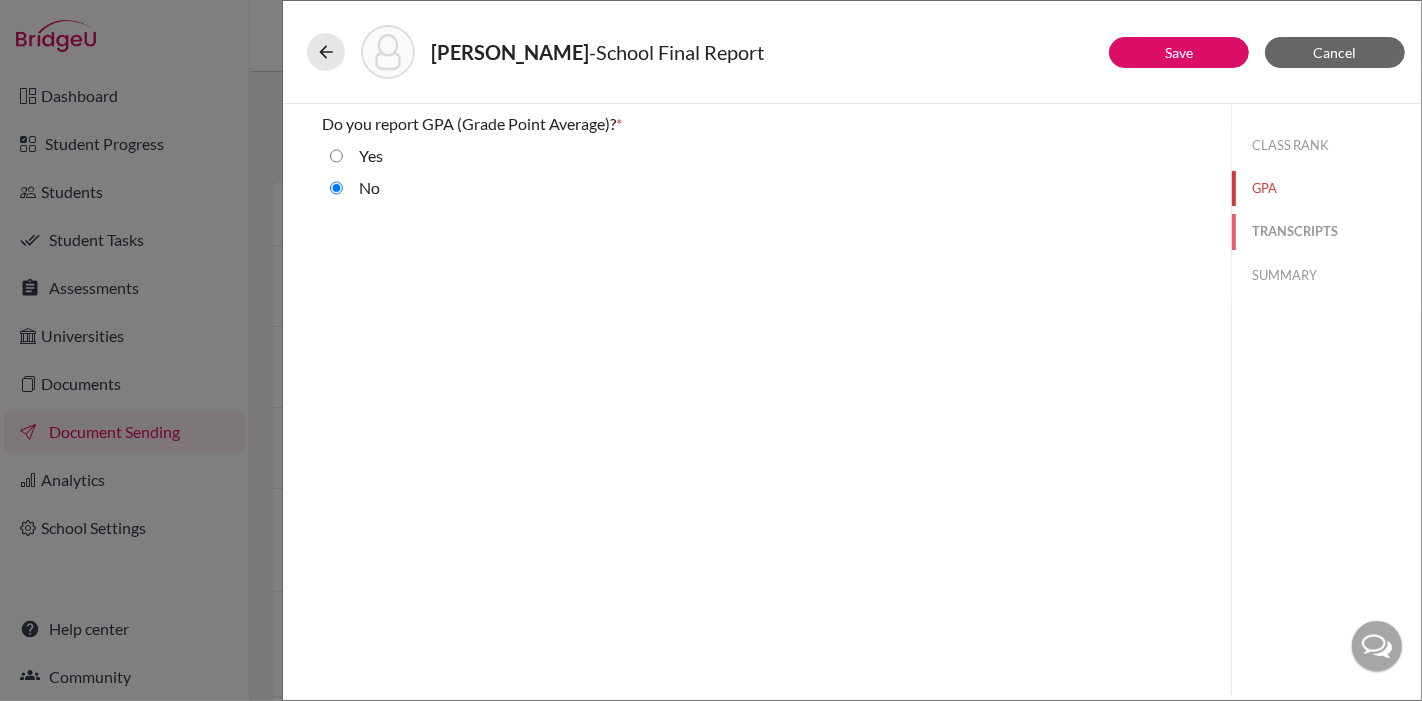 click on "TRANSCRIPTS" at bounding box center (1326, 231) 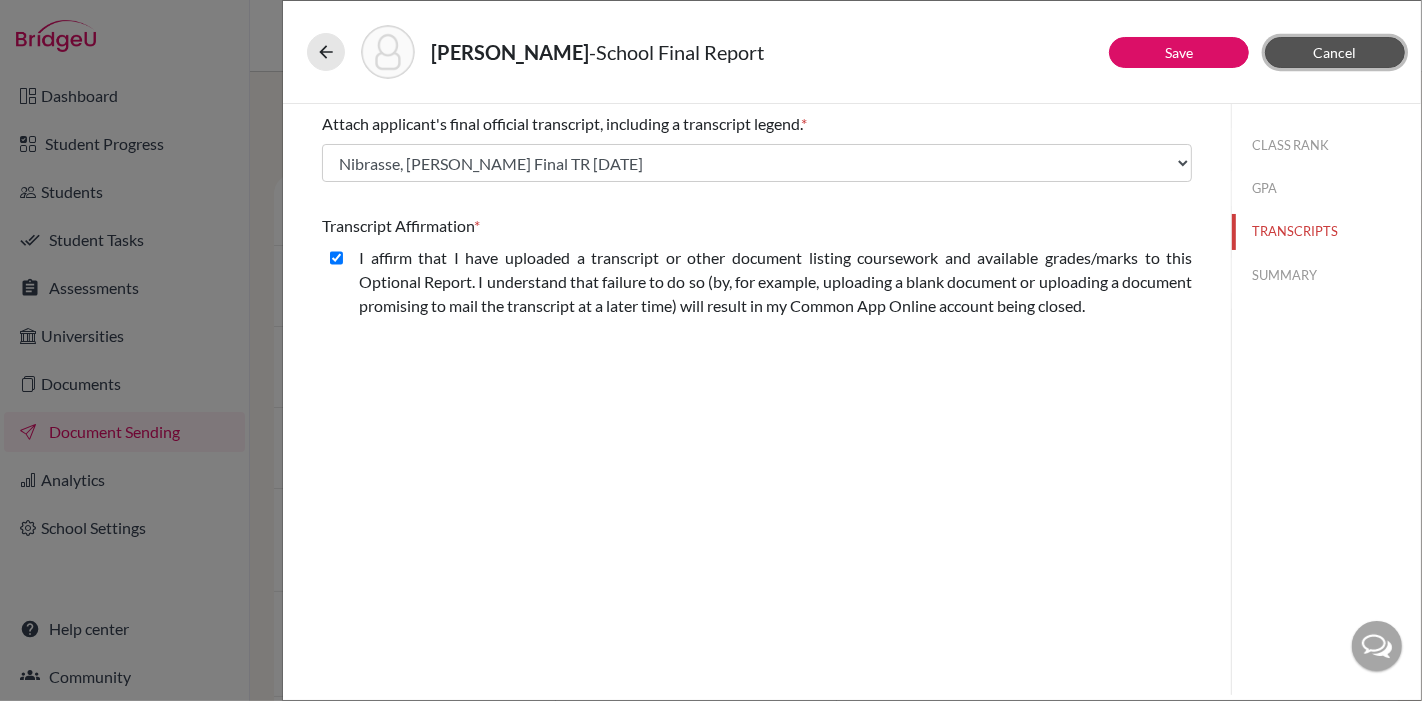 click on "Cancel" at bounding box center (1335, 52) 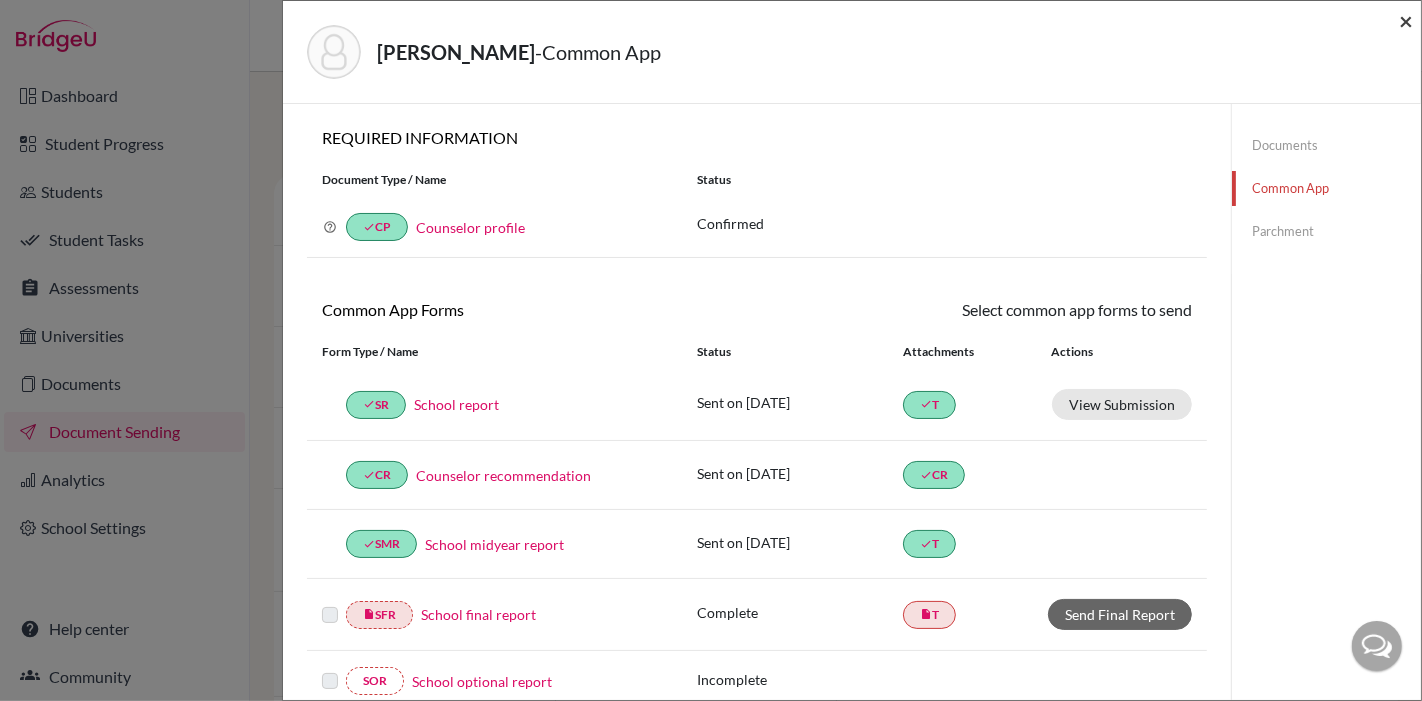 click on "×" at bounding box center (1406, 20) 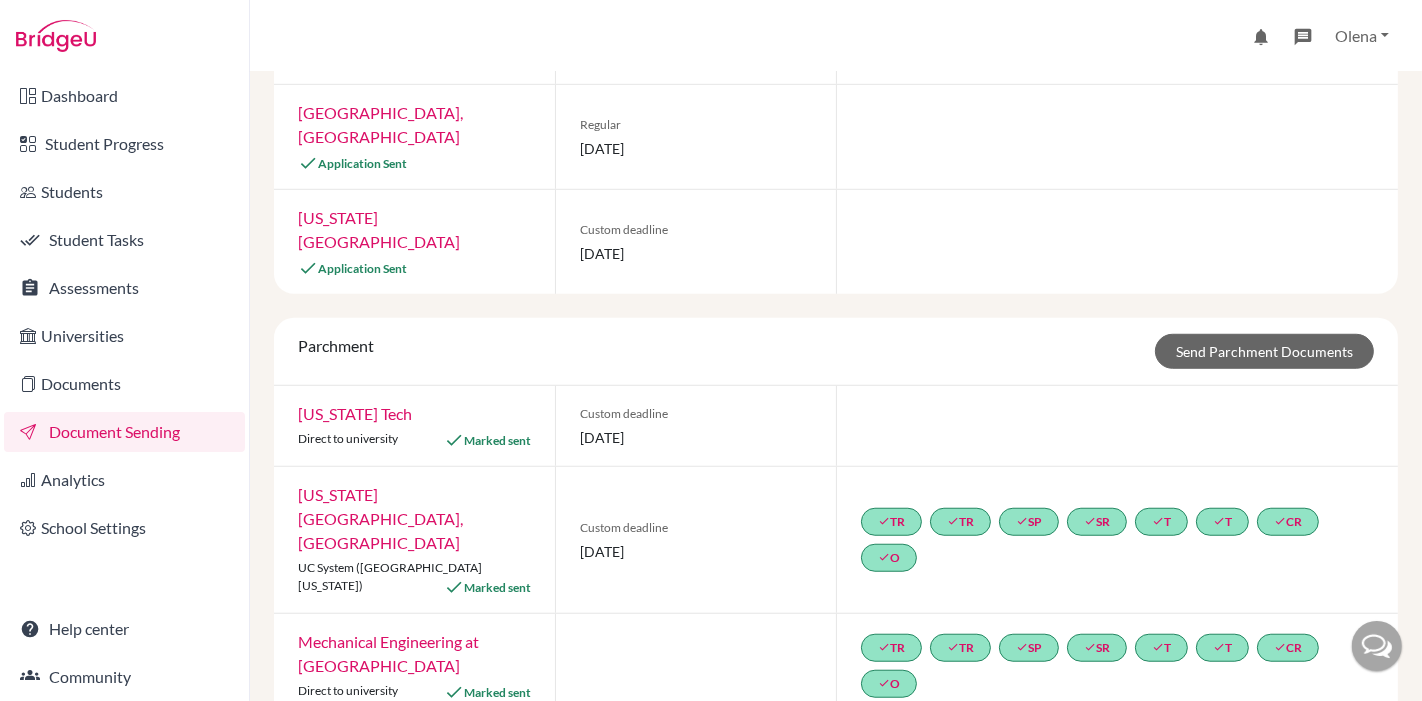 scroll, scrollTop: 1111, scrollLeft: 0, axis: vertical 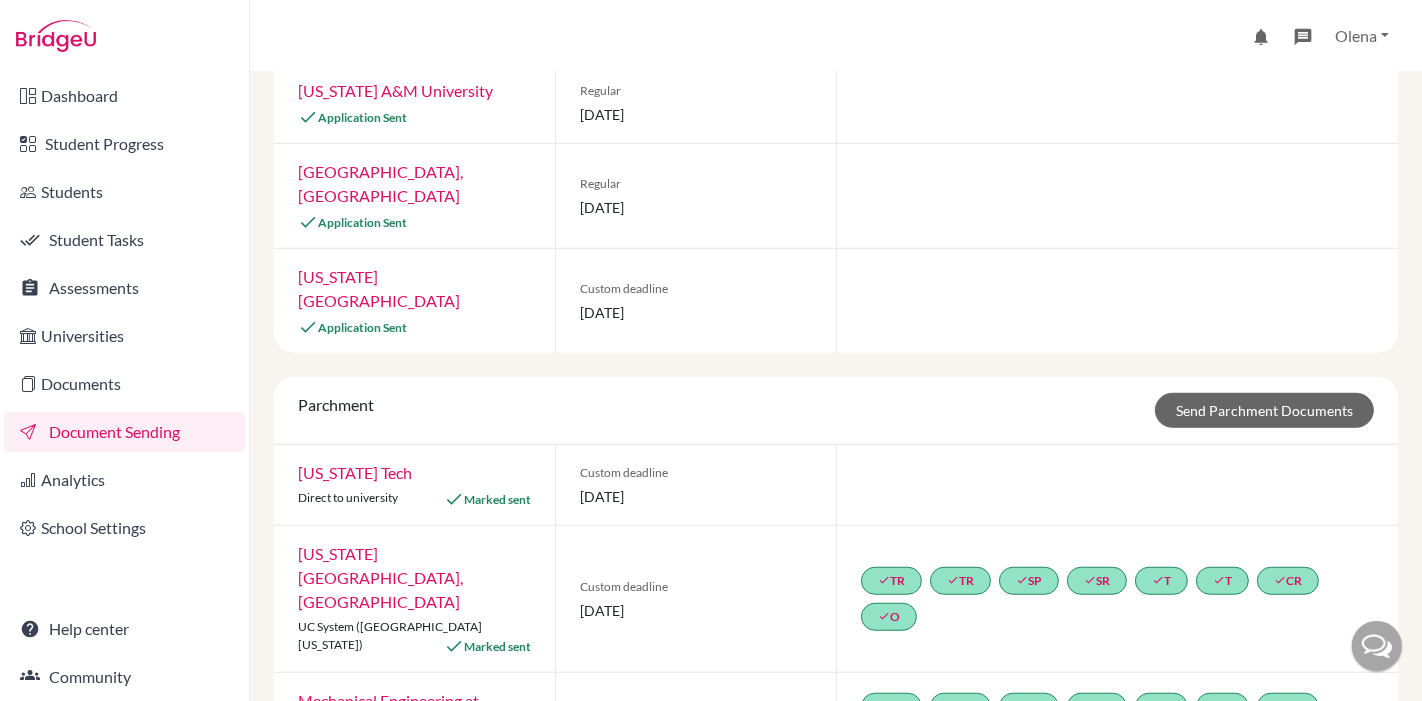 click on "Florida Polytechnic University" at bounding box center (379, 288) 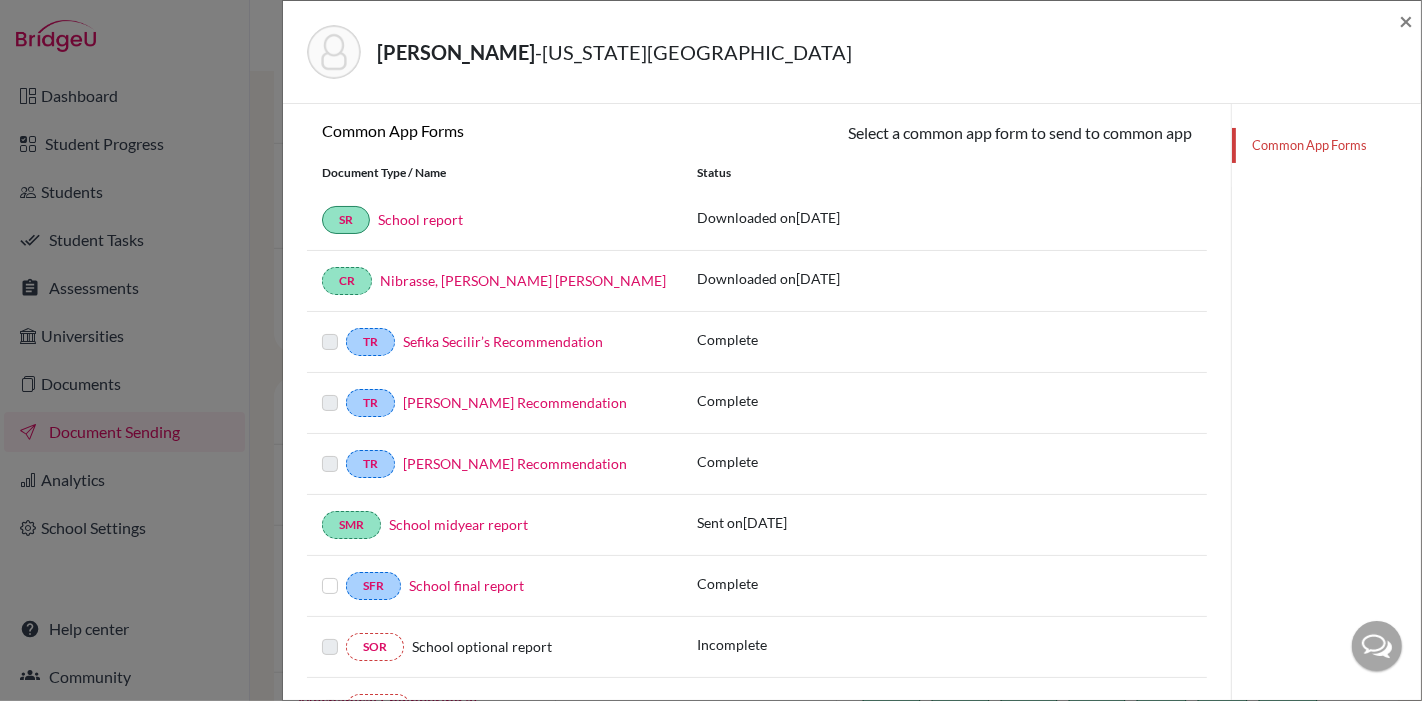scroll, scrollTop: 333, scrollLeft: 0, axis: vertical 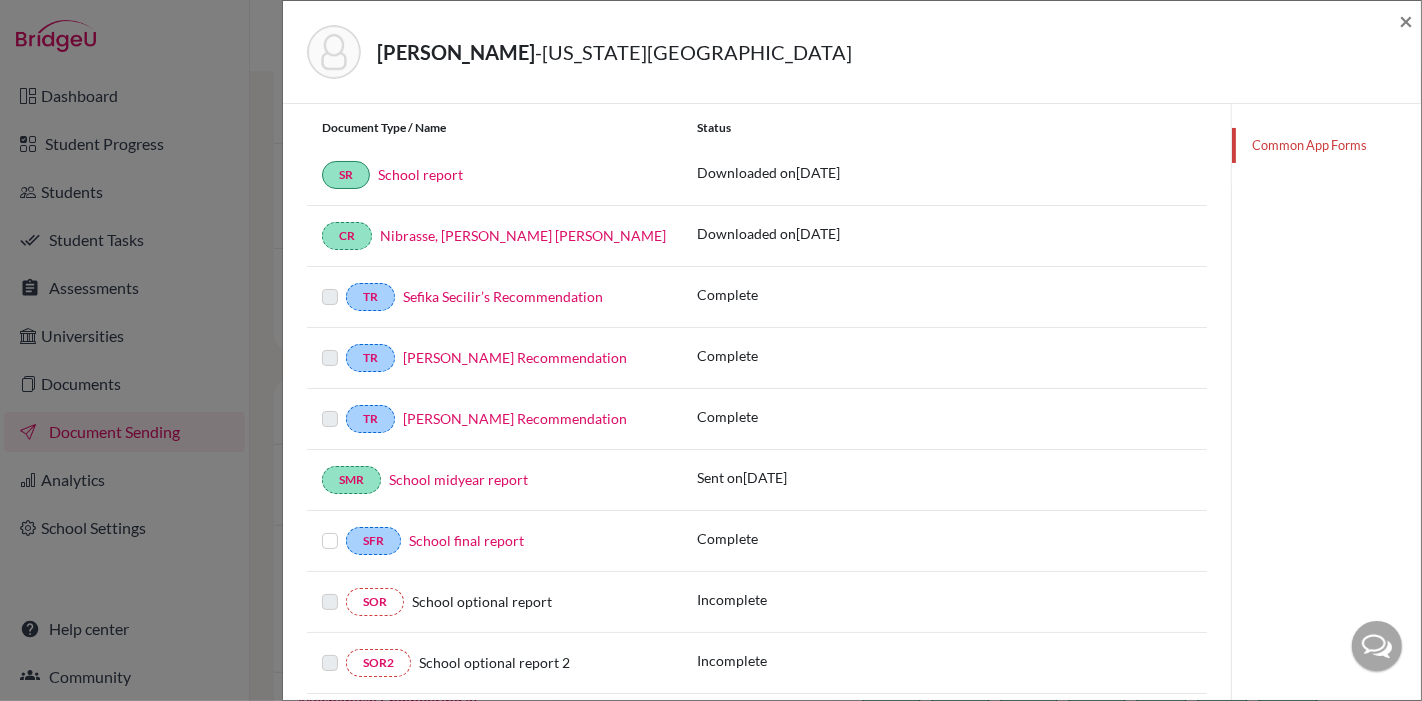 click at bounding box center [330, 529] 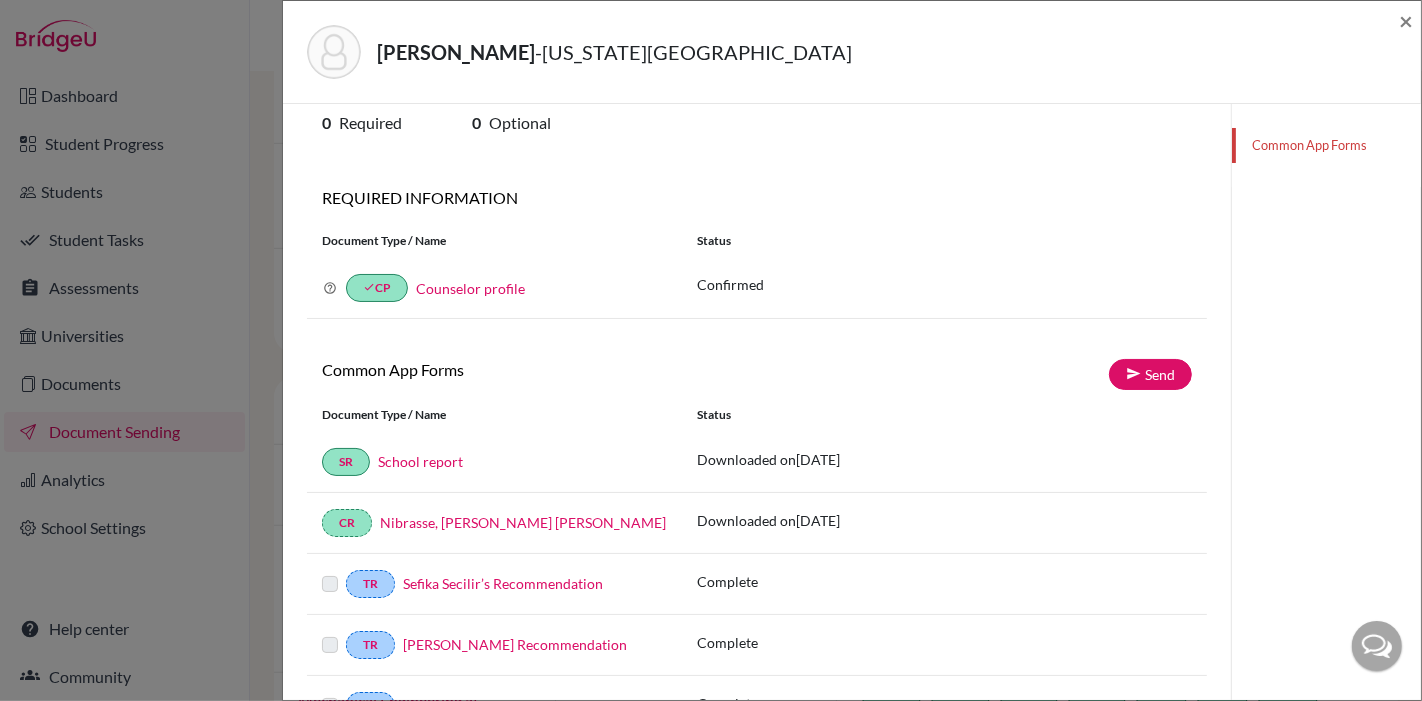 scroll, scrollTop: 2, scrollLeft: 0, axis: vertical 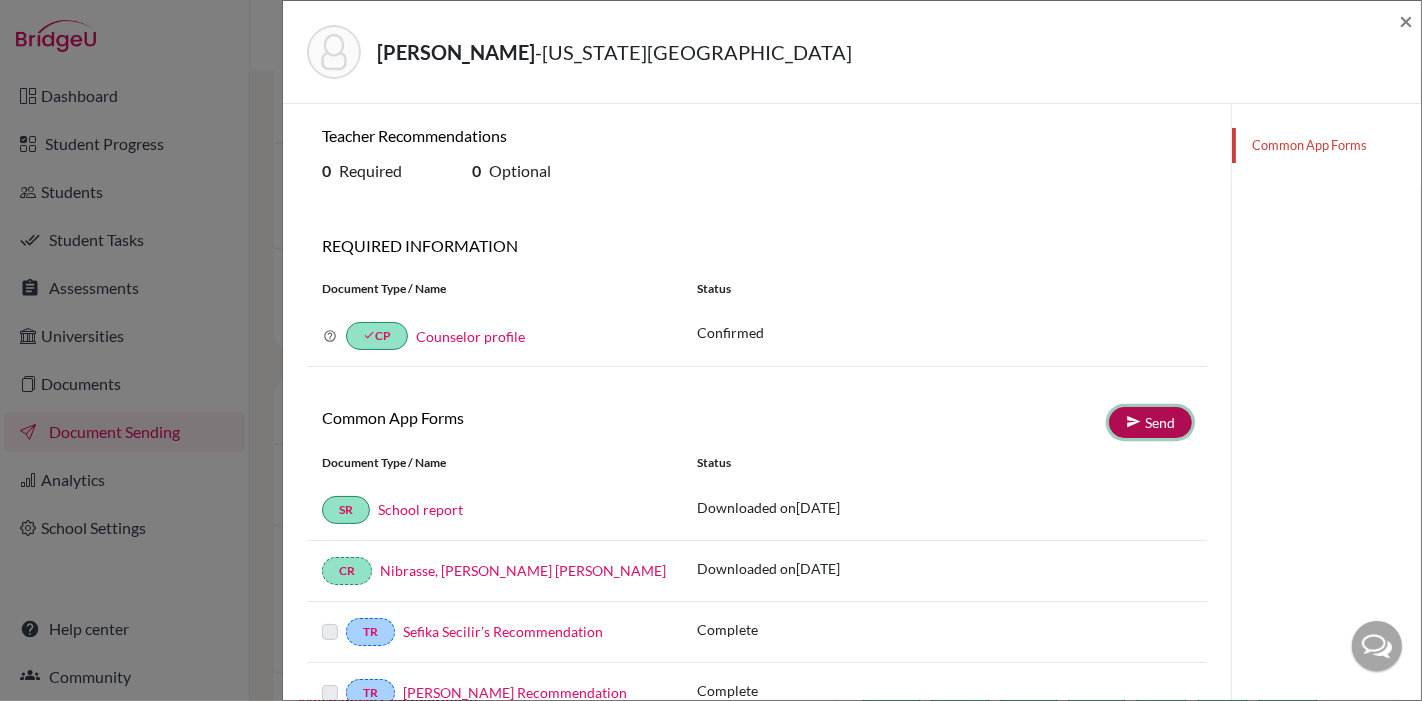 click on "Send" at bounding box center (1150, 422) 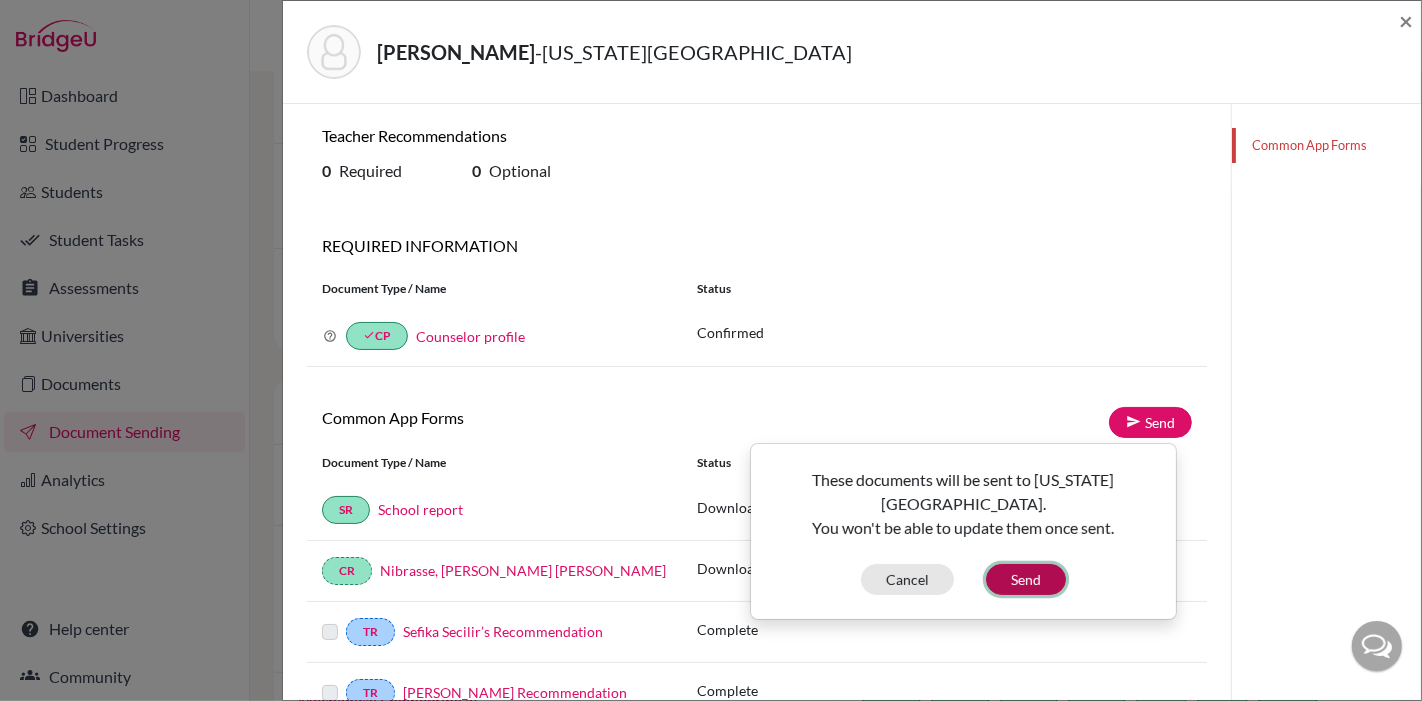 click on "Send" at bounding box center (1026, 579) 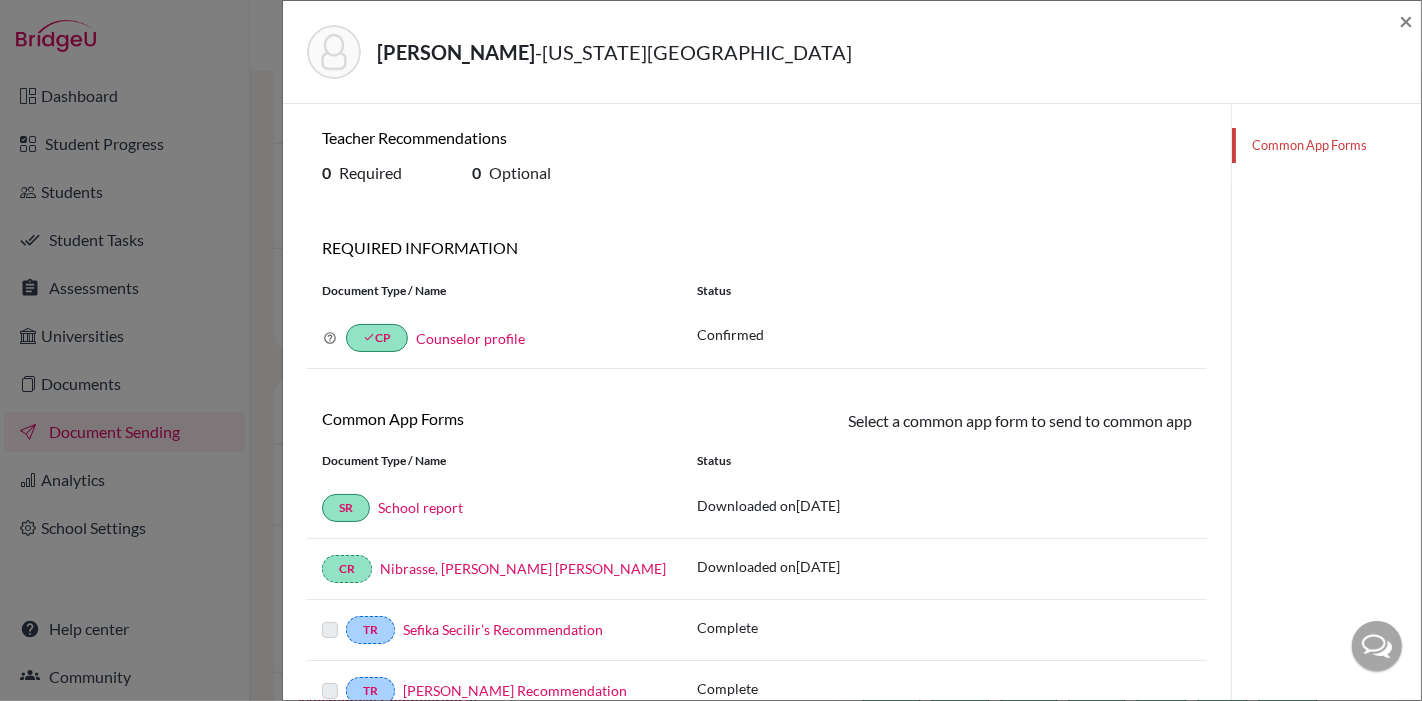 scroll, scrollTop: 0, scrollLeft: 0, axis: both 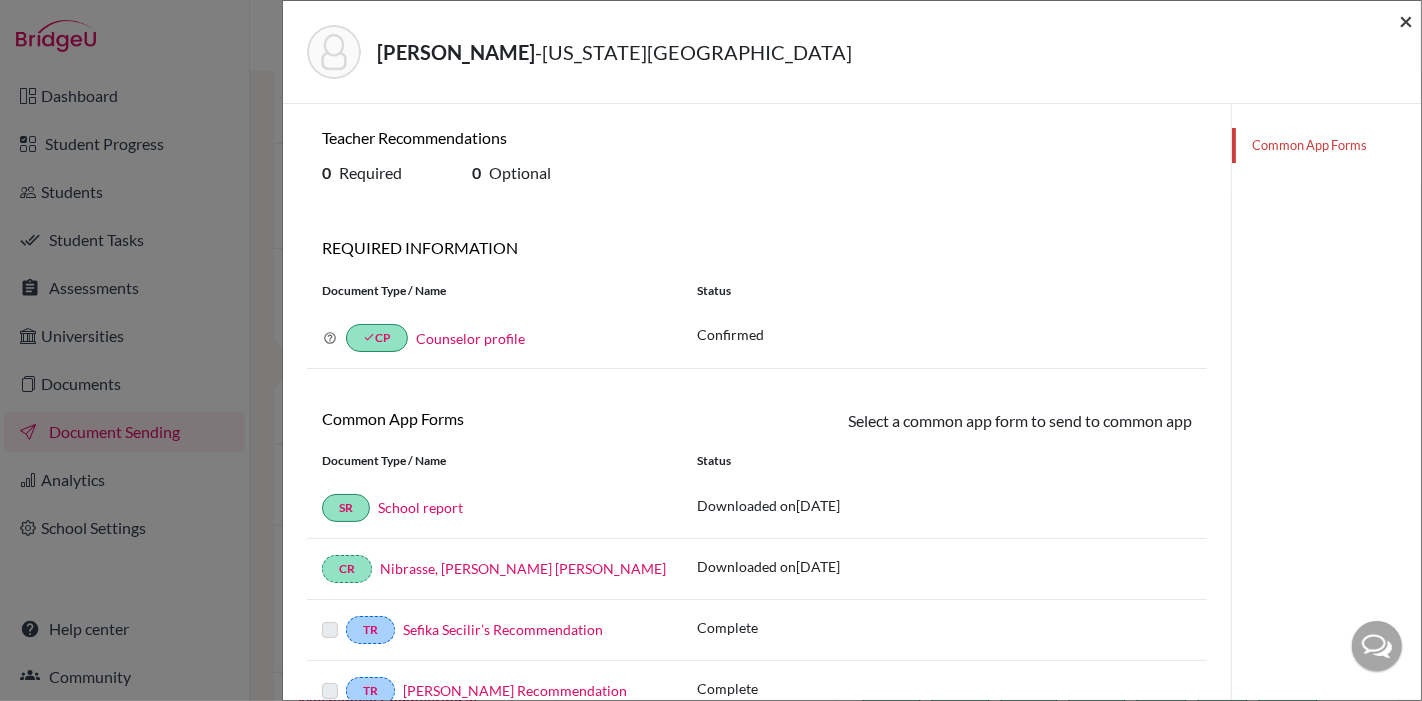 click on "×" at bounding box center [1406, 20] 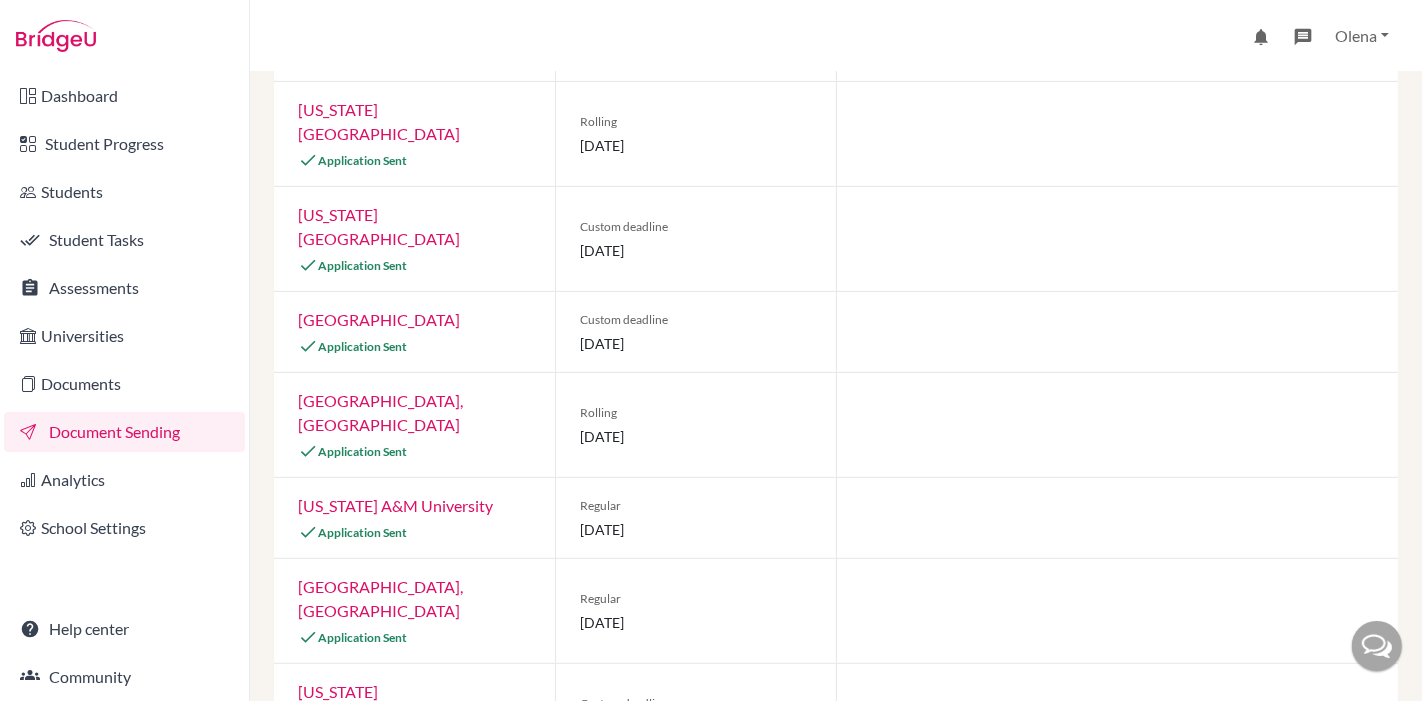 scroll, scrollTop: 1111, scrollLeft: 0, axis: vertical 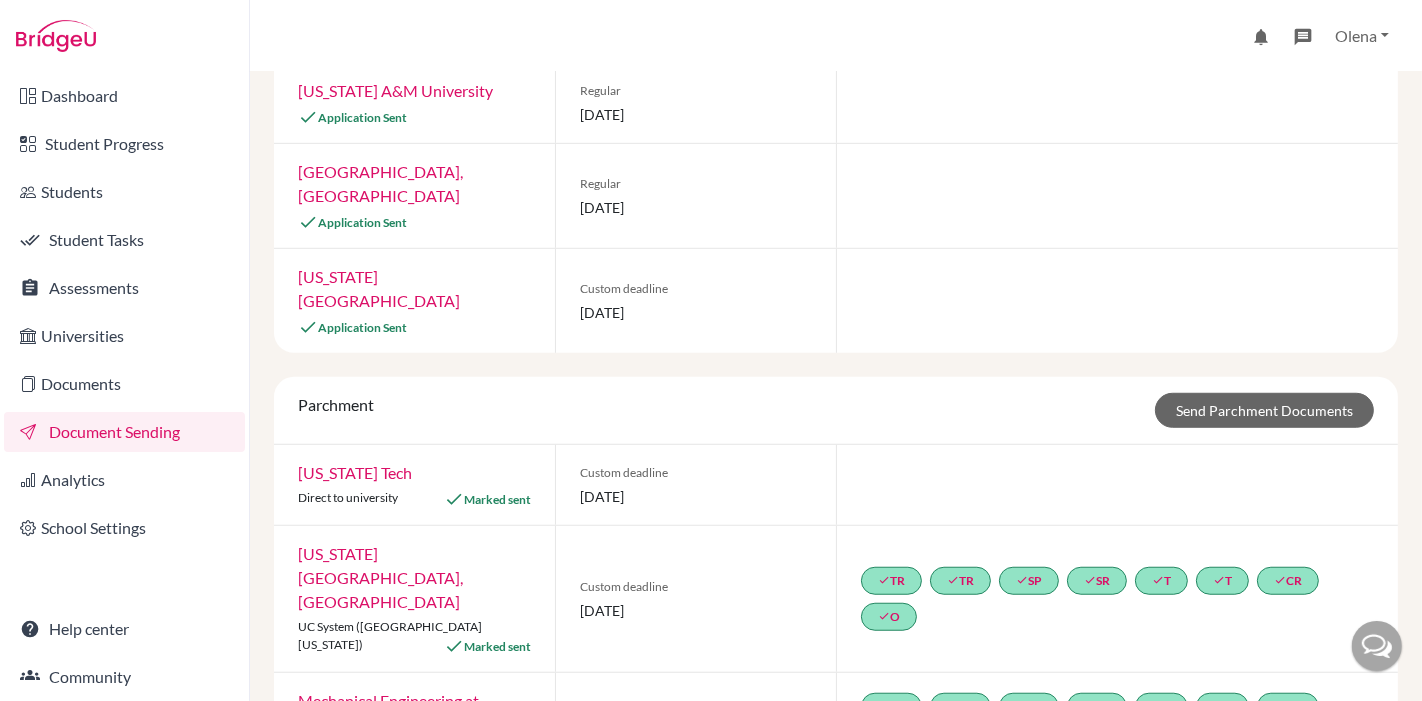 click on "Florida Polytechnic University" at bounding box center (379, 288) 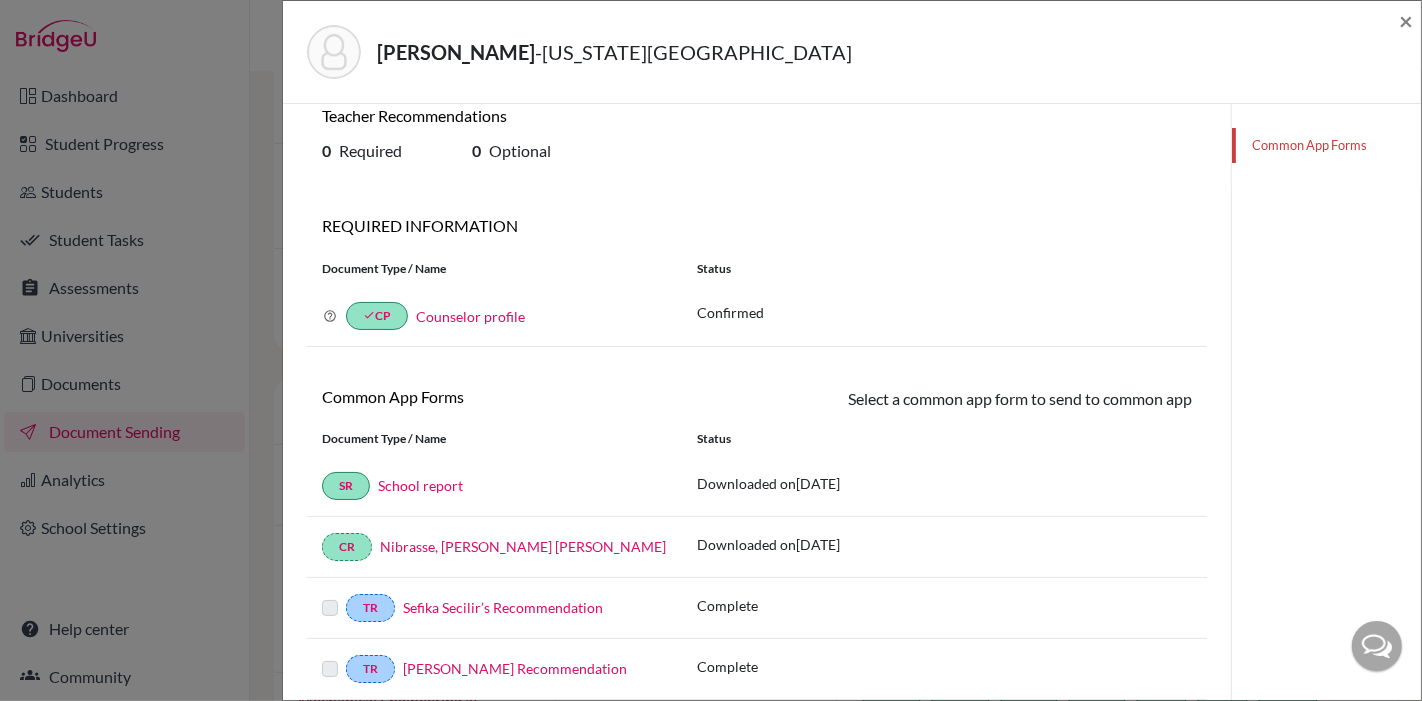 scroll, scrollTop: 0, scrollLeft: 0, axis: both 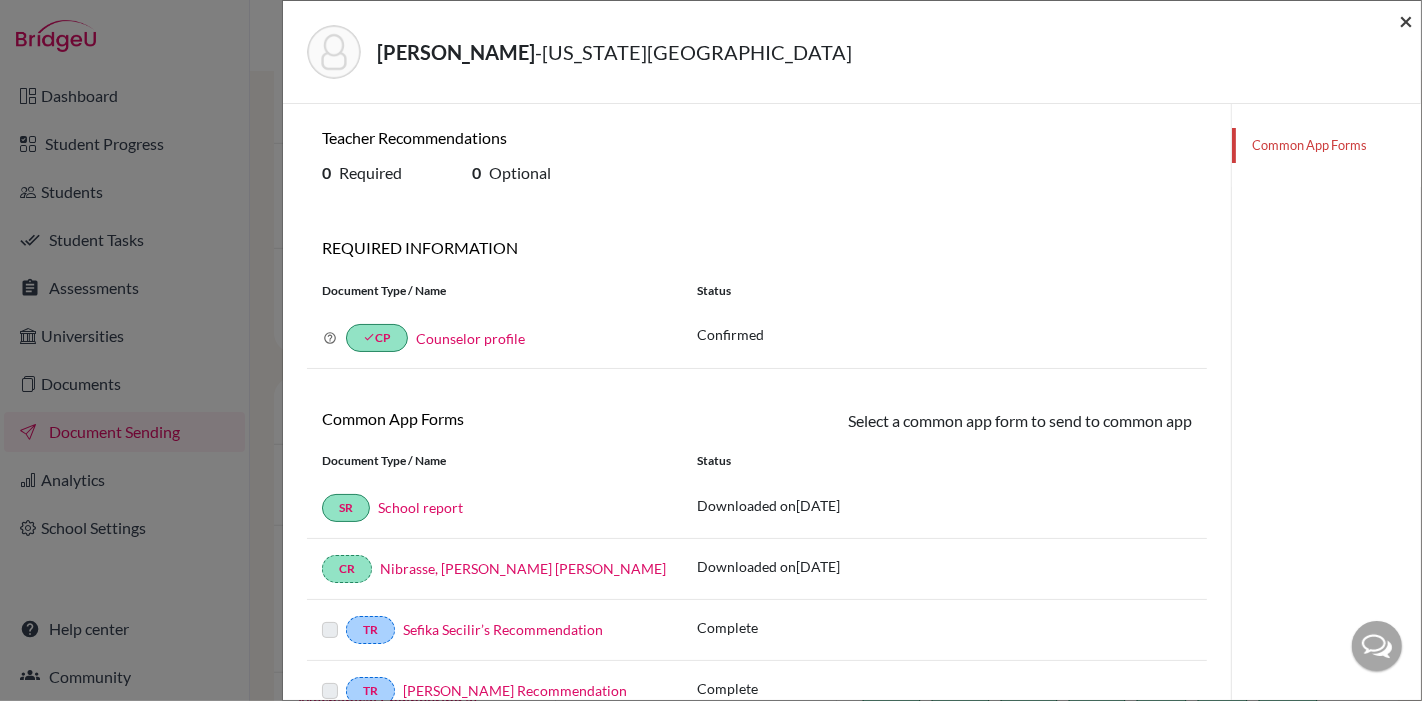 click on "×" at bounding box center [1406, 20] 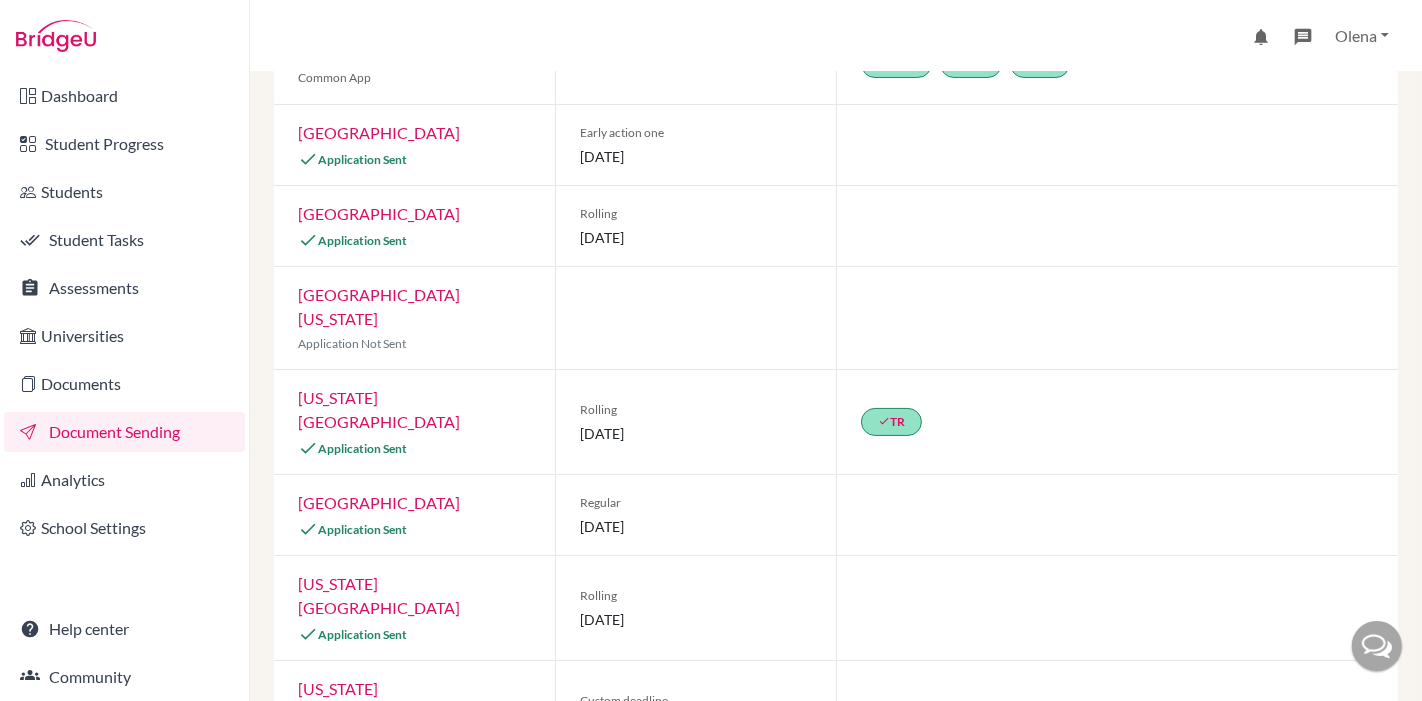 scroll, scrollTop: 0, scrollLeft: 0, axis: both 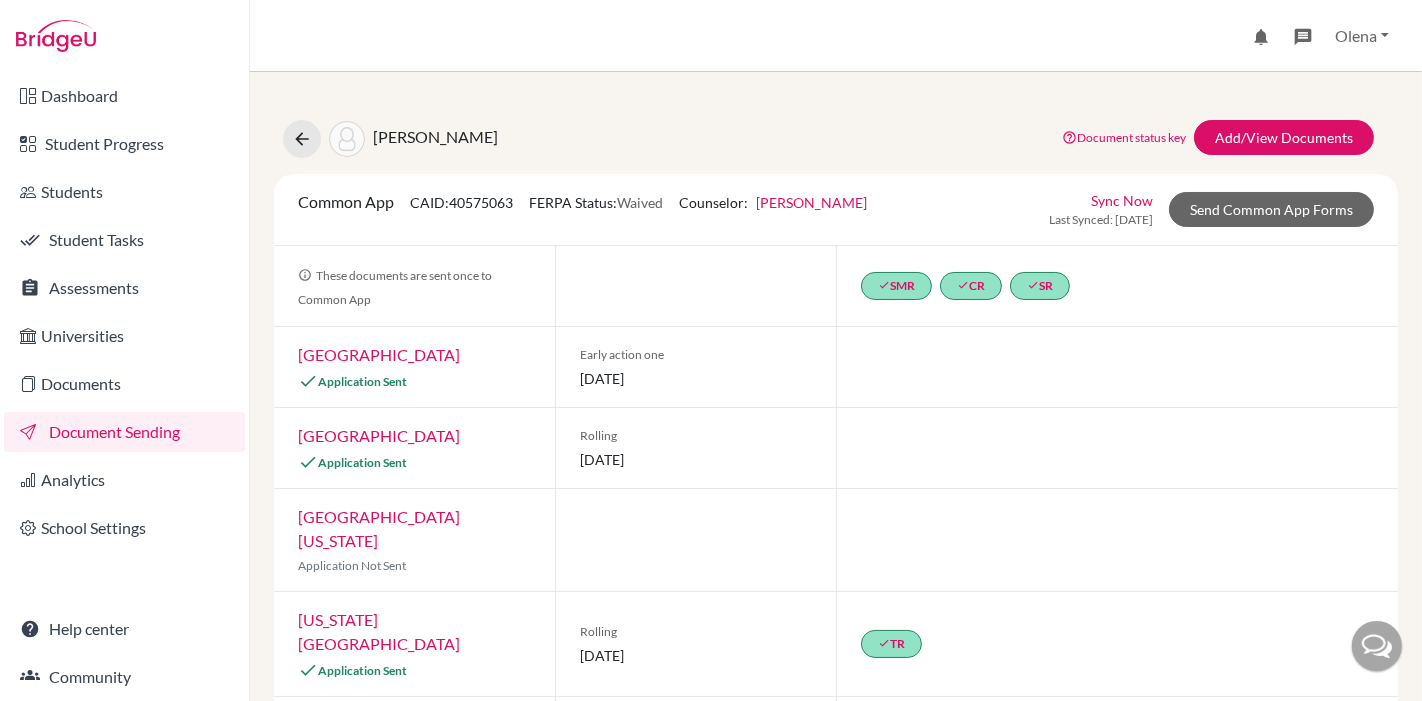click on "Document Sending" at bounding box center (124, 432) 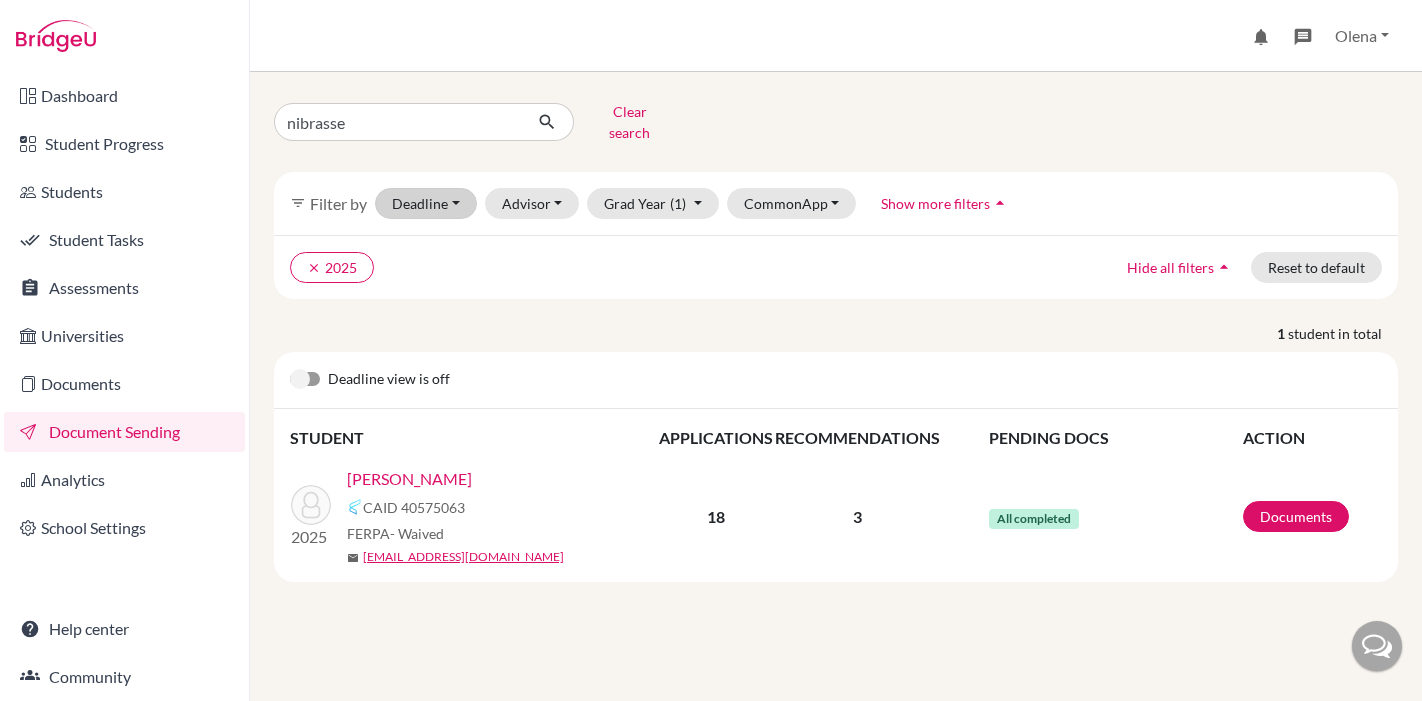 scroll, scrollTop: 0, scrollLeft: 0, axis: both 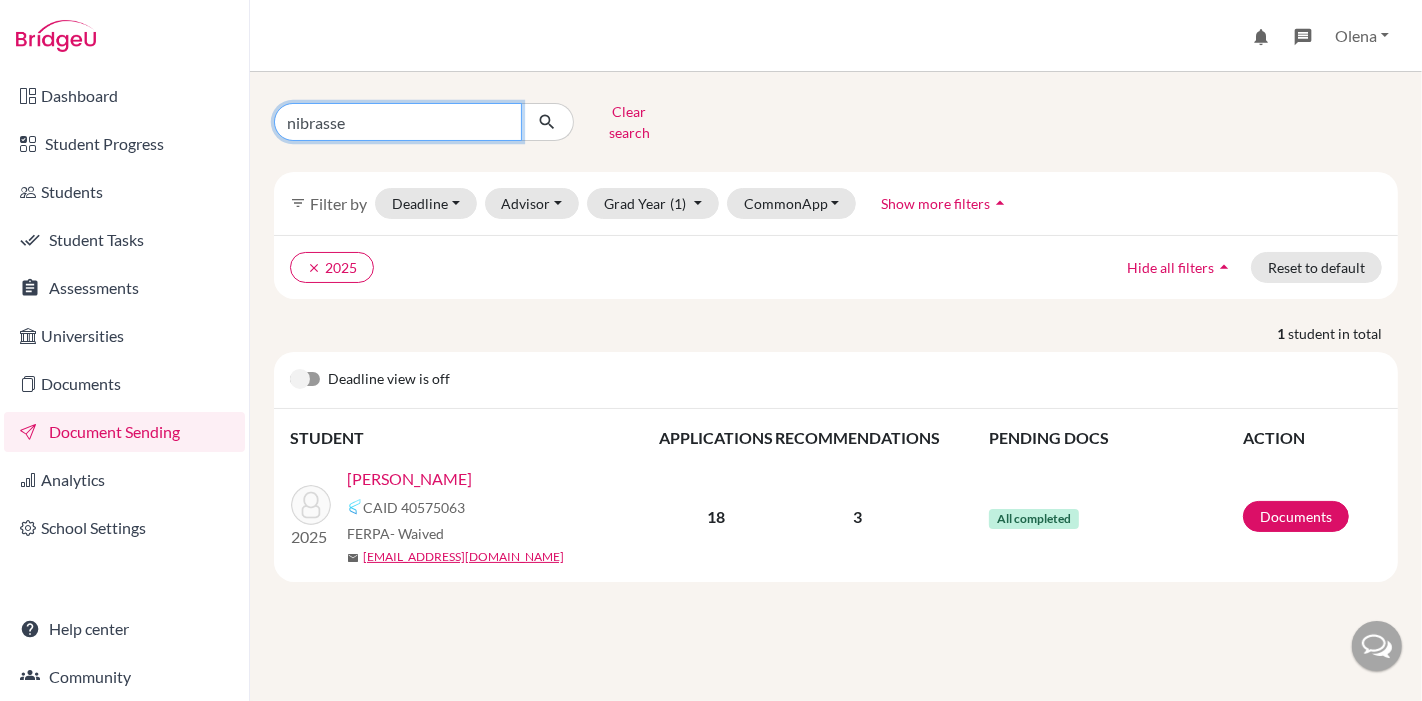 drag, startPoint x: 91, startPoint y: 107, endPoint x: 0, endPoint y: 116, distance: 91.44397 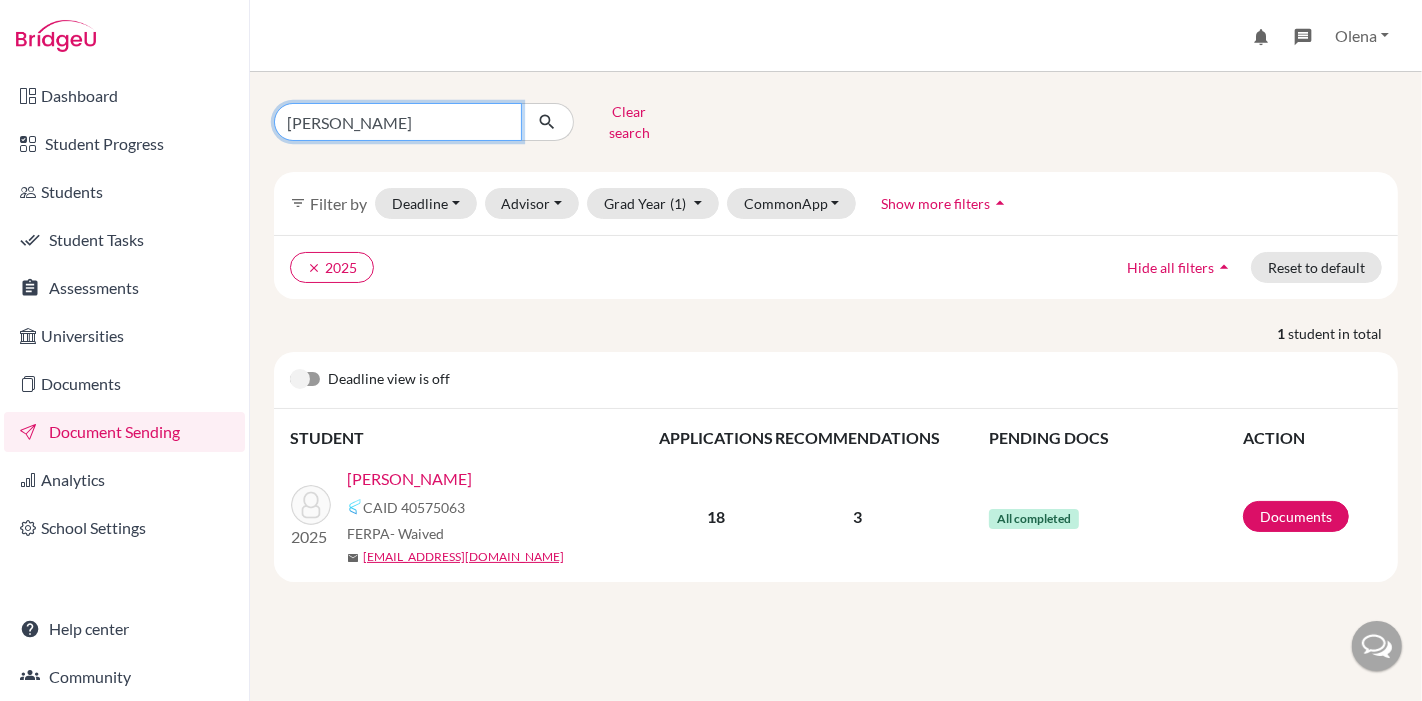 type on "fadile" 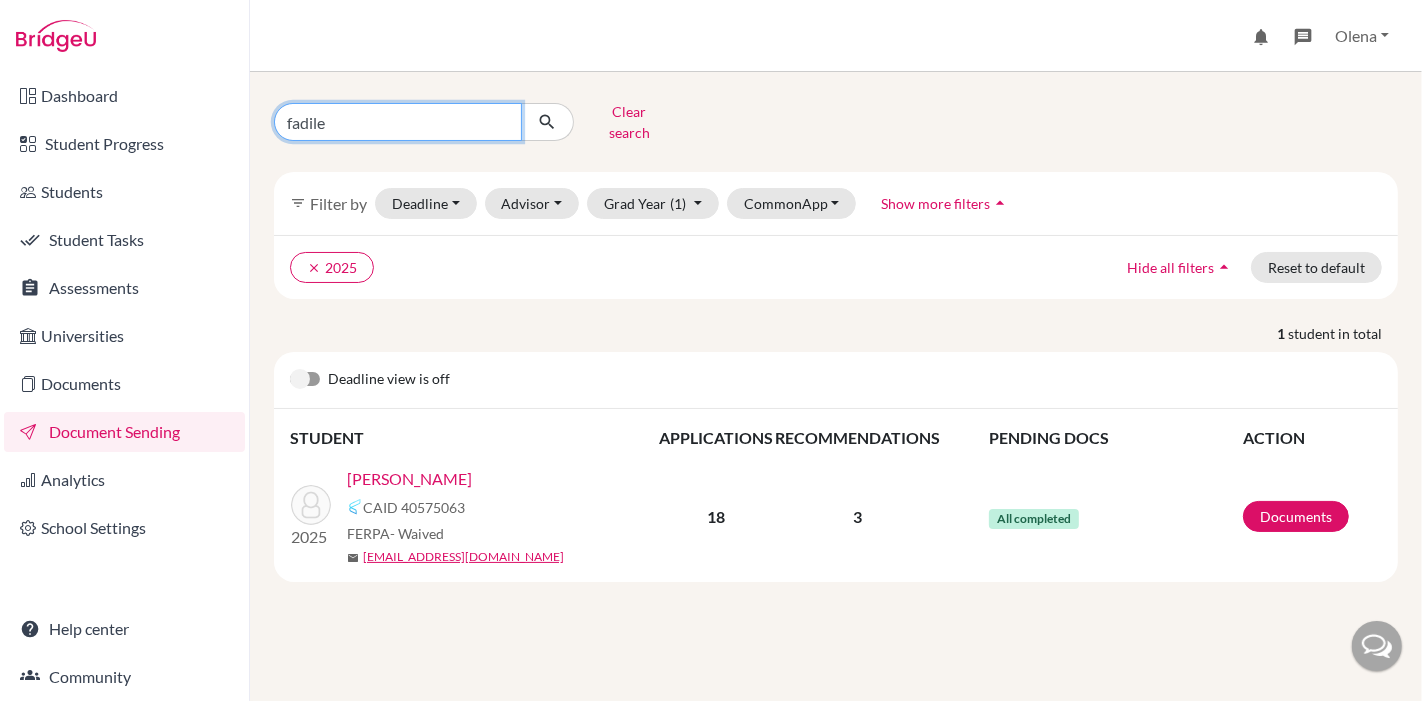 click at bounding box center (547, 122) 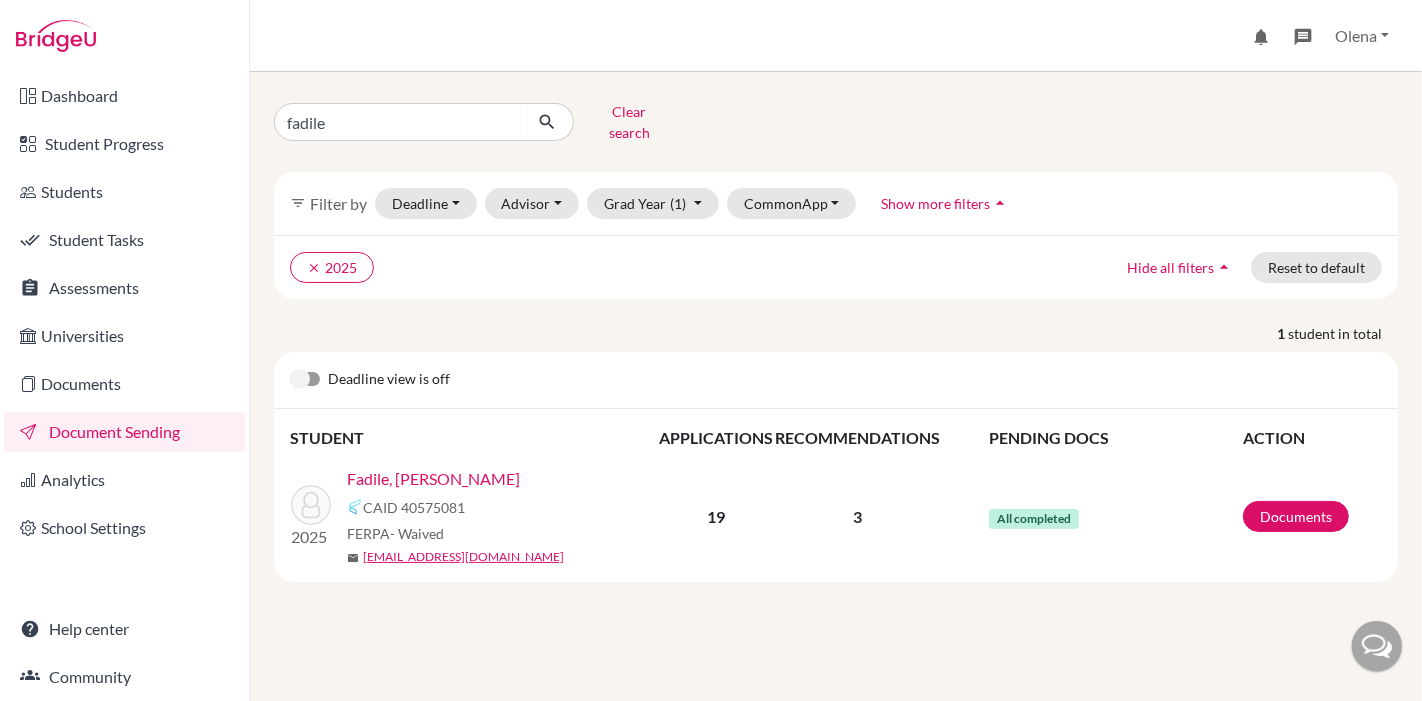 click on "Fadile, Khadija" at bounding box center [433, 479] 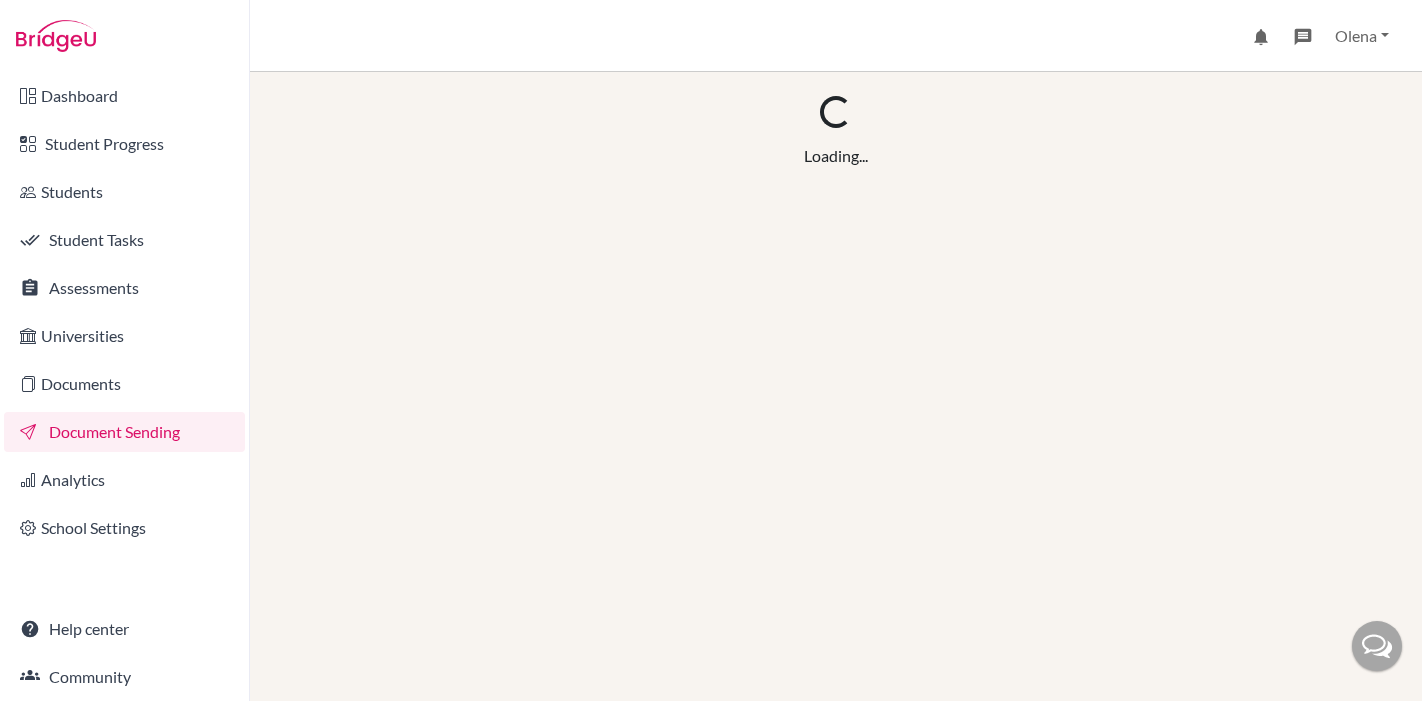 scroll, scrollTop: 0, scrollLeft: 0, axis: both 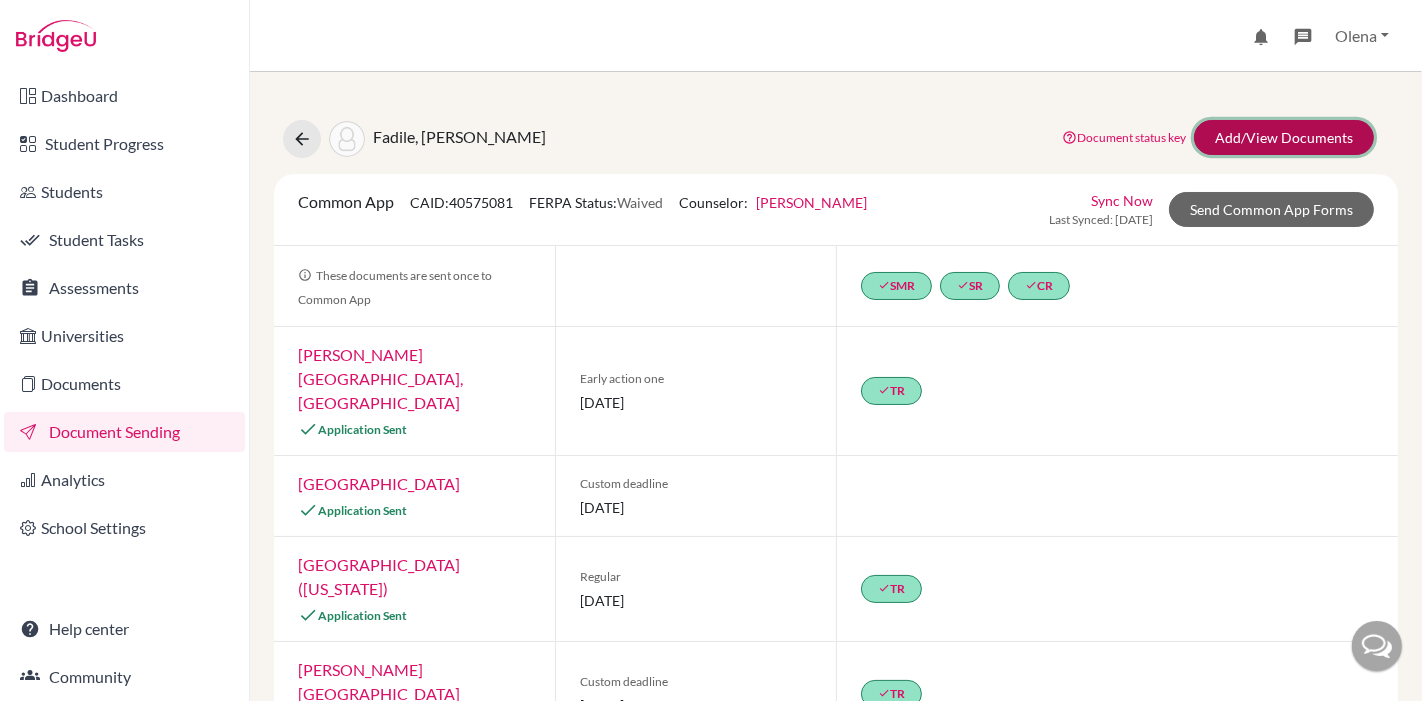 click on "Add/View Documents" at bounding box center [1284, 137] 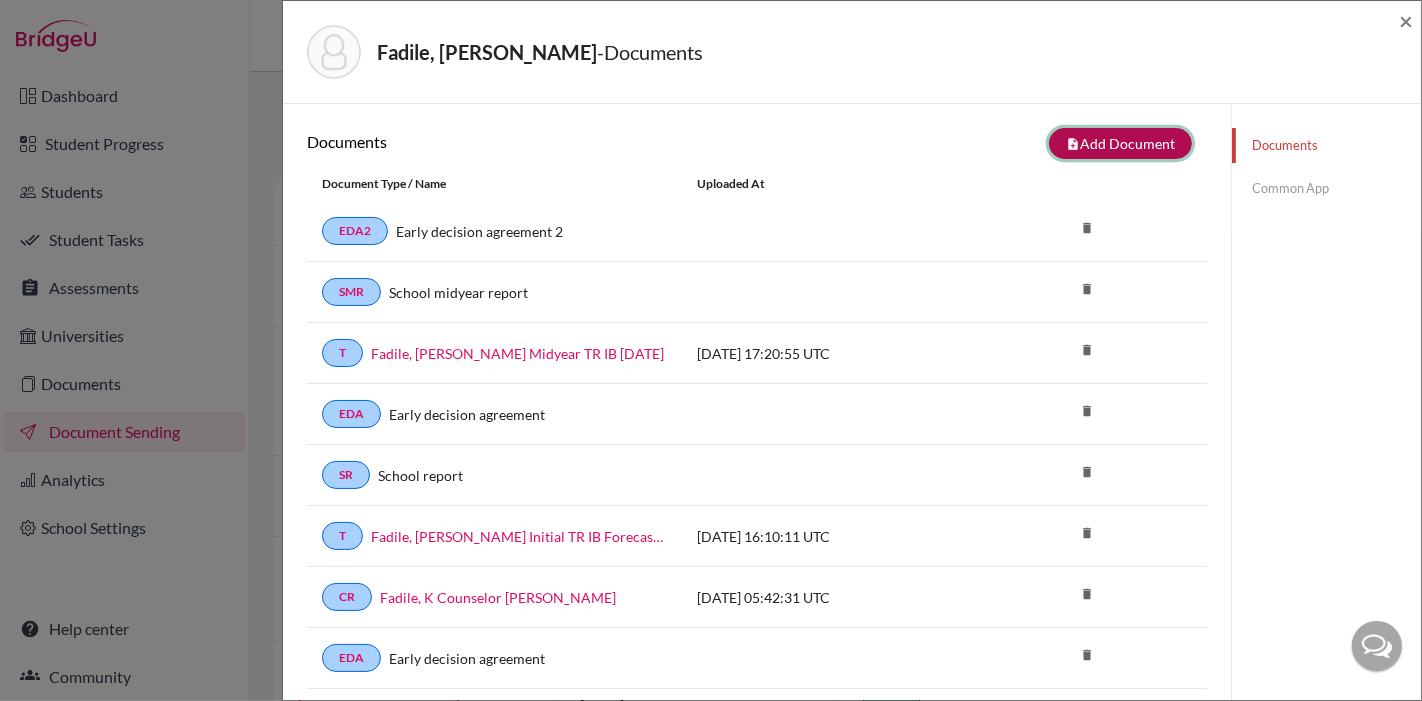 click on "note_add  Add Document" at bounding box center (1120, 143) 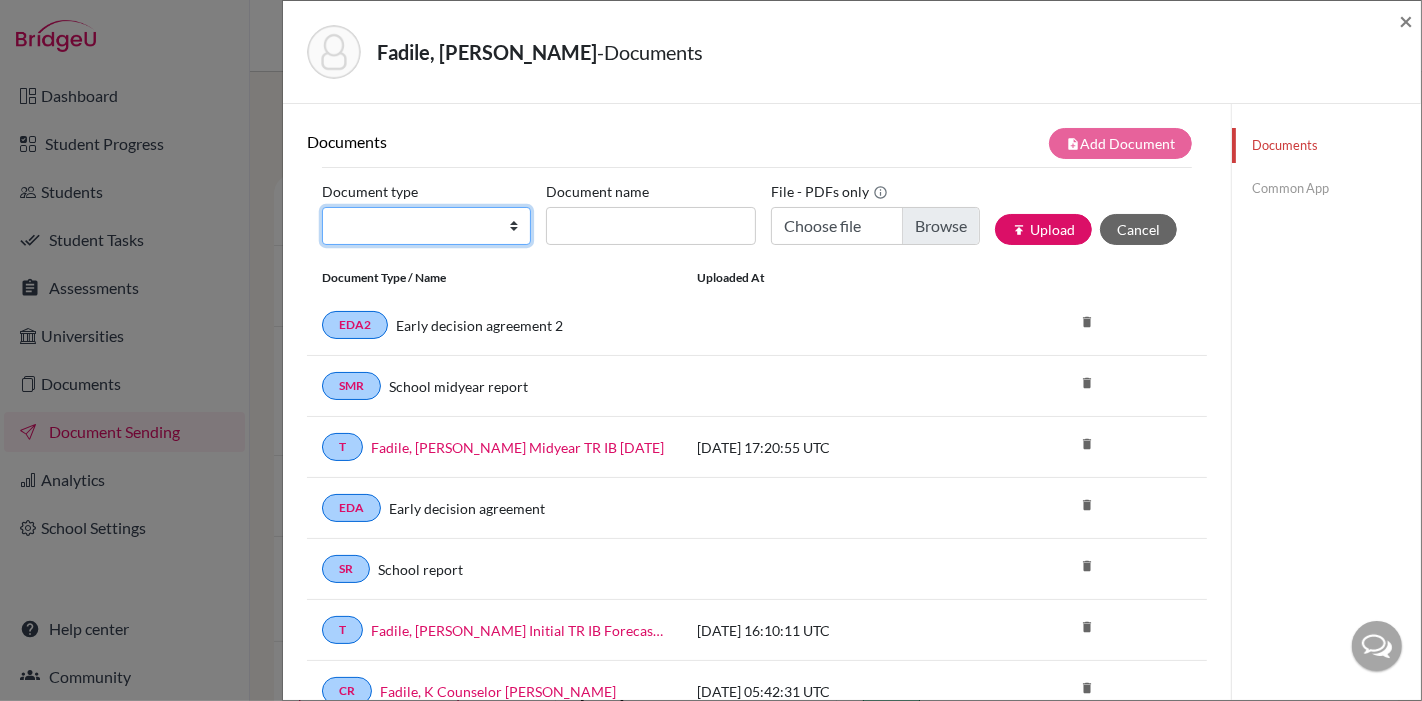 click on "Change explanation for Common App reports Counselor recommendation International official results School profile School report Teacher recommendation Transcript Transcript Courses Other" at bounding box center (426, 226) 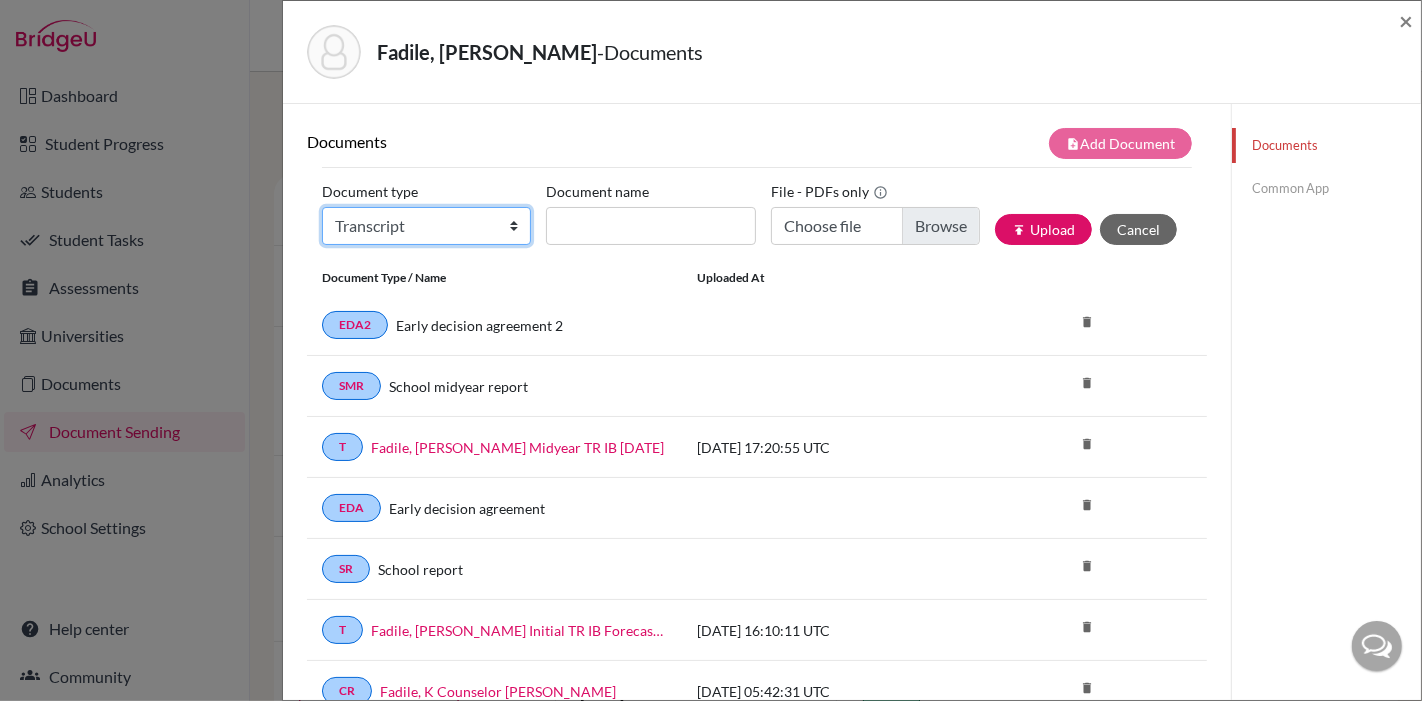 click on "Change explanation for Common App reports Counselor recommendation International official results School profile School report Teacher recommendation Transcript Transcript Courses Other" at bounding box center [426, 226] 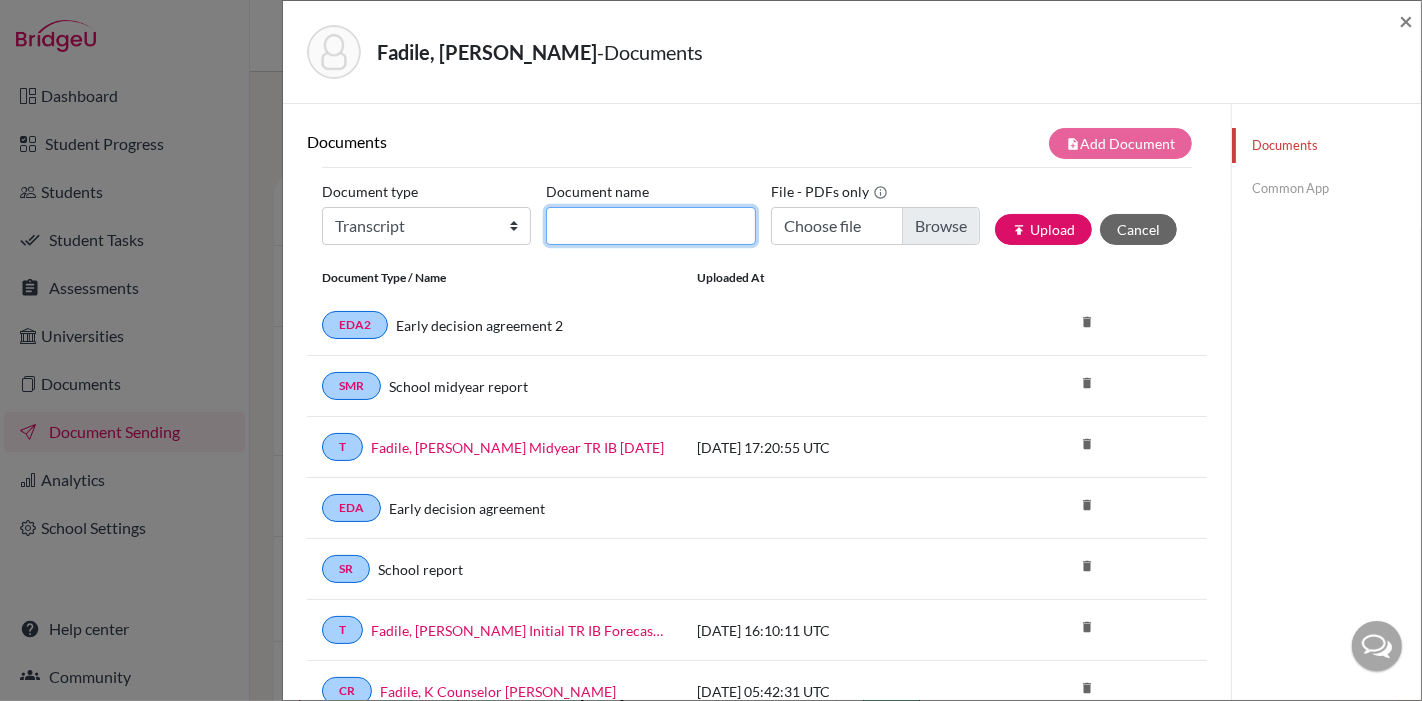 click on "Document name" 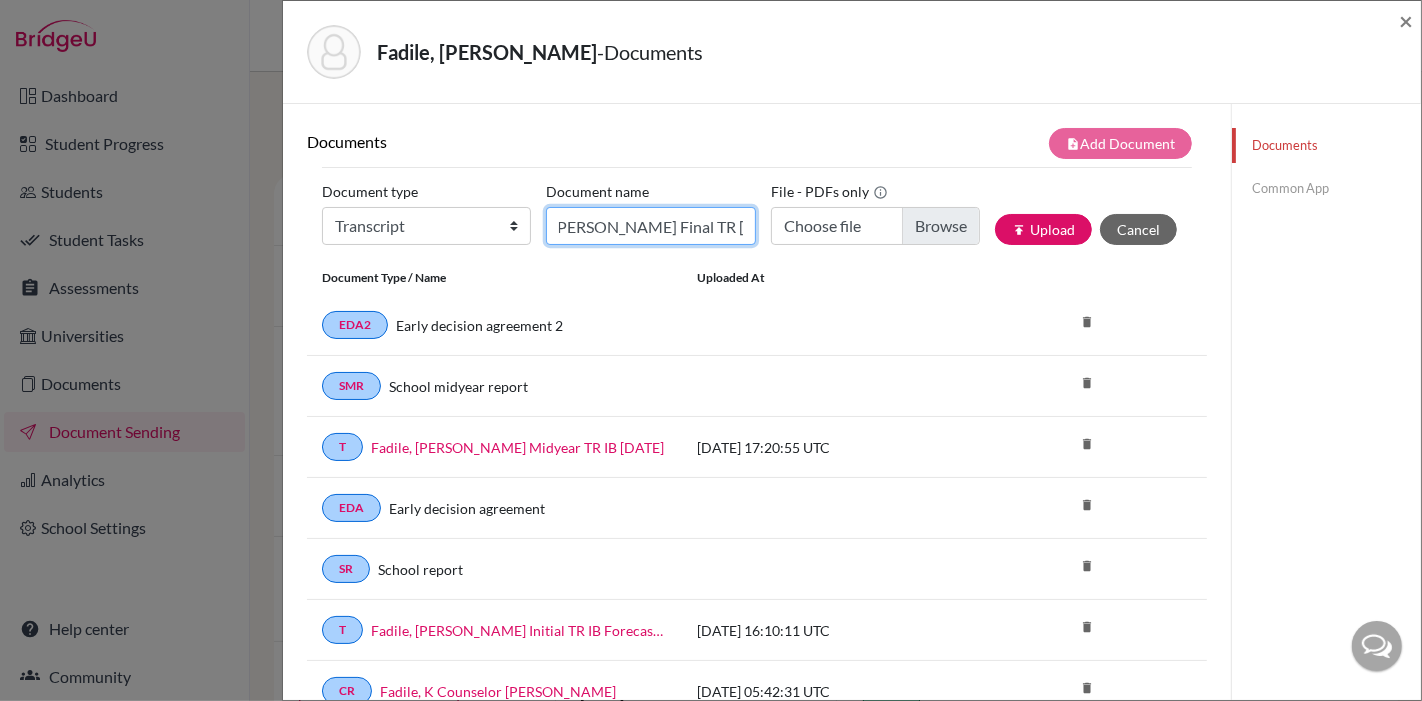scroll, scrollTop: 0, scrollLeft: 64, axis: horizontal 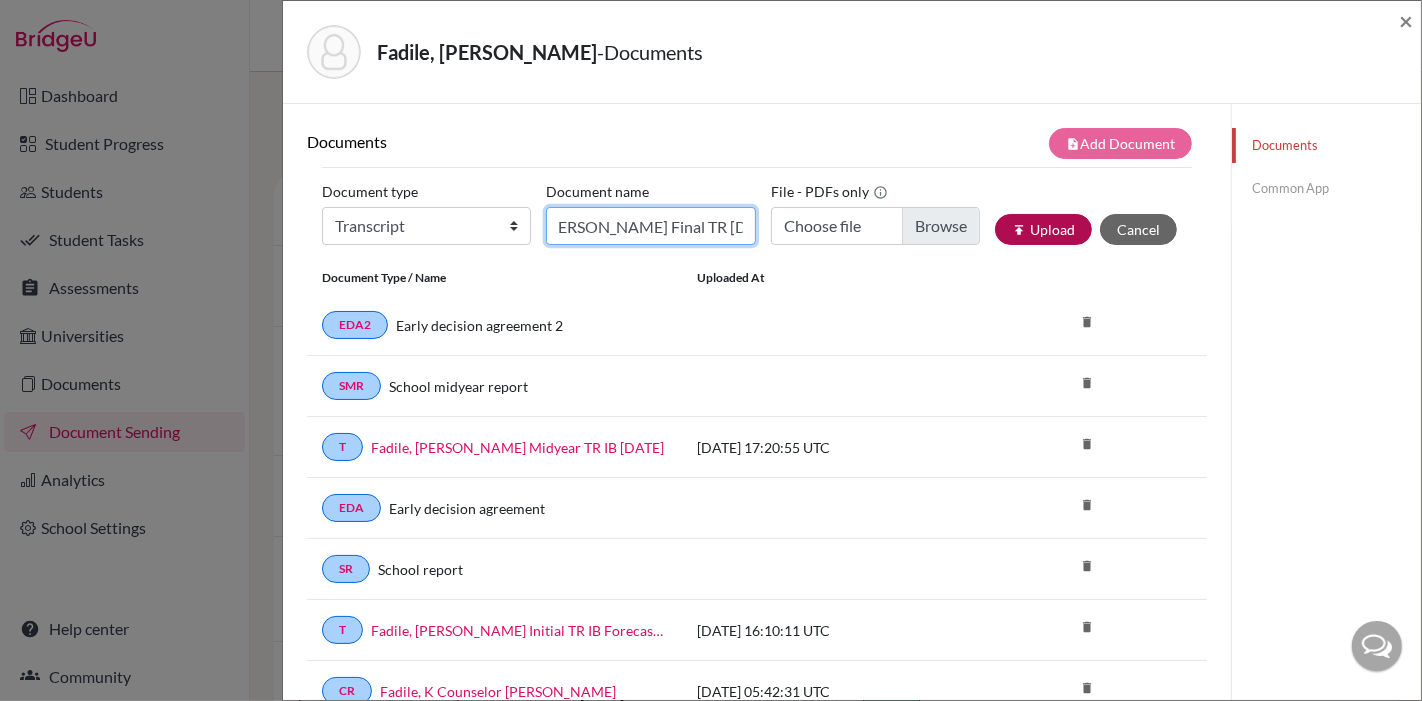 type on "Fadile, Khadija Final TR June 2025" 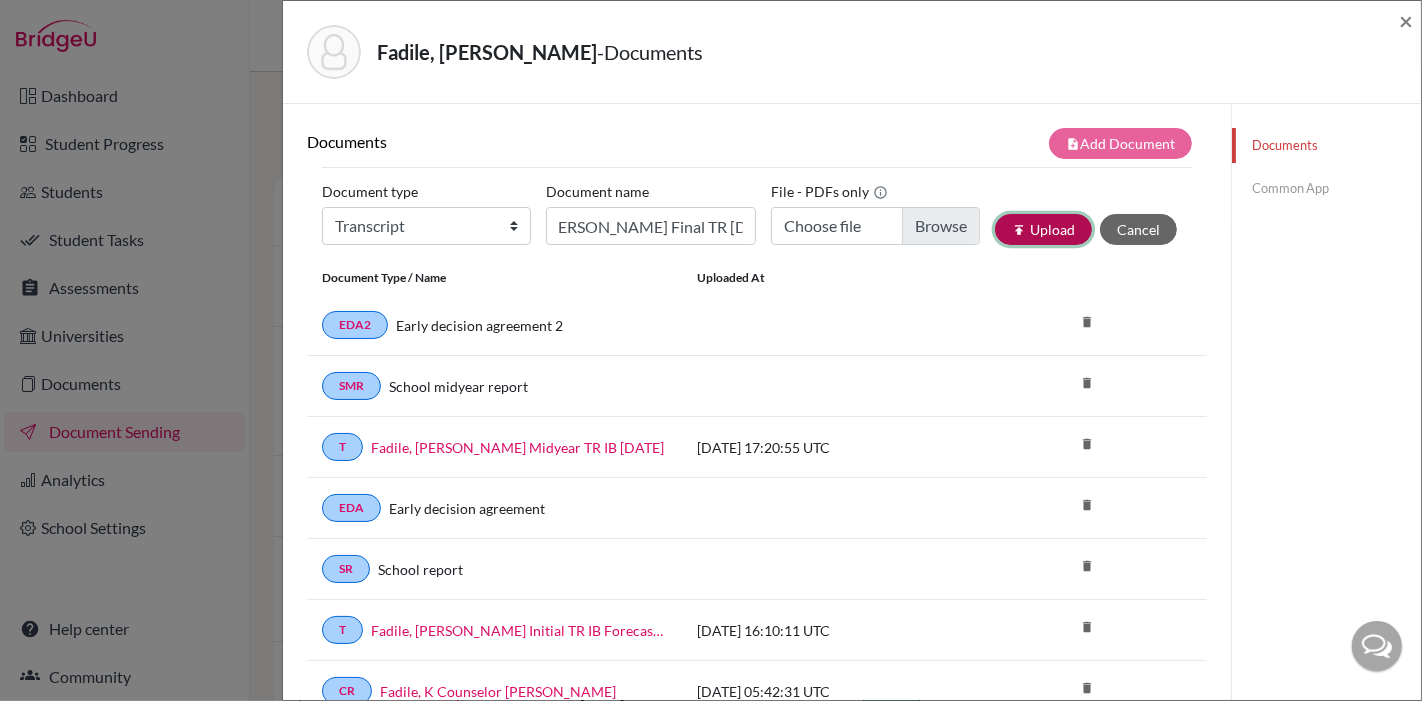 scroll, scrollTop: 0, scrollLeft: 0, axis: both 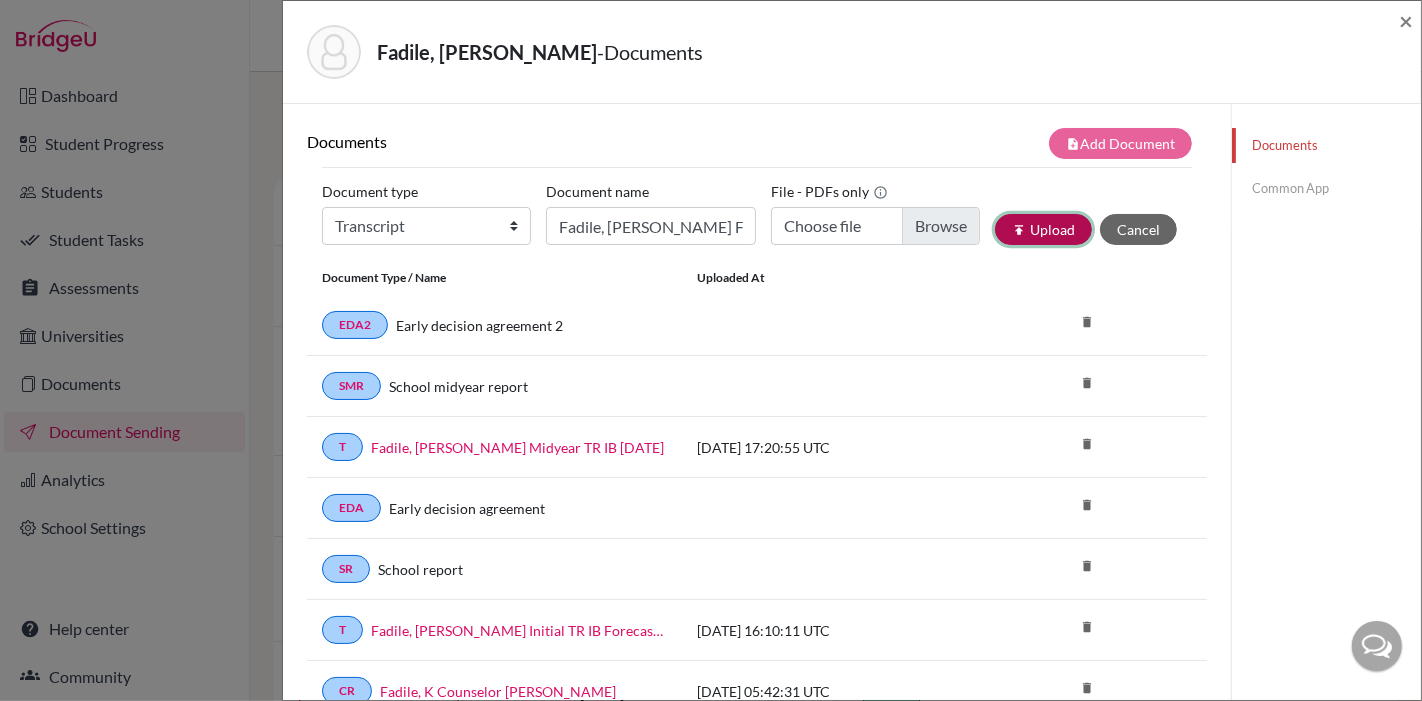 click on "publish  Upload" at bounding box center (1043, 229) 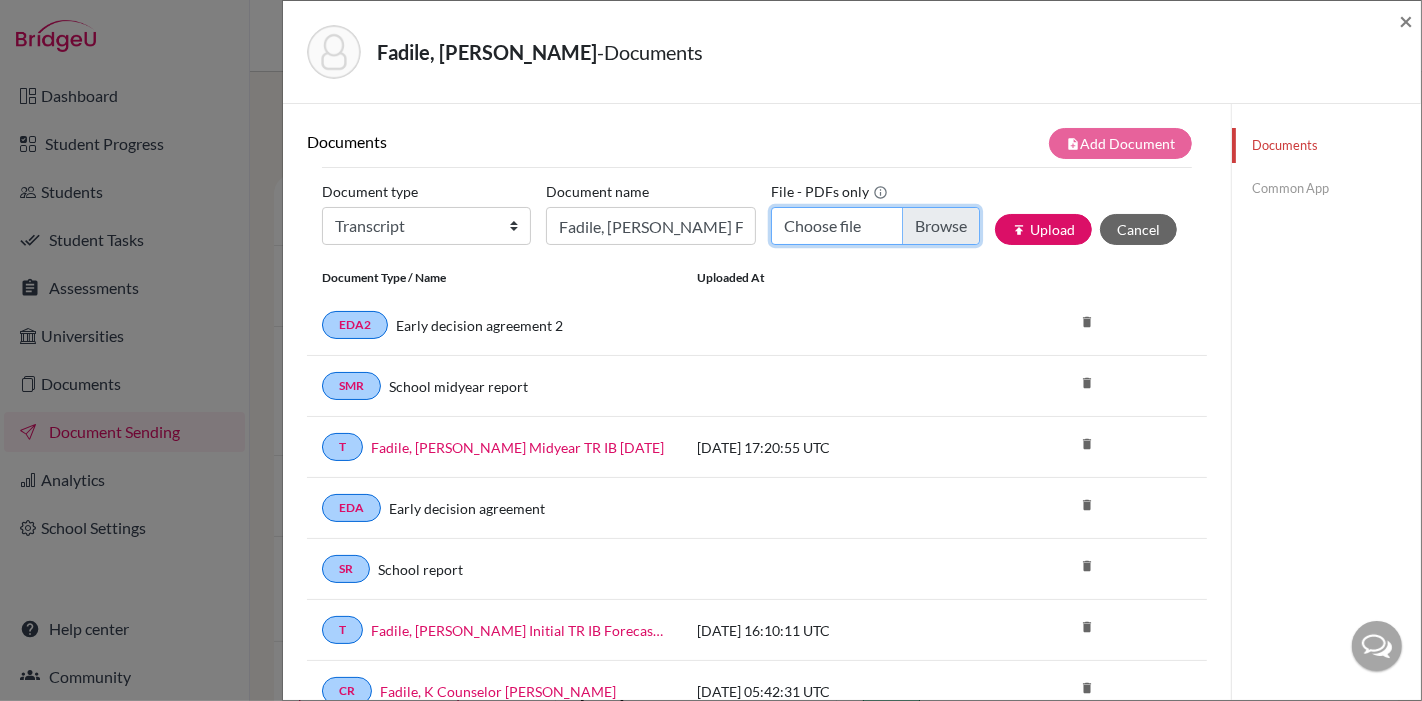 click on "Choose file" at bounding box center [875, 226] 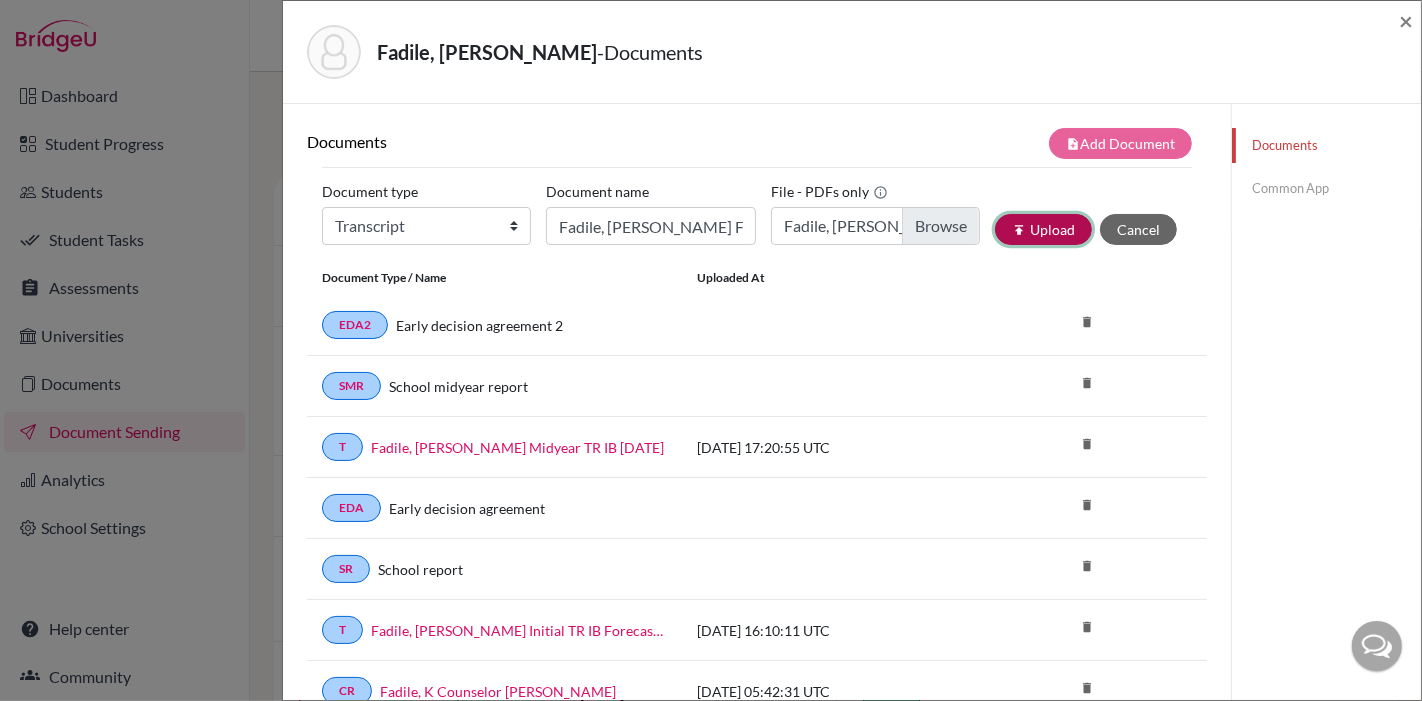 click on "publish  Upload" at bounding box center (1043, 229) 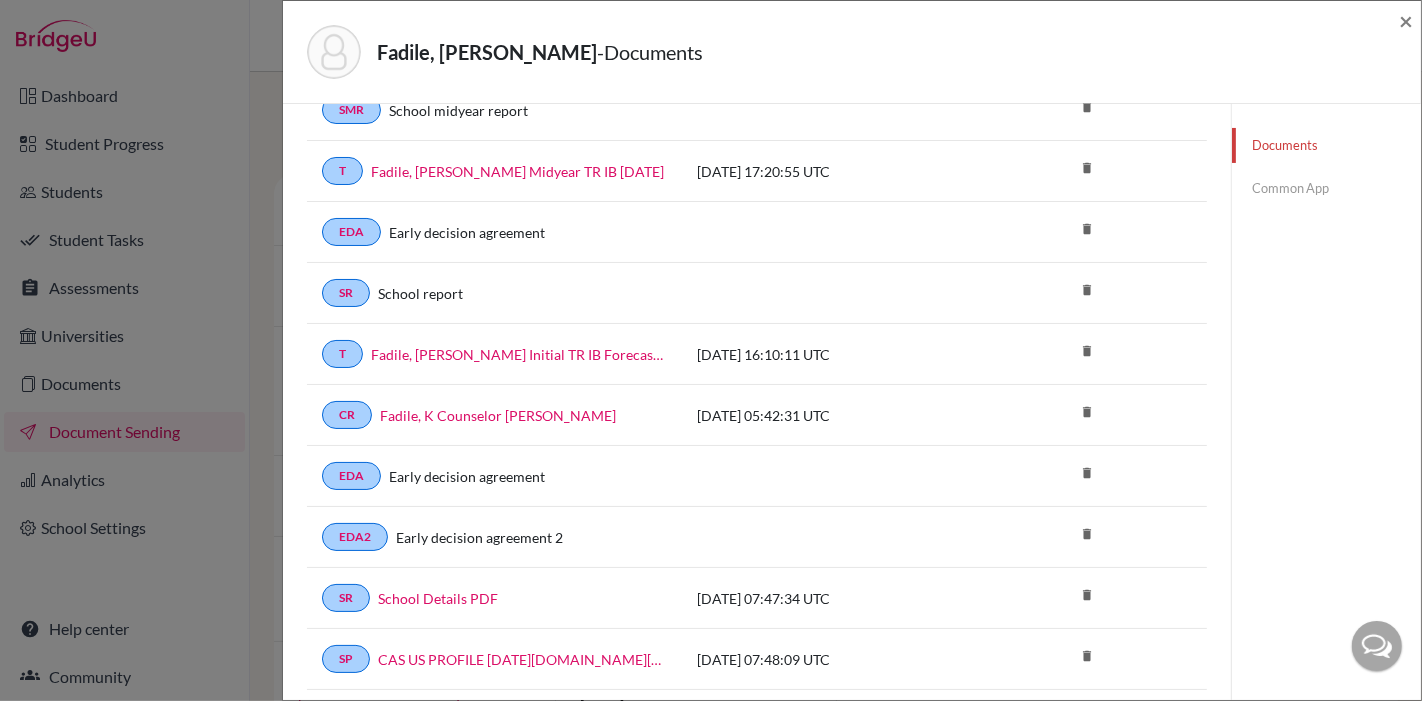 scroll, scrollTop: 0, scrollLeft: 0, axis: both 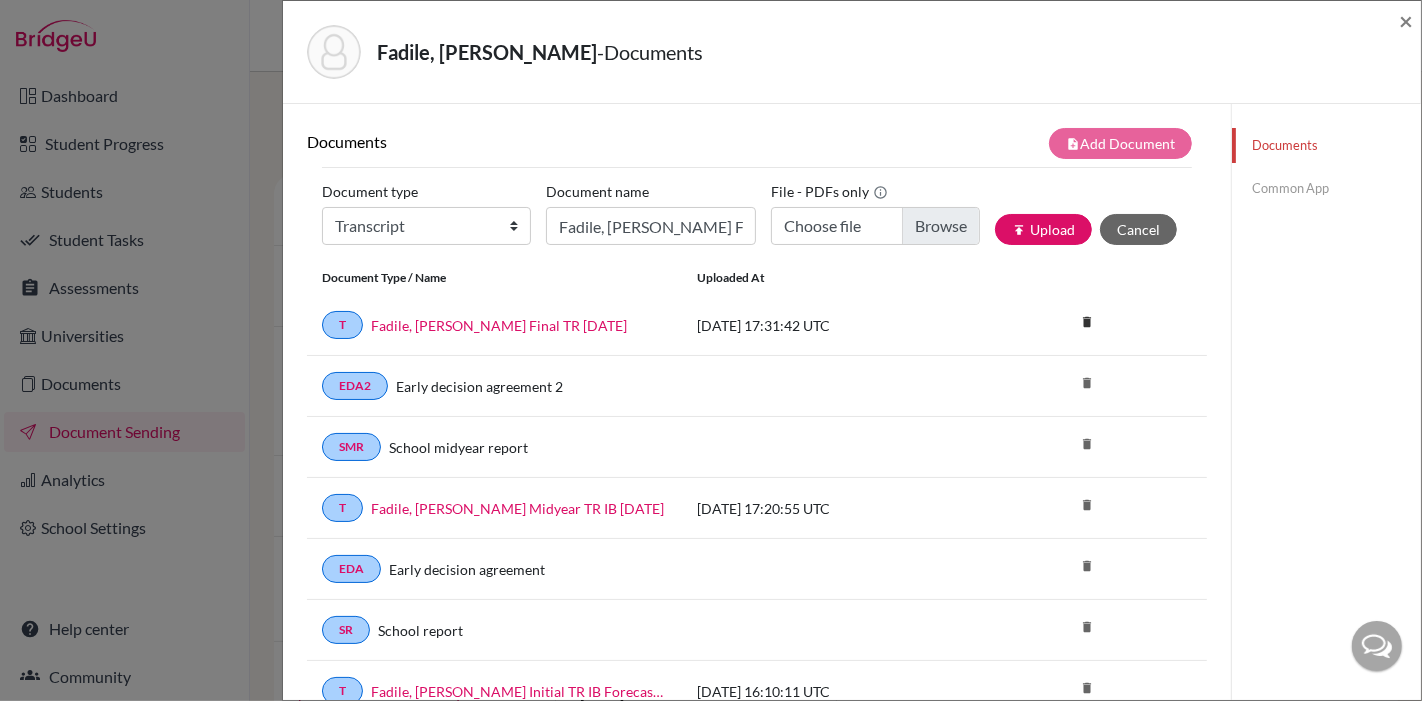 click on "Common App" 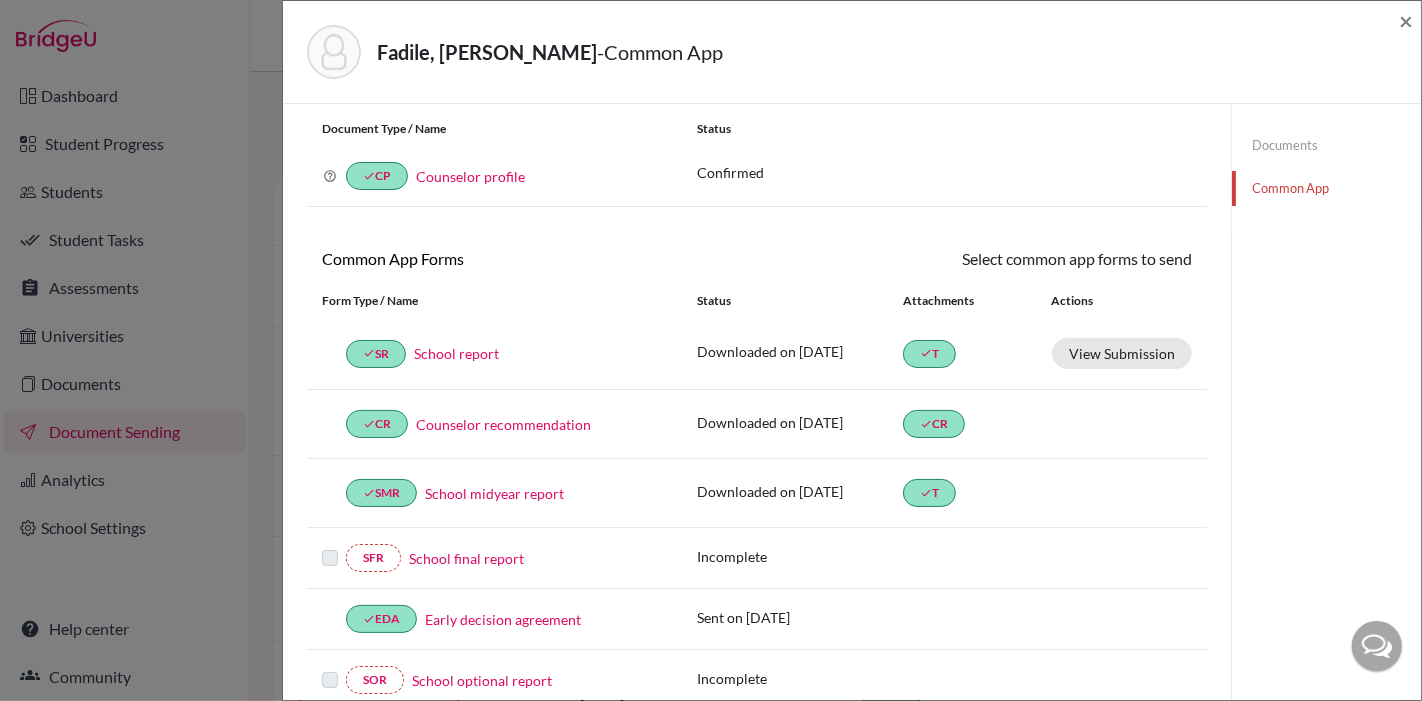 scroll, scrollTop: 222, scrollLeft: 0, axis: vertical 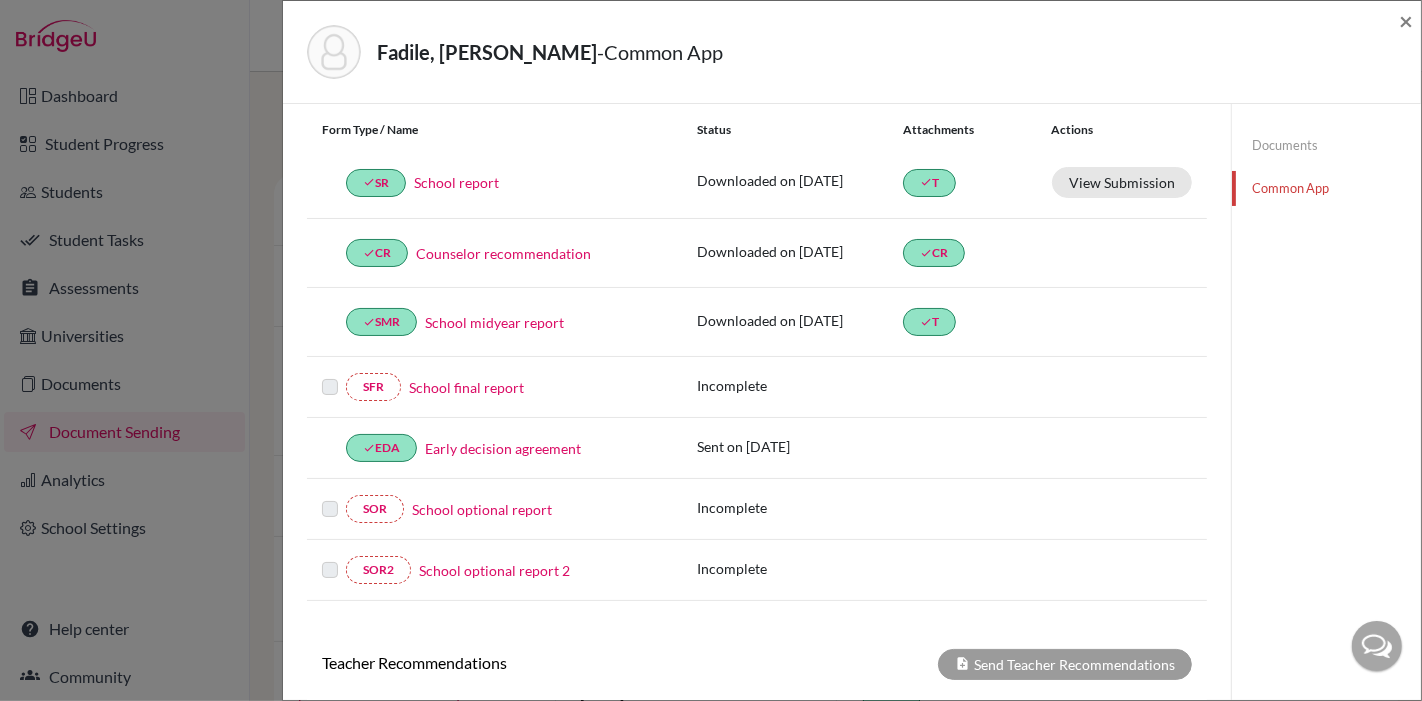 click on "School final report" at bounding box center (466, 387) 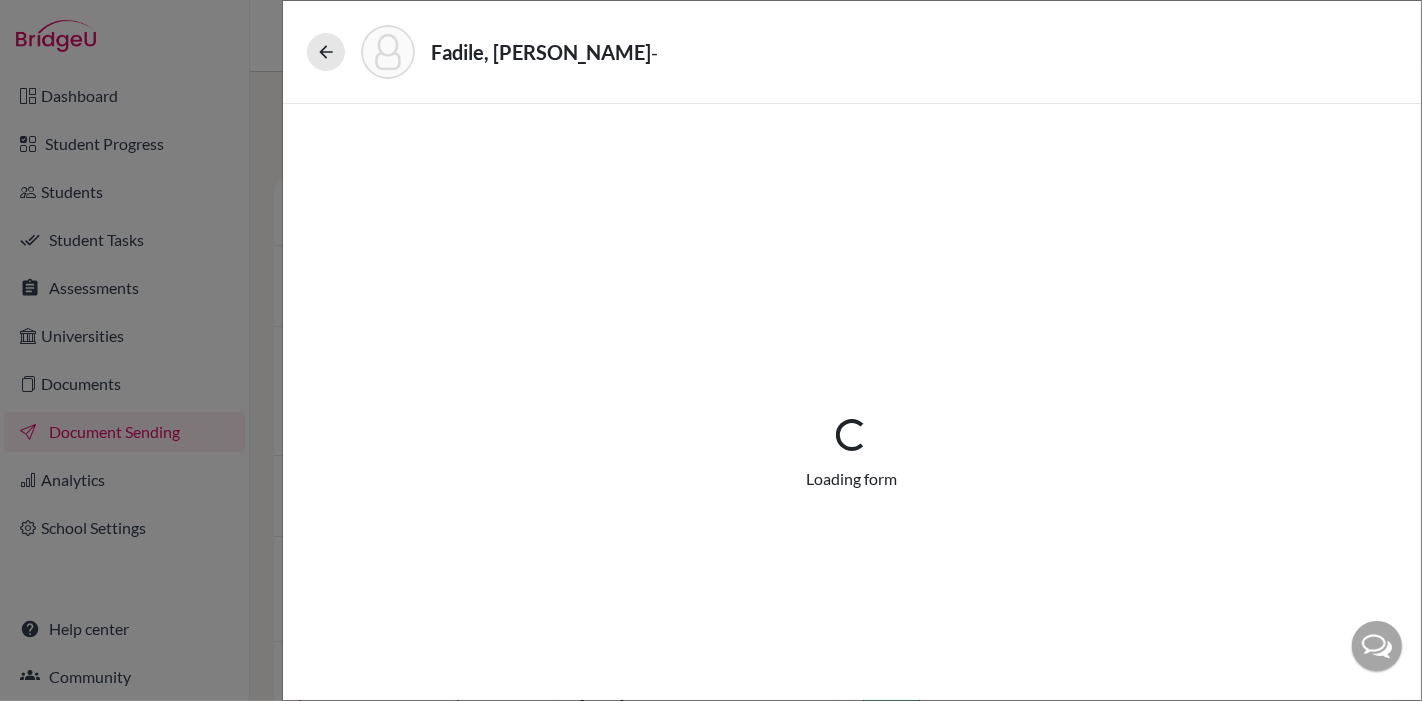 select on "5" 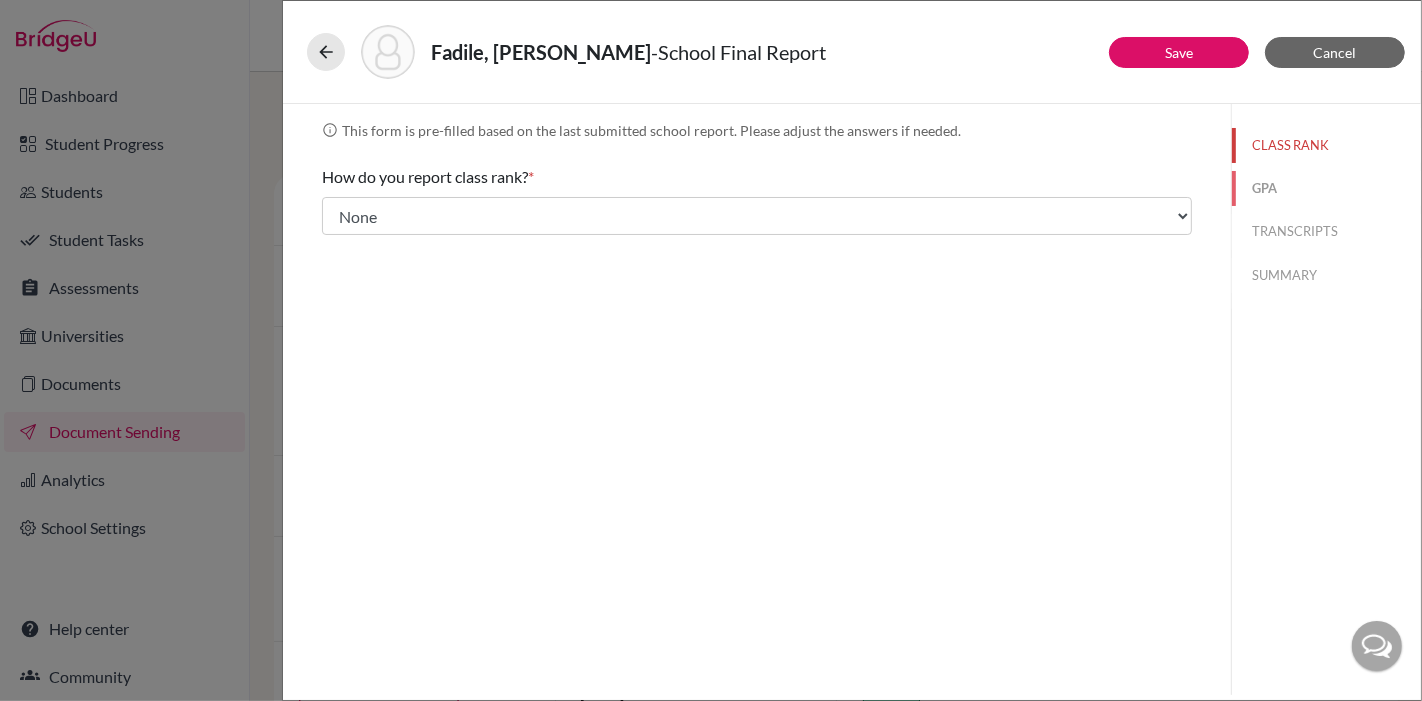 click on "GPA" at bounding box center [1326, 188] 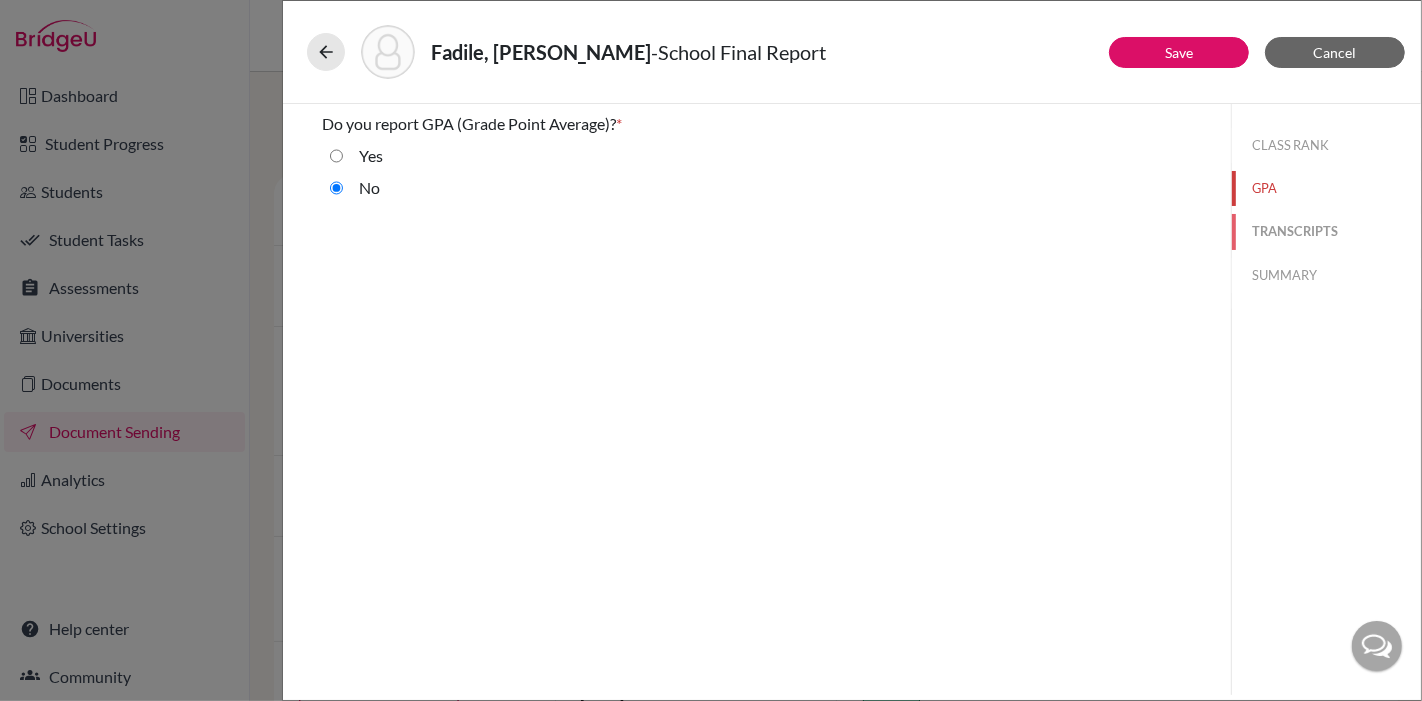 click on "TRANSCRIPTS" at bounding box center [1326, 231] 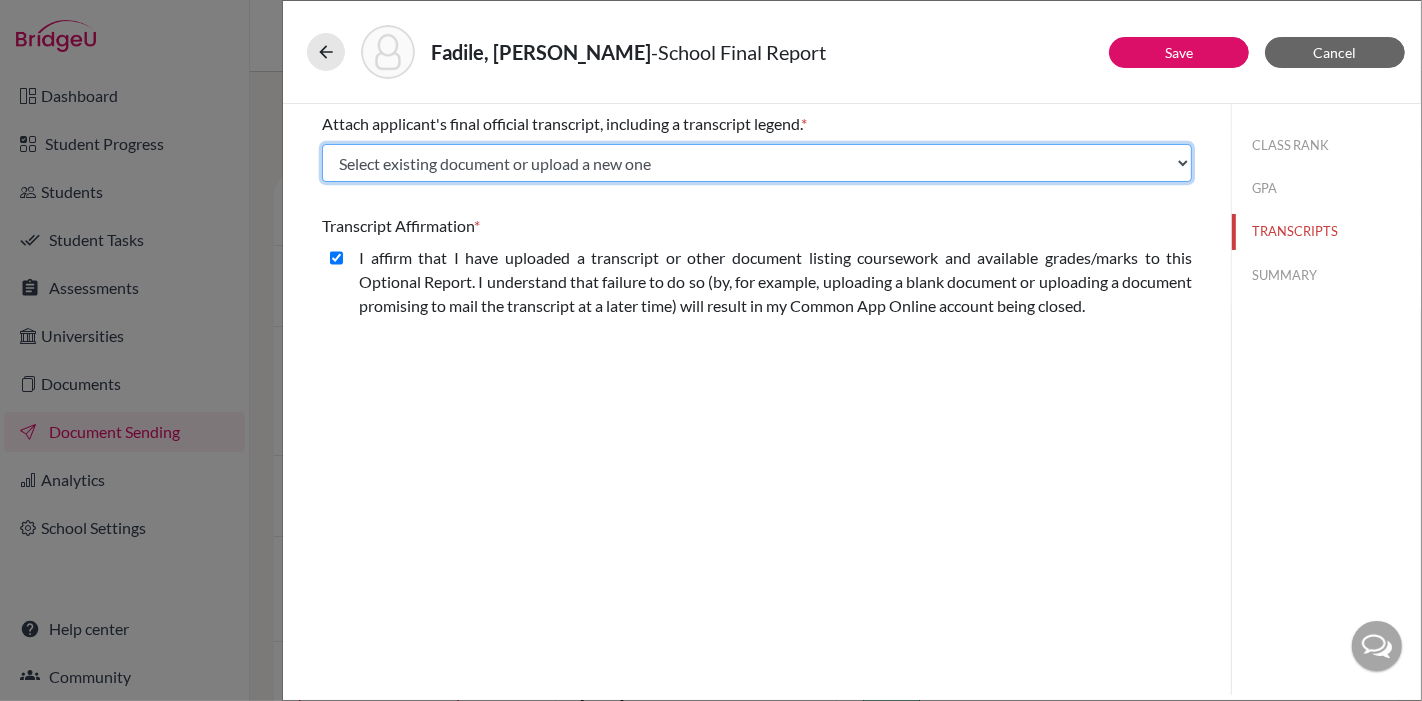 click on "Select existing document or upload a new one Fadile, Khadija Initial TR IB Forecast Oct 2024 Fadile, Khadija Midyear TR IB 17 Dec 24 Fadile, Khadija Final TR June 2025 Upload New File" 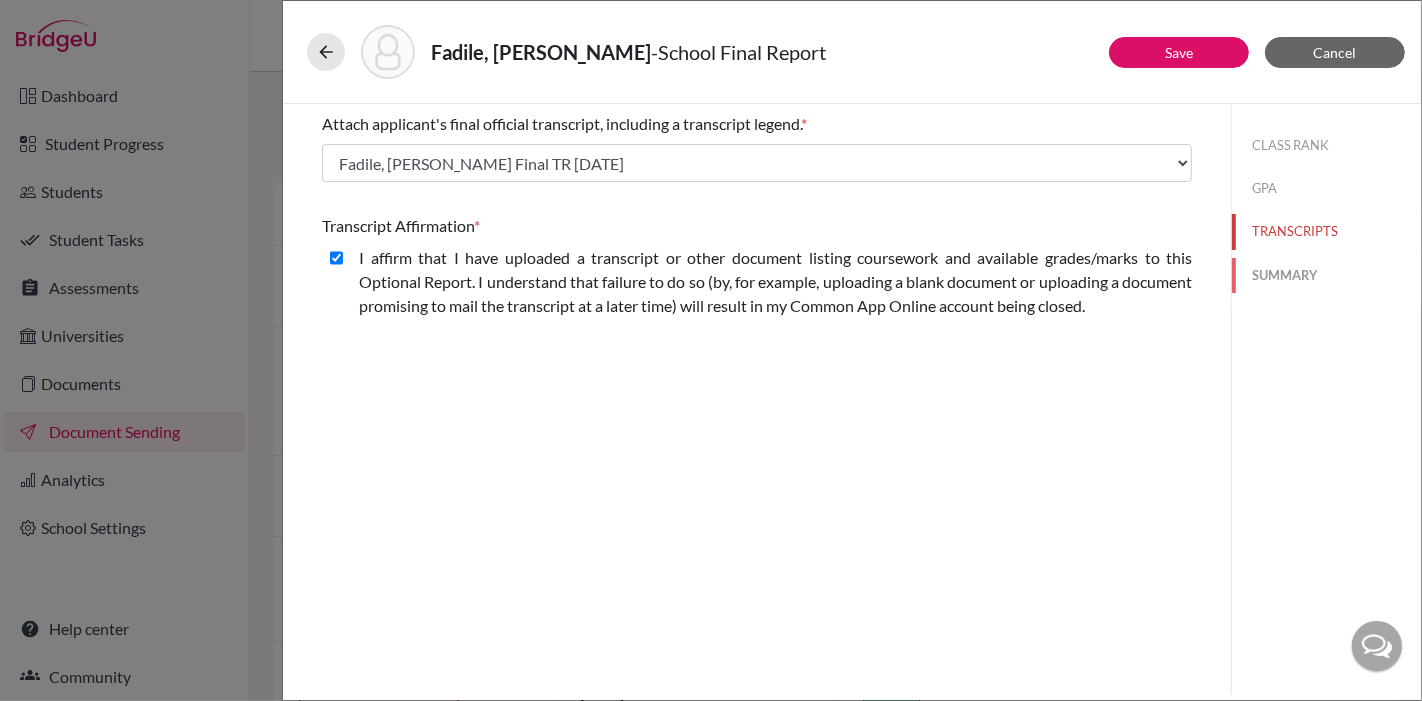 click on "SUMMARY" at bounding box center [1326, 275] 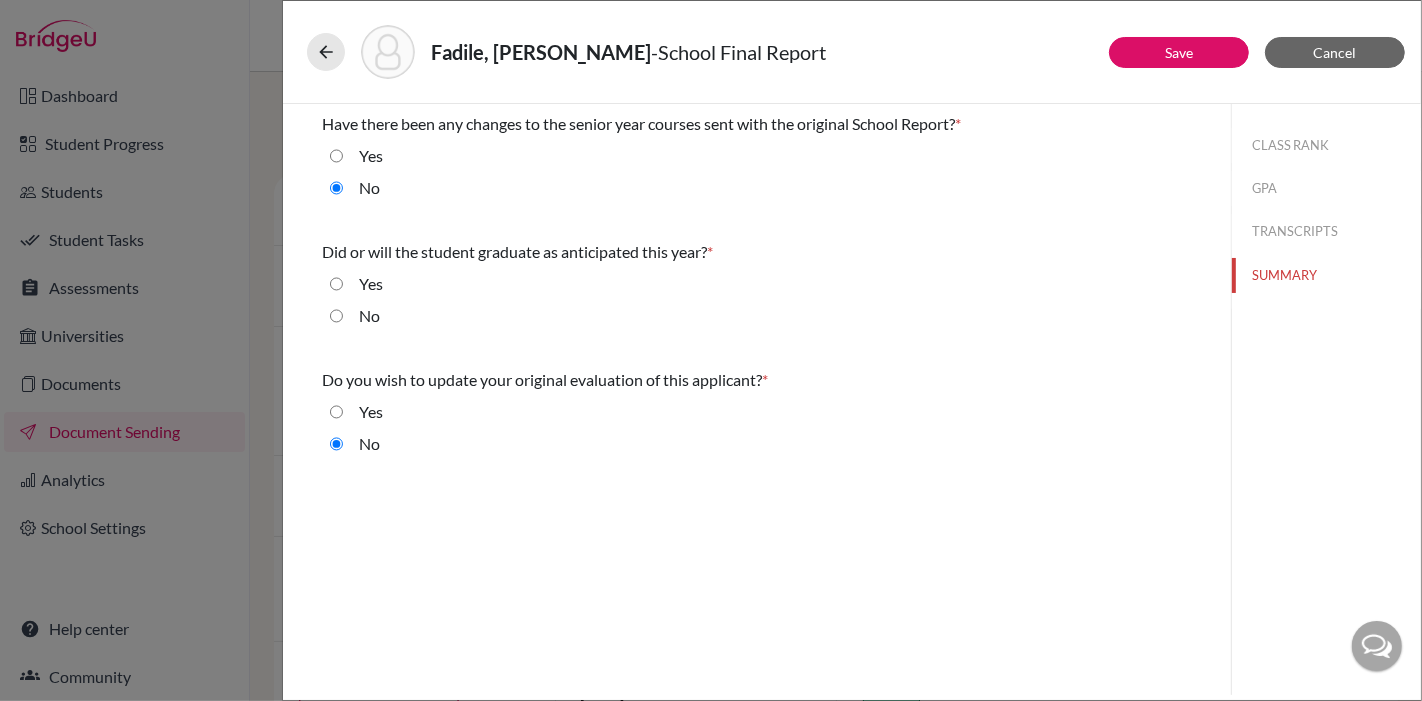 drag, startPoint x: 338, startPoint y: 277, endPoint x: 376, endPoint y: 281, distance: 38.209946 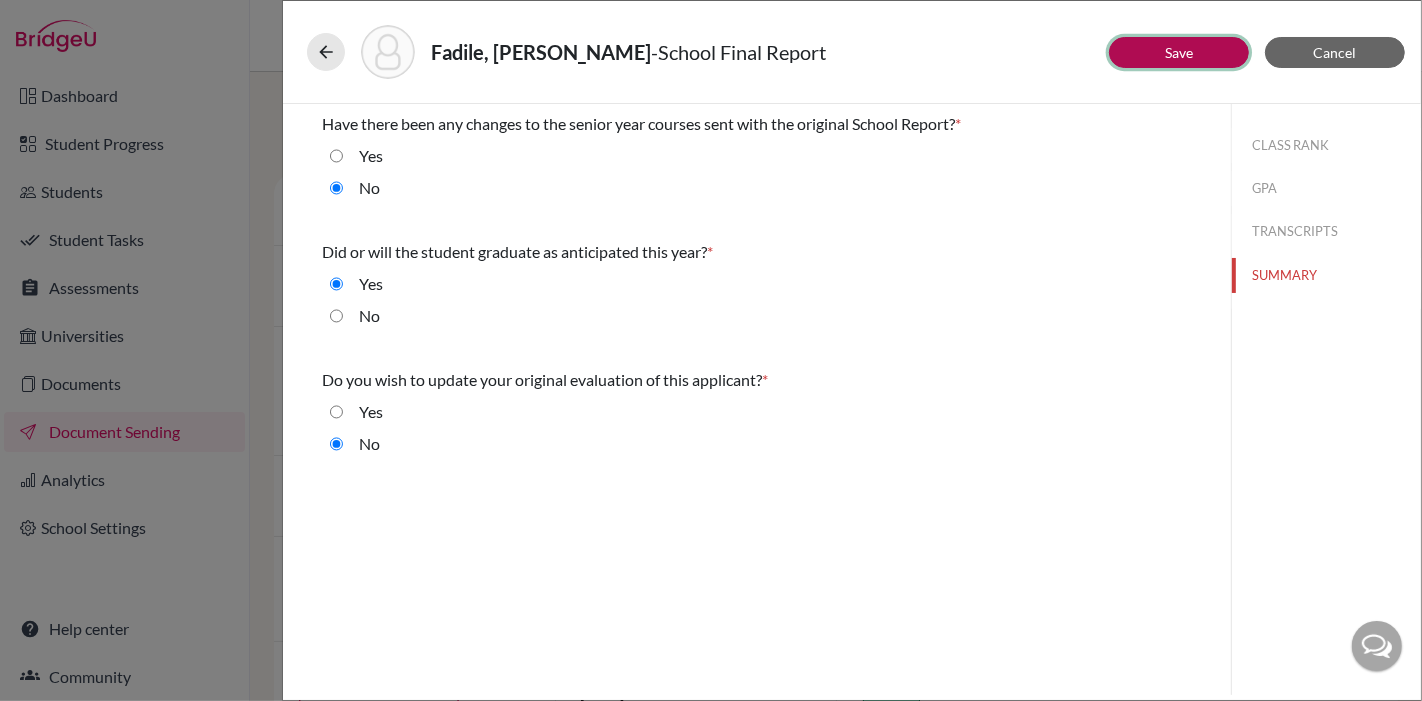 click on "Save" at bounding box center [1179, 52] 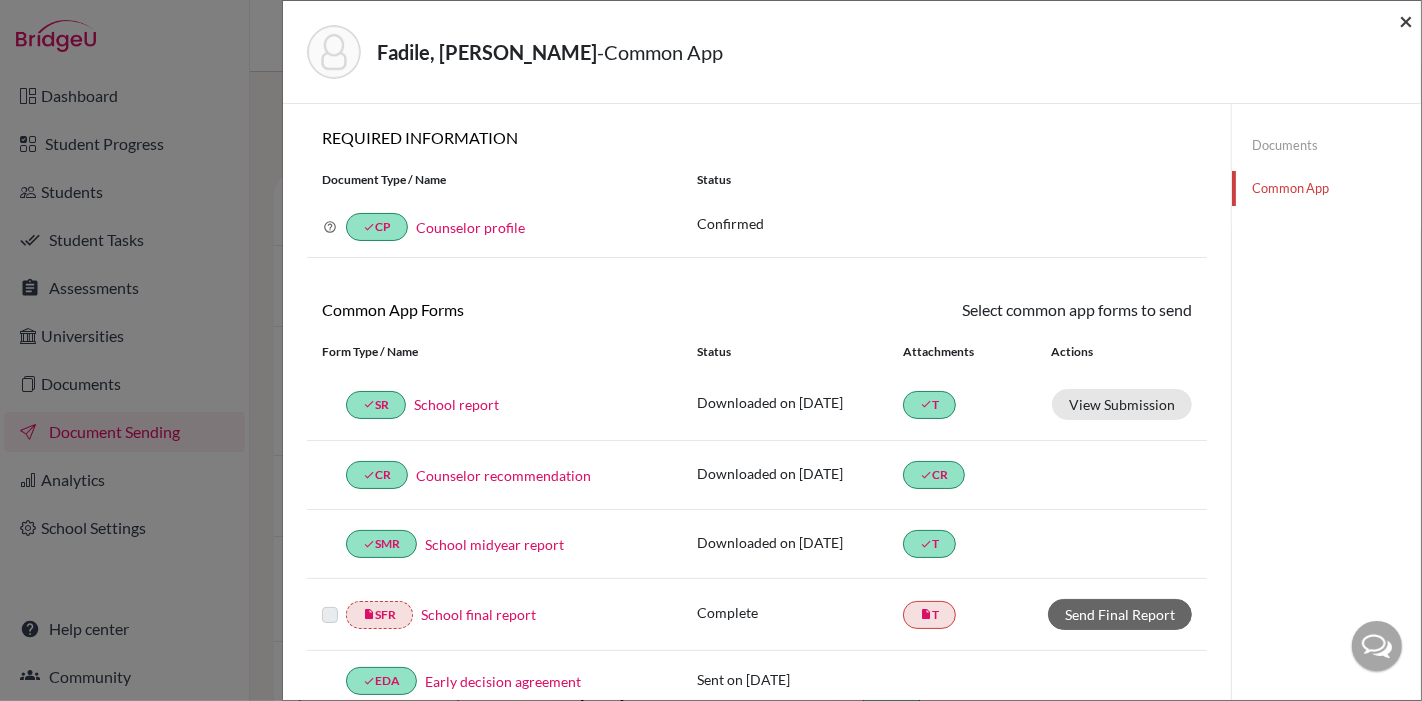 click on "×" at bounding box center (1406, 20) 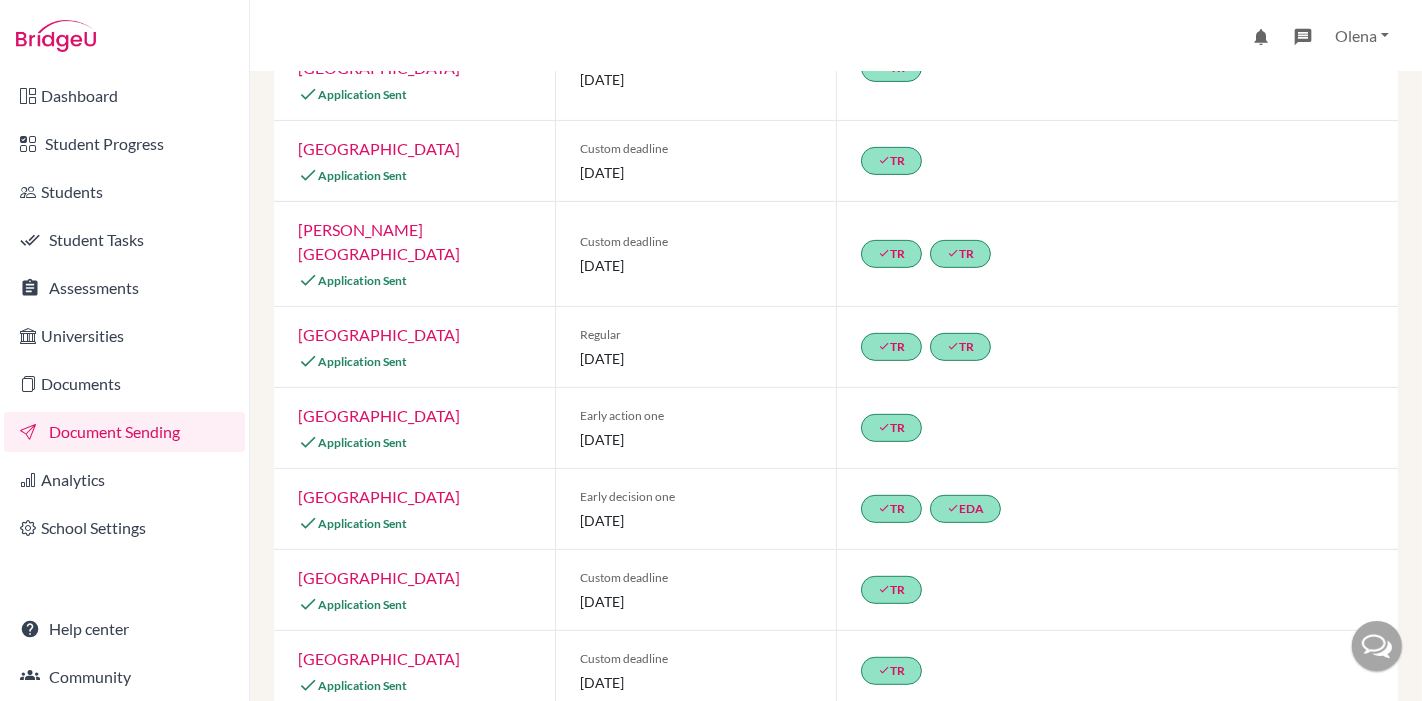 scroll, scrollTop: 666, scrollLeft: 0, axis: vertical 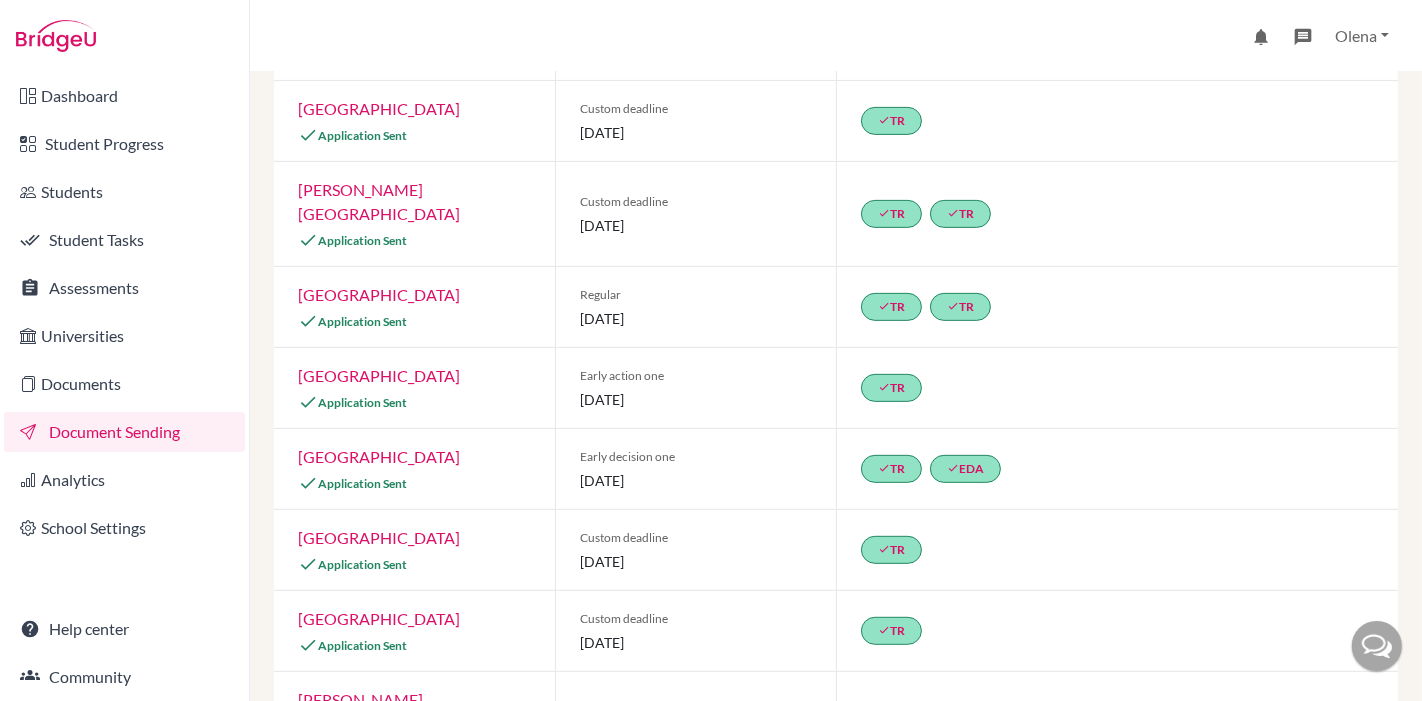 click on "[GEOGRAPHIC_DATA]" at bounding box center [379, 537] 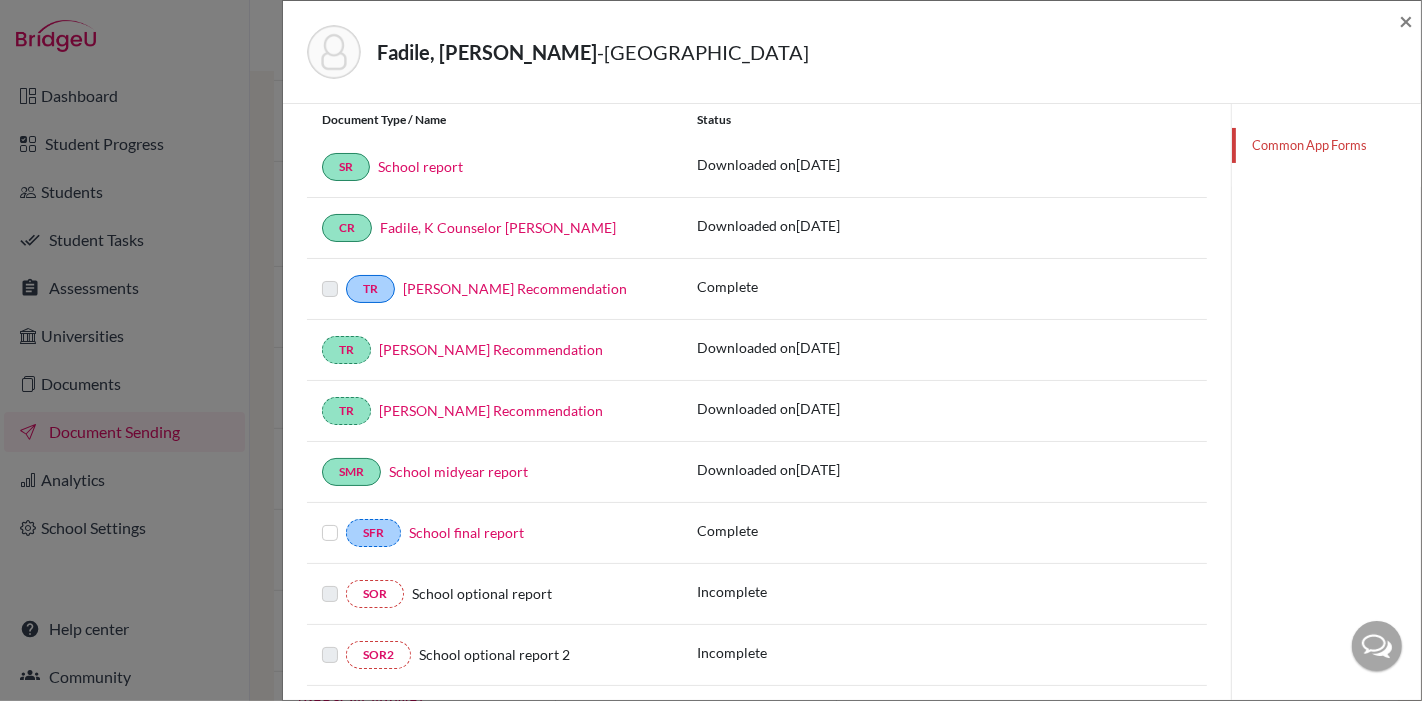 scroll, scrollTop: 383, scrollLeft: 0, axis: vertical 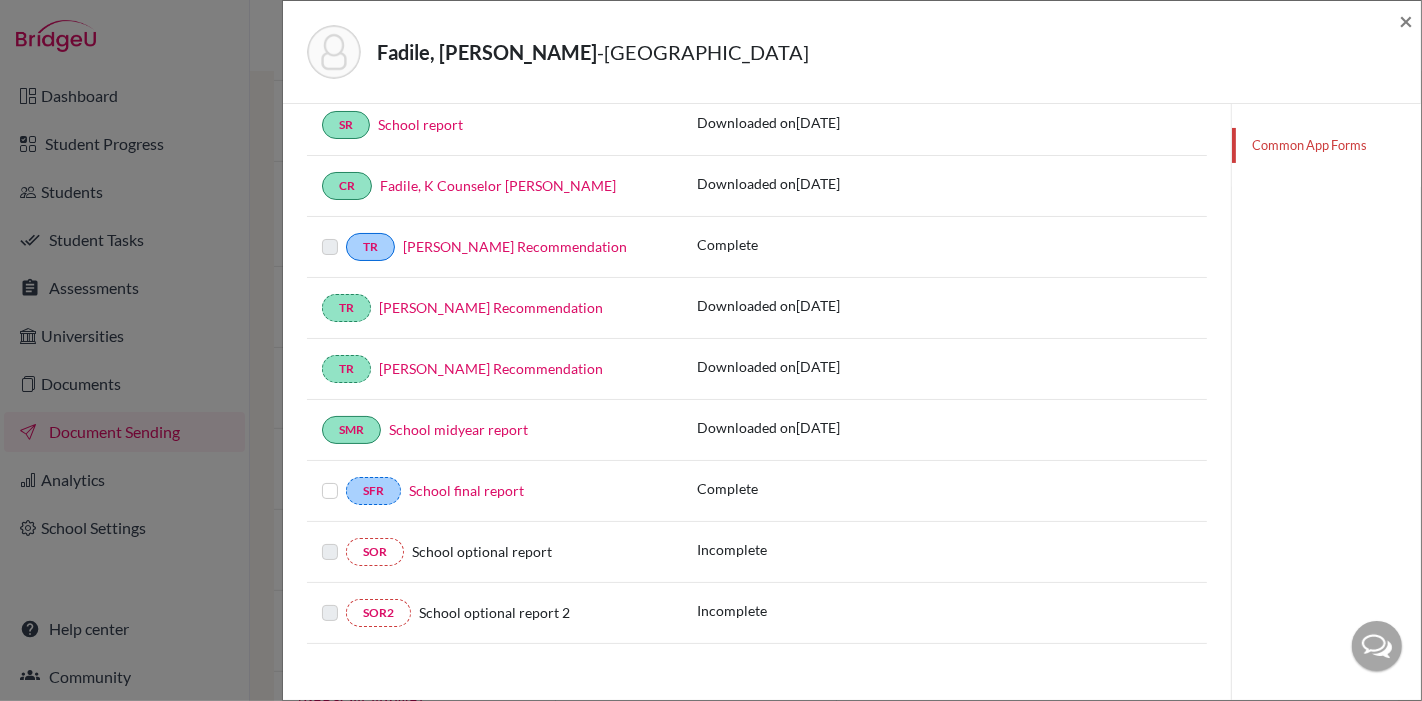 click at bounding box center (330, 479) 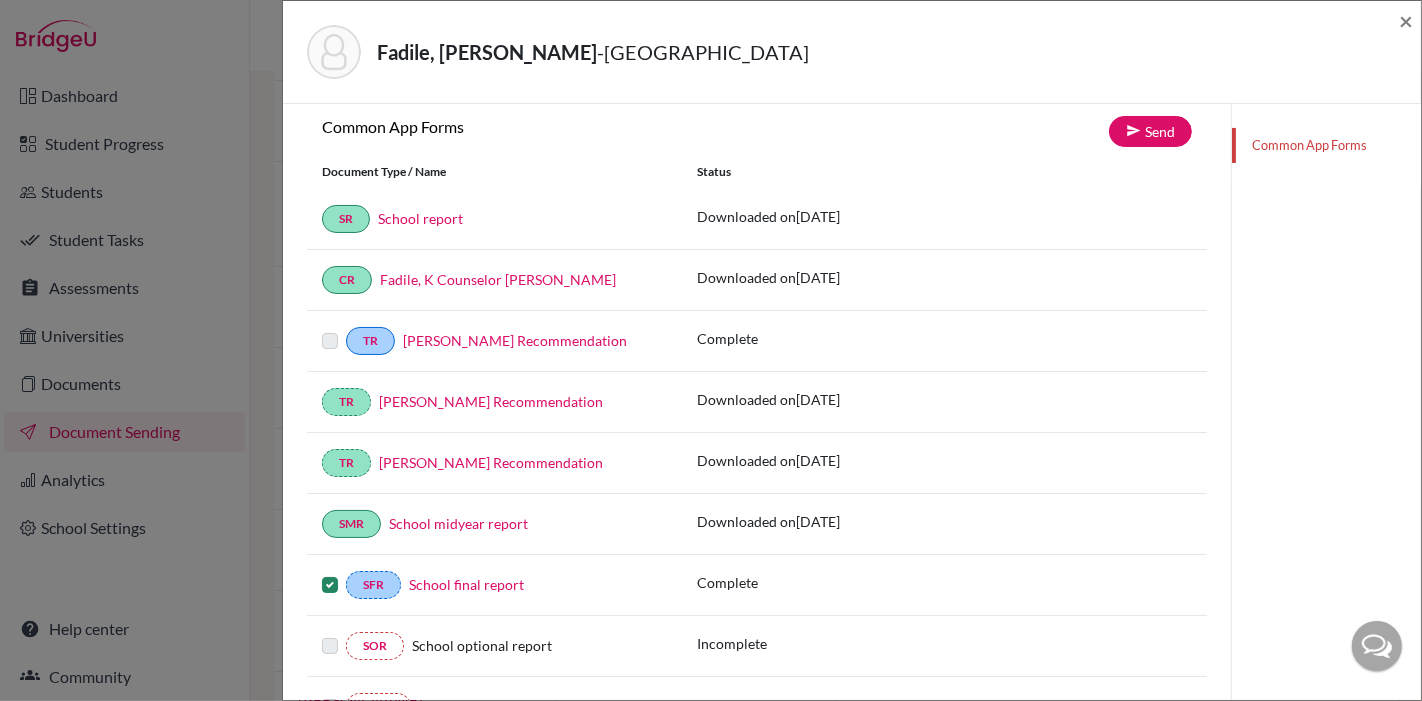 scroll, scrollTop: 0, scrollLeft: 0, axis: both 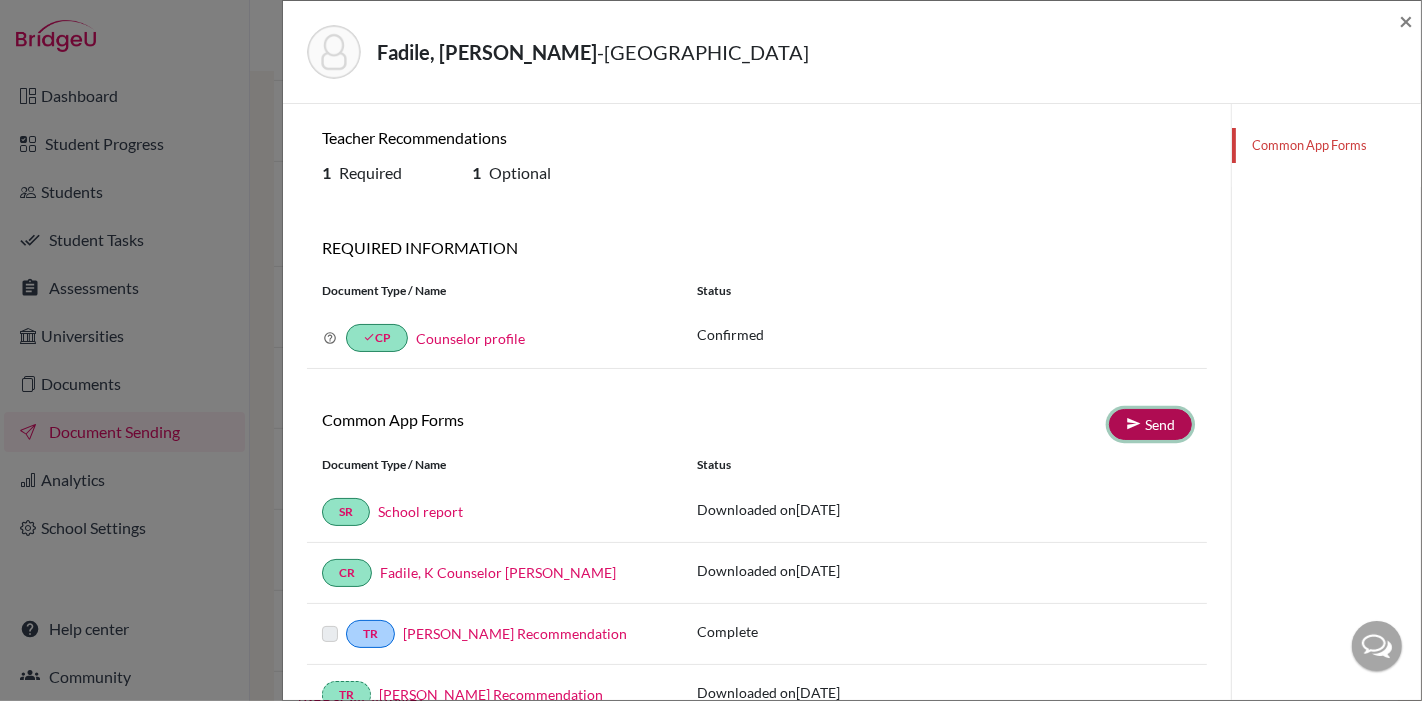 click at bounding box center [1133, 423] 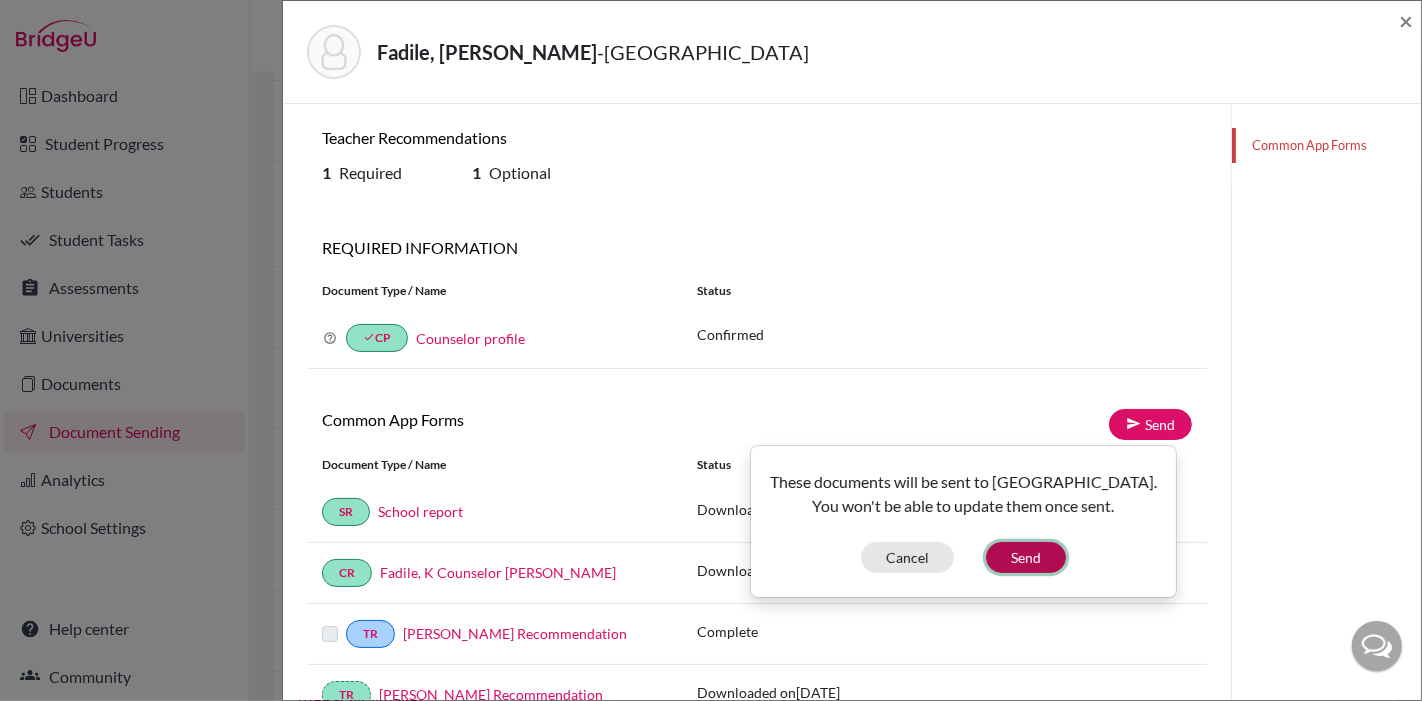click on "Send" at bounding box center [1026, 557] 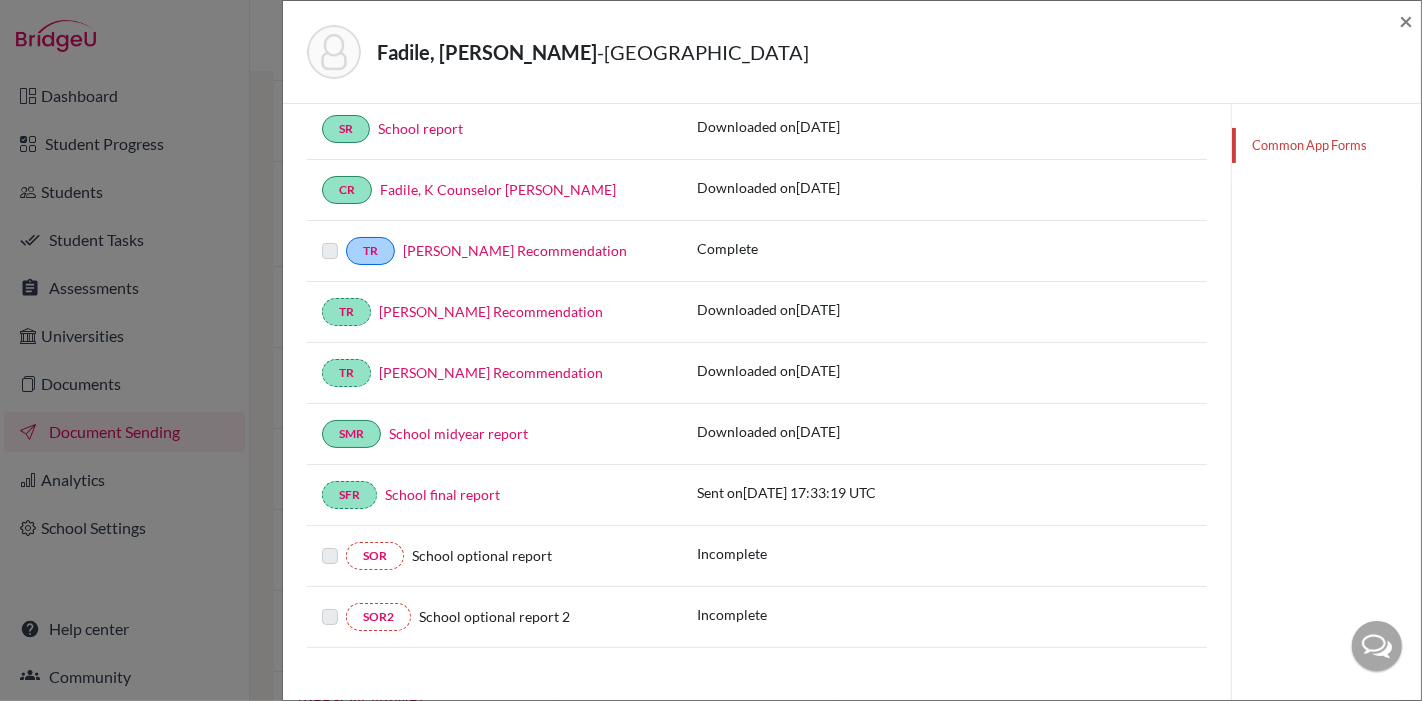 scroll, scrollTop: 383, scrollLeft: 0, axis: vertical 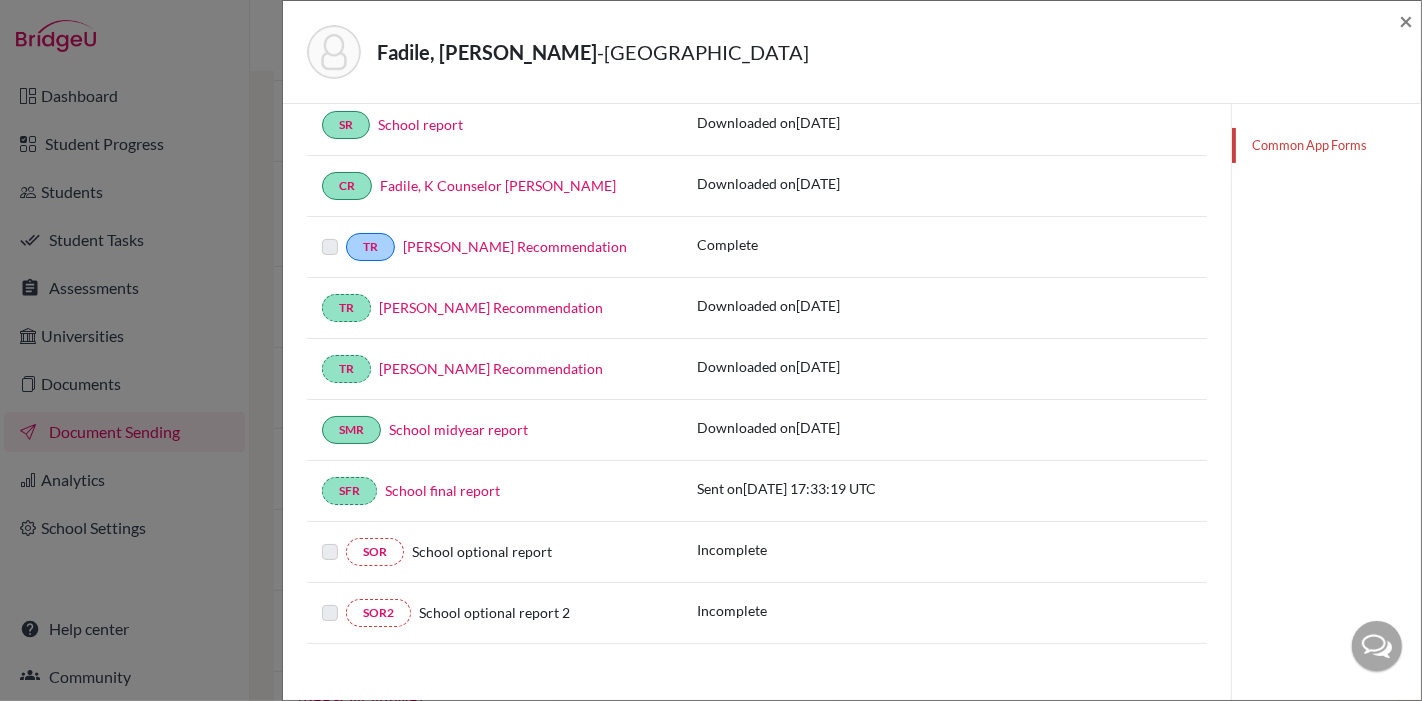 click on "Fadile, Khadija  -  Northeastern University ×" at bounding box center (852, 52) 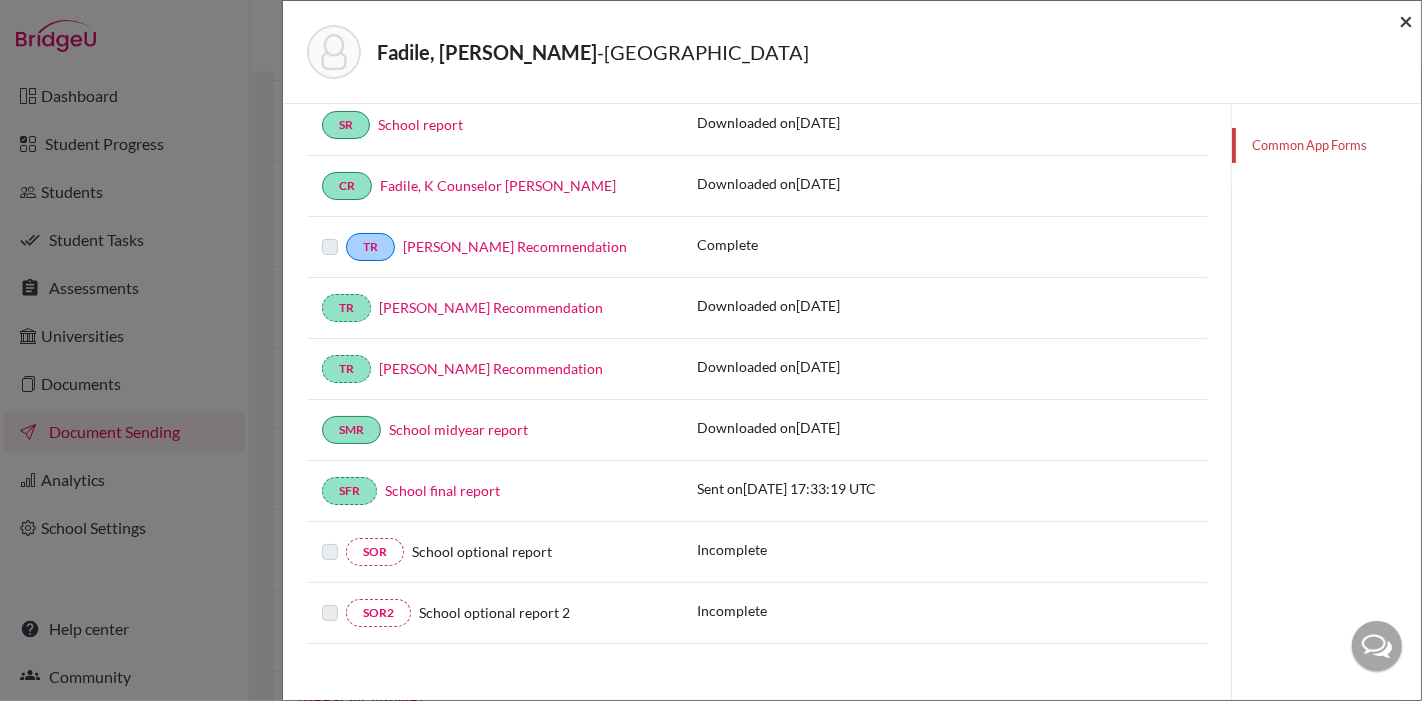 click on "×" at bounding box center (1406, 20) 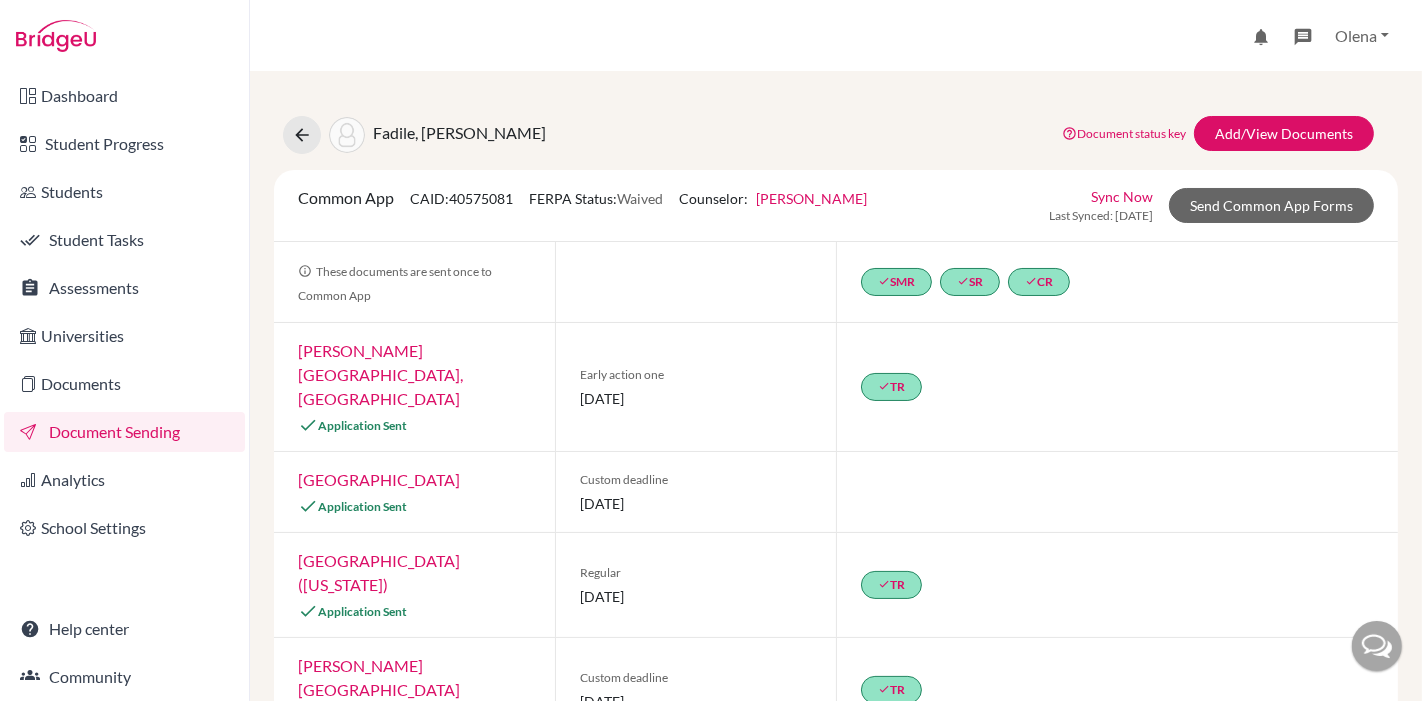 scroll, scrollTop: 0, scrollLeft: 0, axis: both 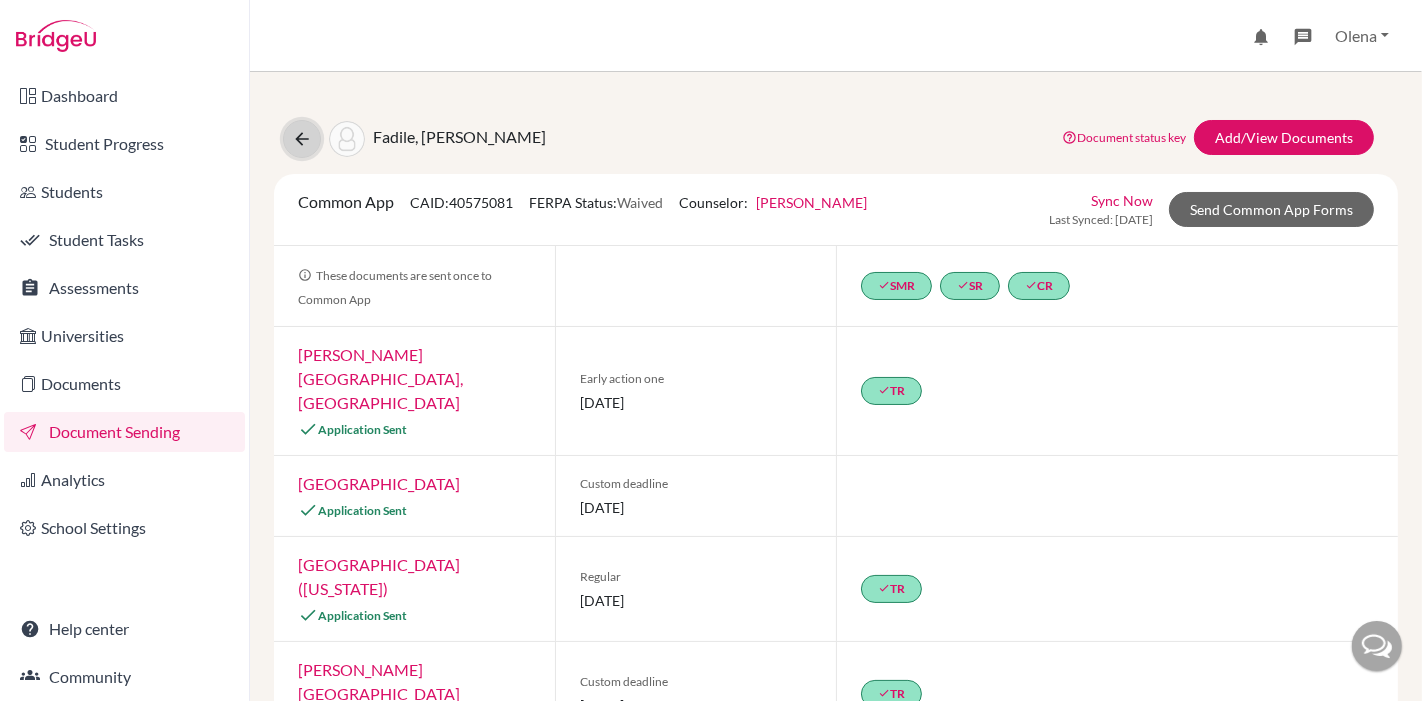 click at bounding box center [302, 139] 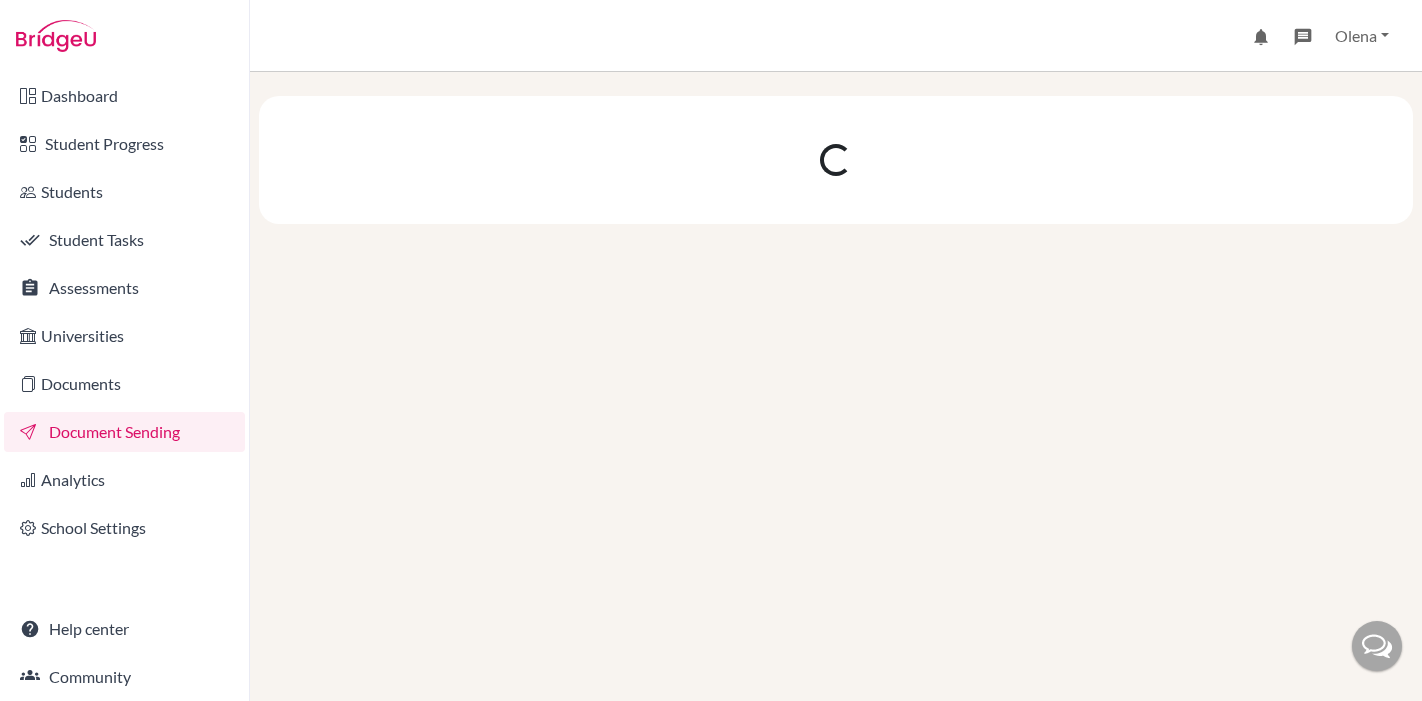 scroll, scrollTop: 0, scrollLeft: 0, axis: both 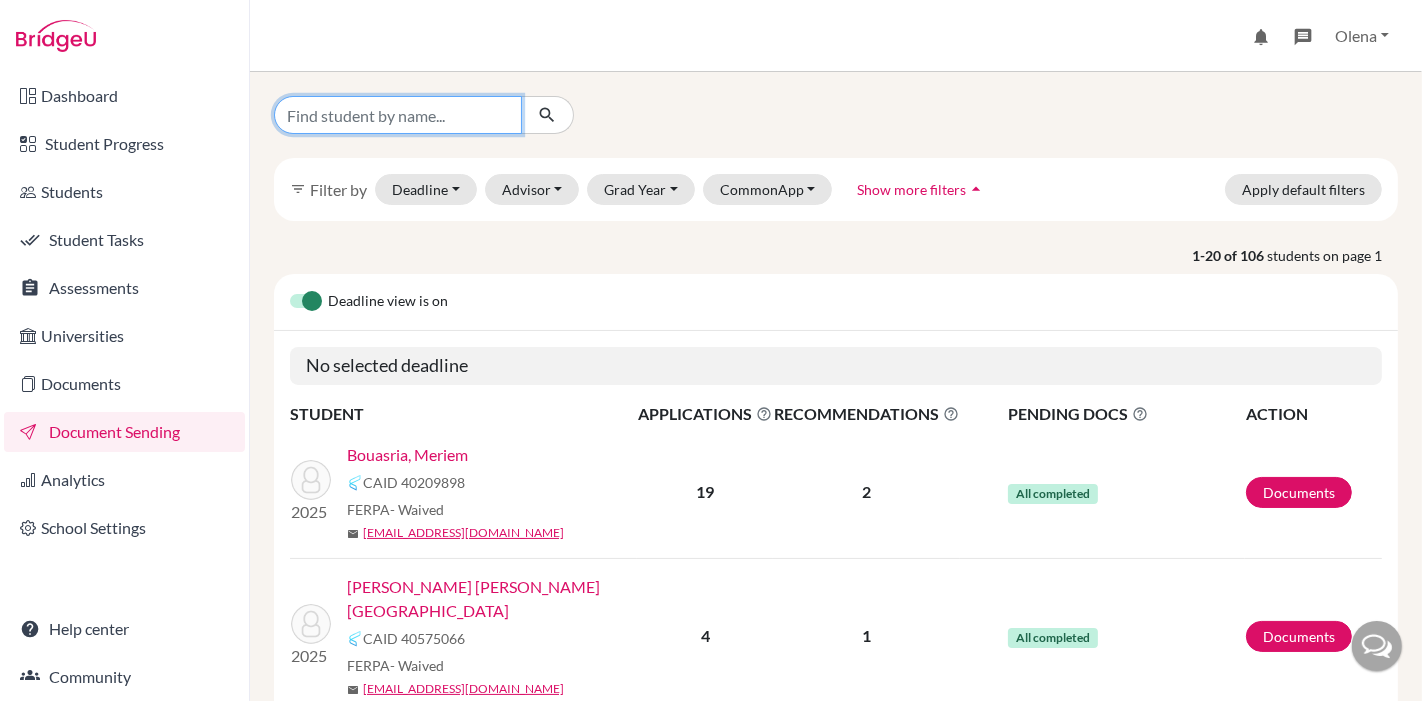 click at bounding box center (398, 115) 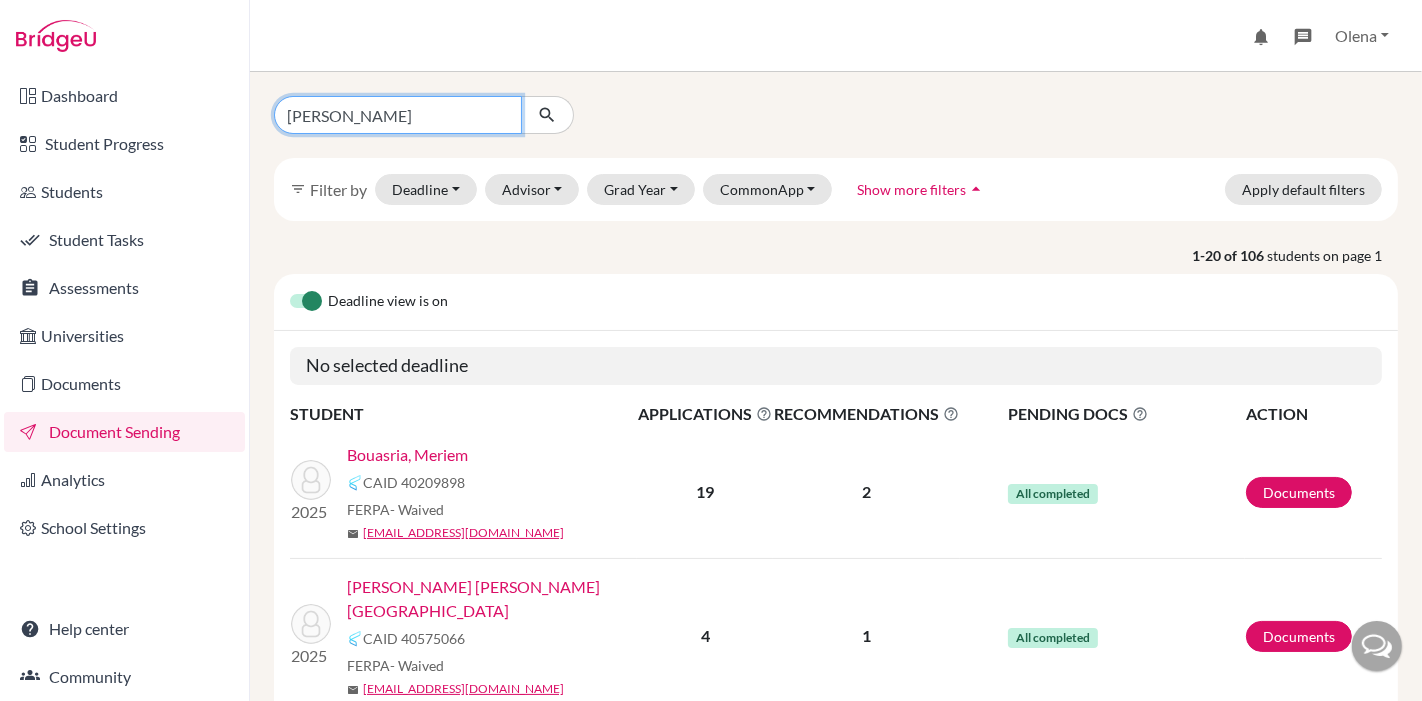 type on "safied" 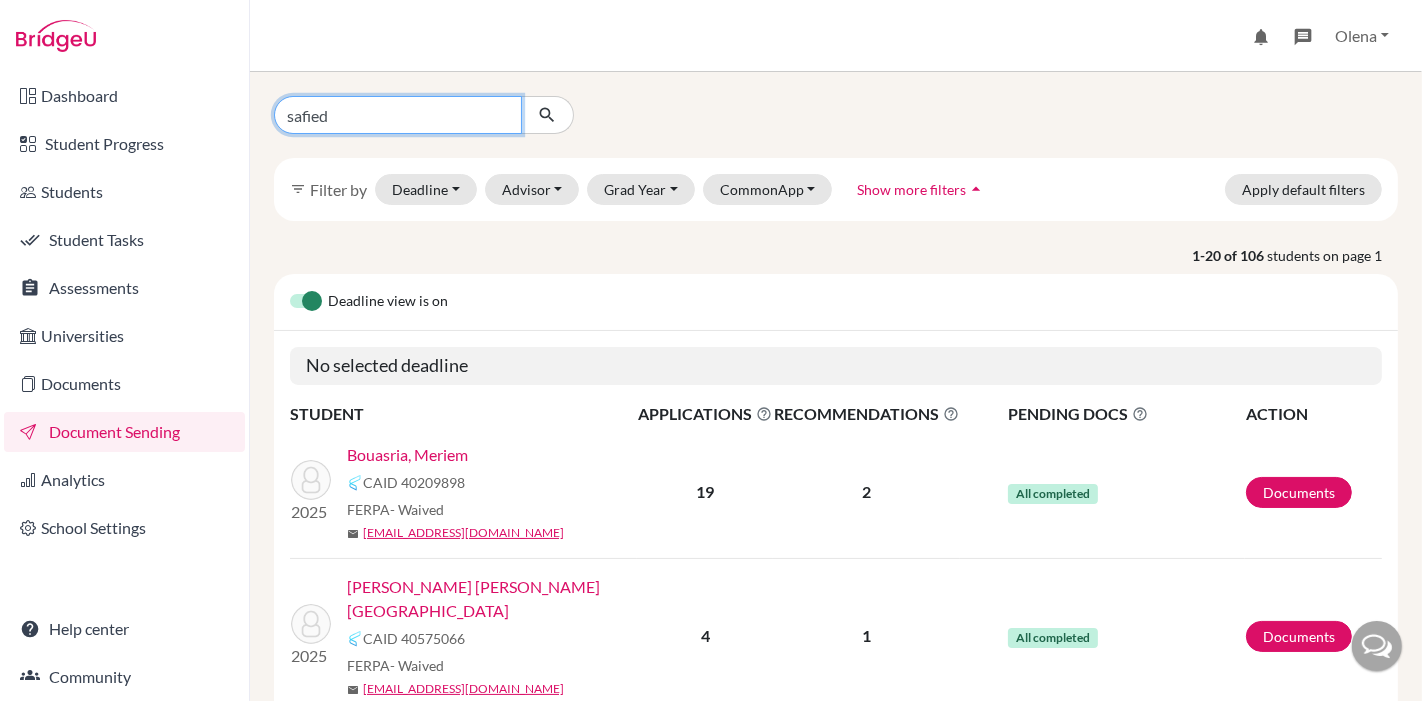click at bounding box center [547, 115] 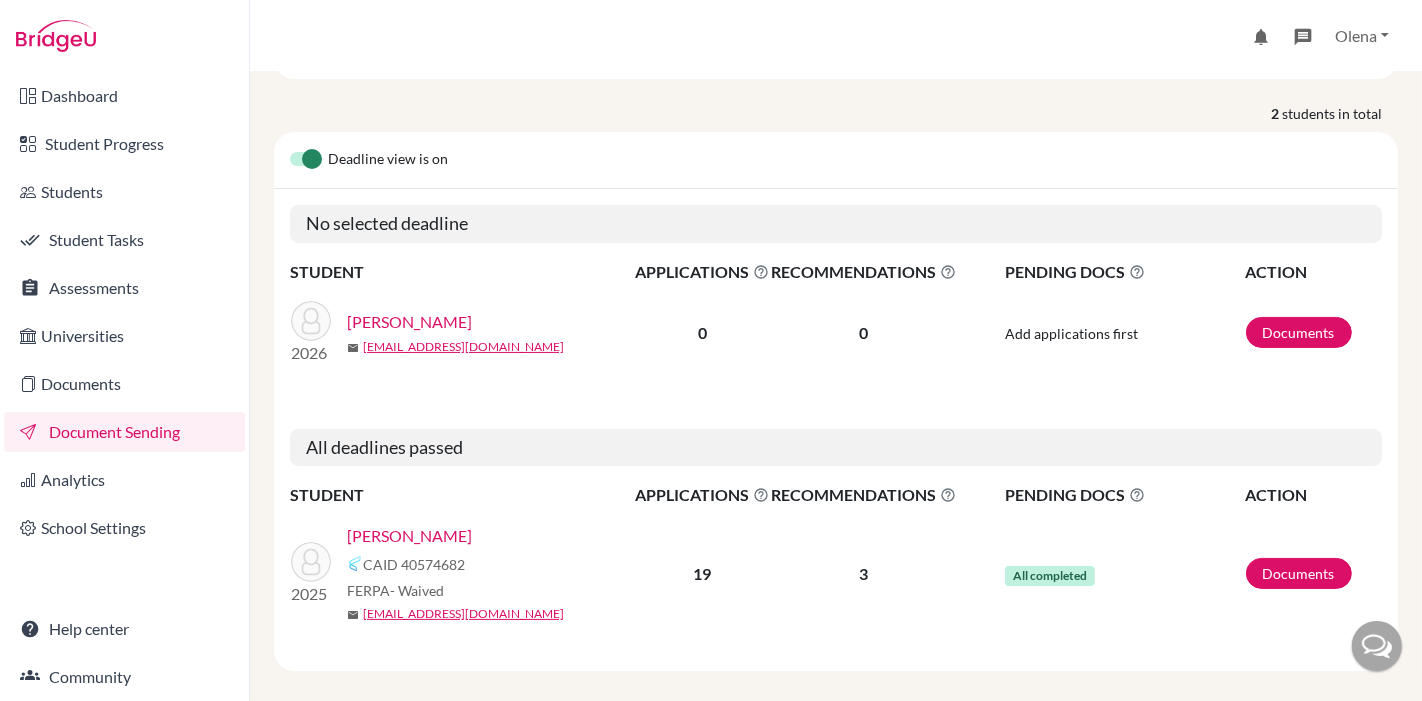 scroll, scrollTop: 158, scrollLeft: 0, axis: vertical 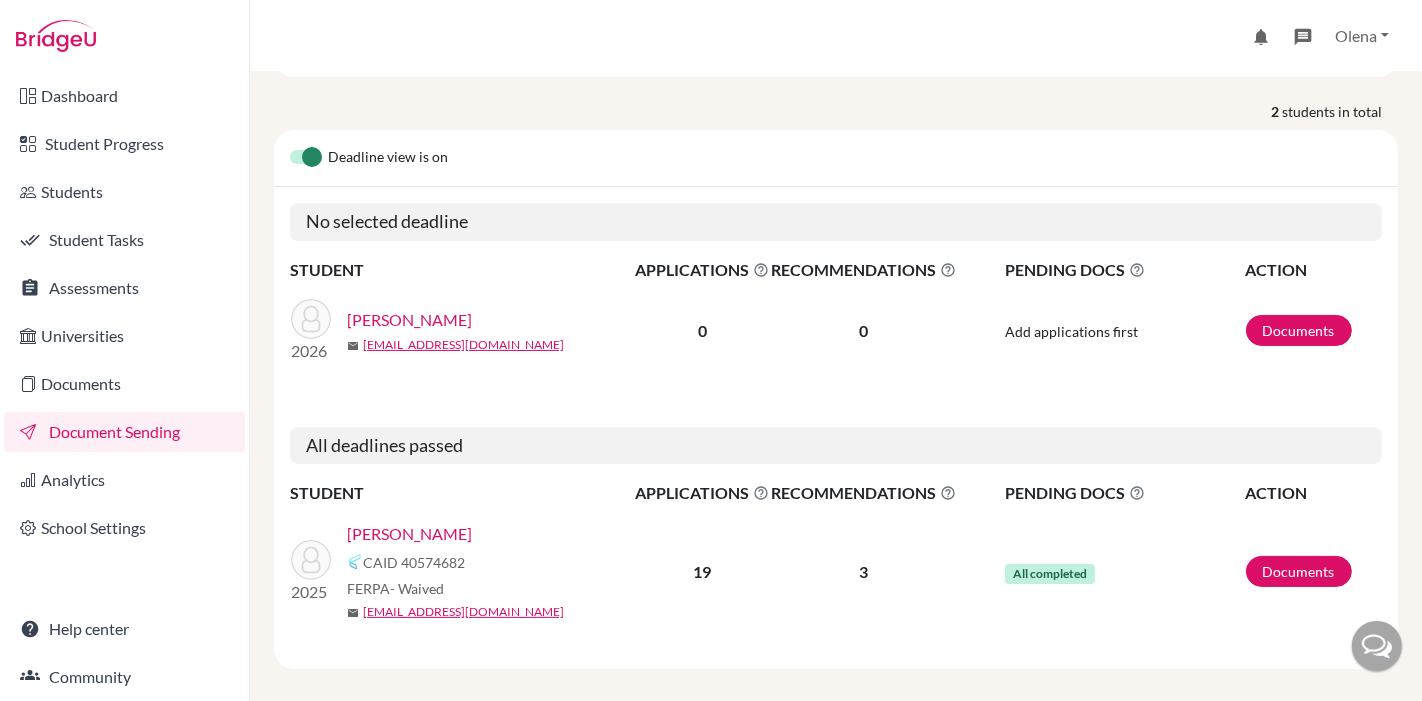 click on "[PERSON_NAME]" at bounding box center [409, 534] 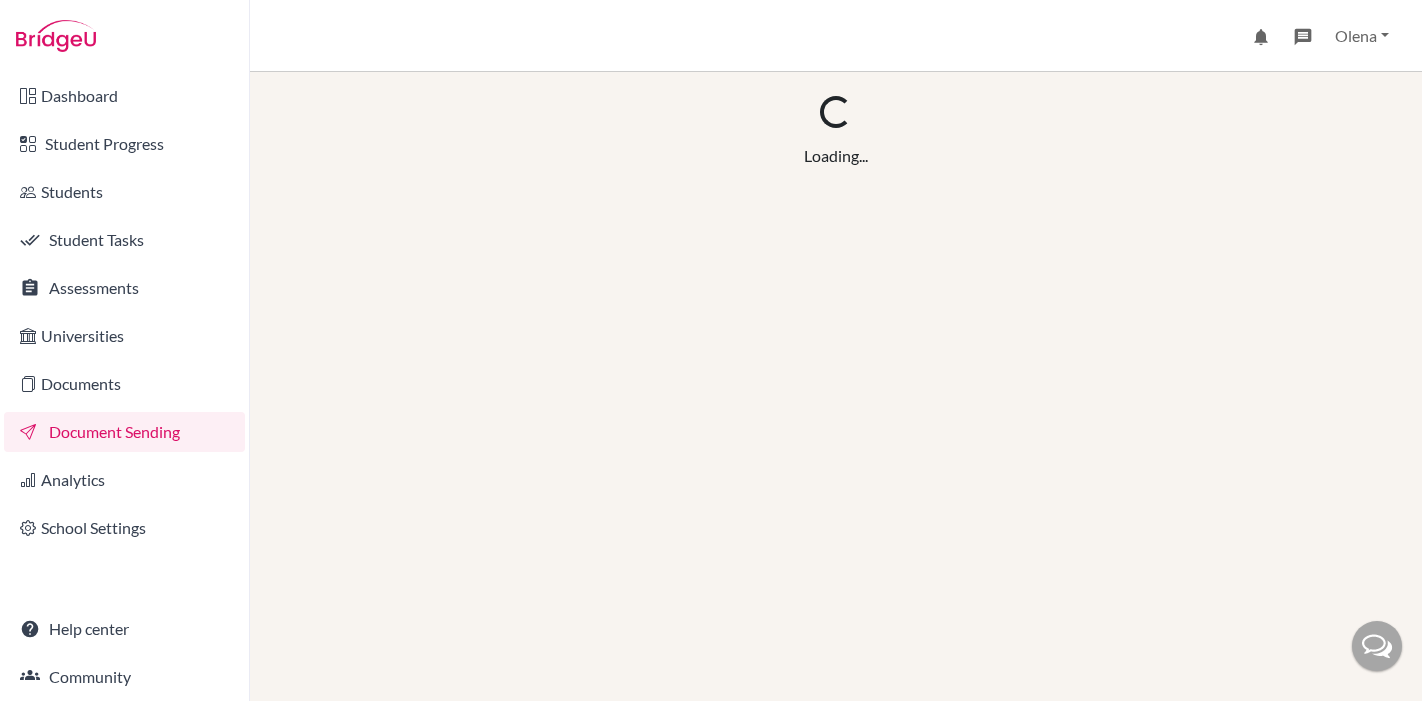 scroll, scrollTop: 0, scrollLeft: 0, axis: both 